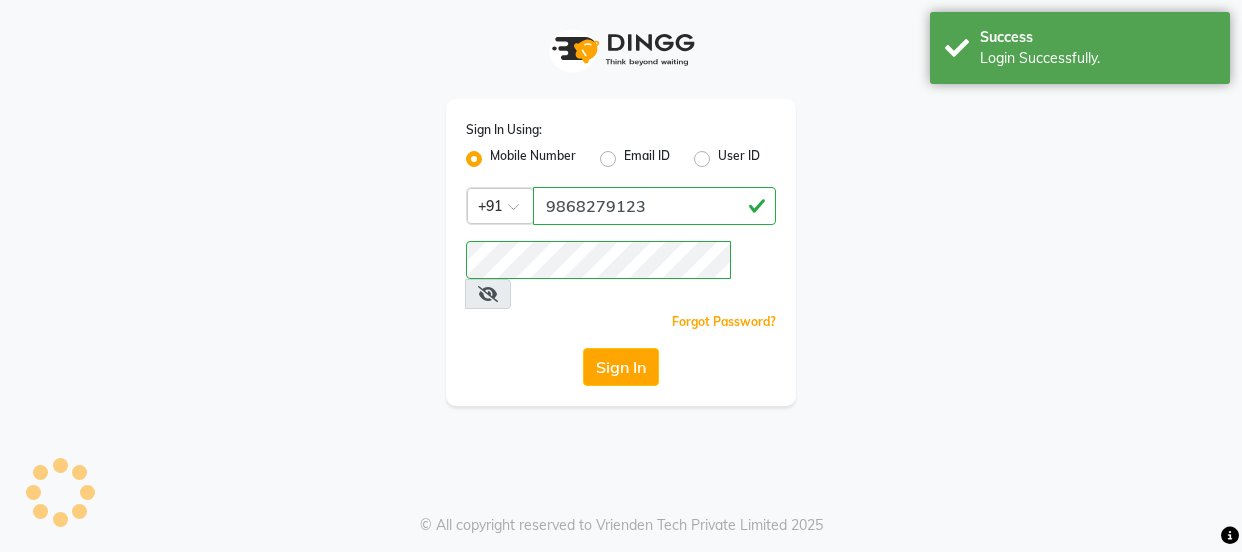 scroll, scrollTop: 0, scrollLeft: 0, axis: both 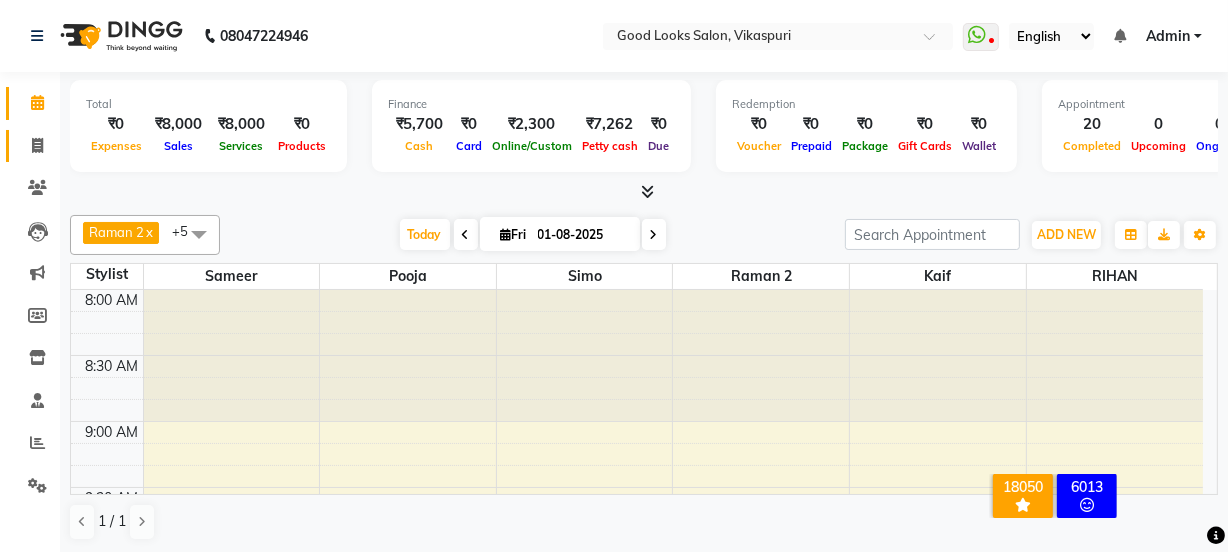 click on "Invoice" 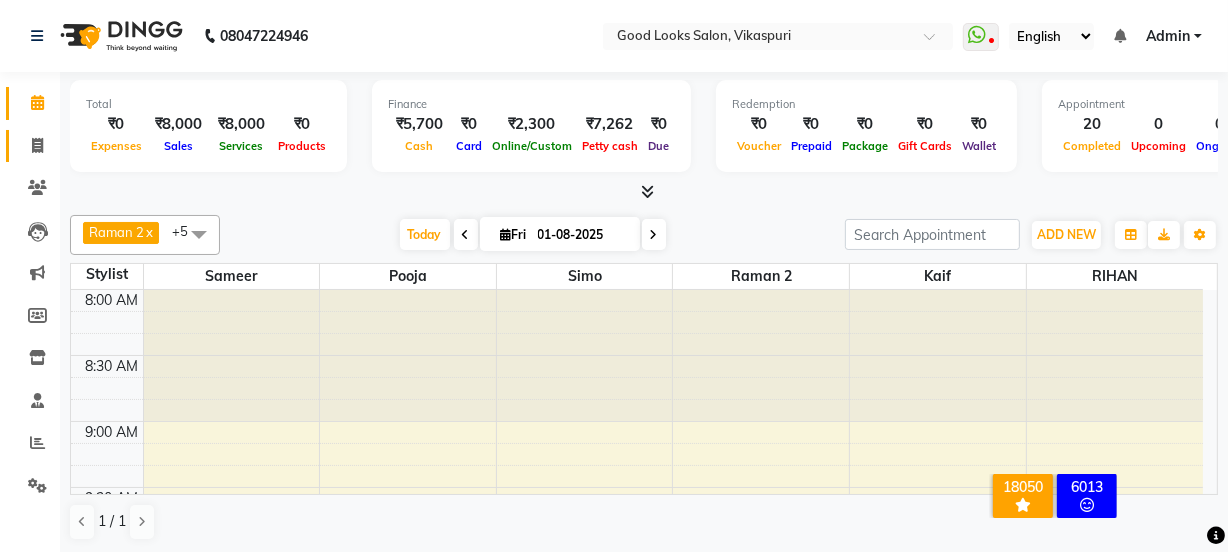 select on "service" 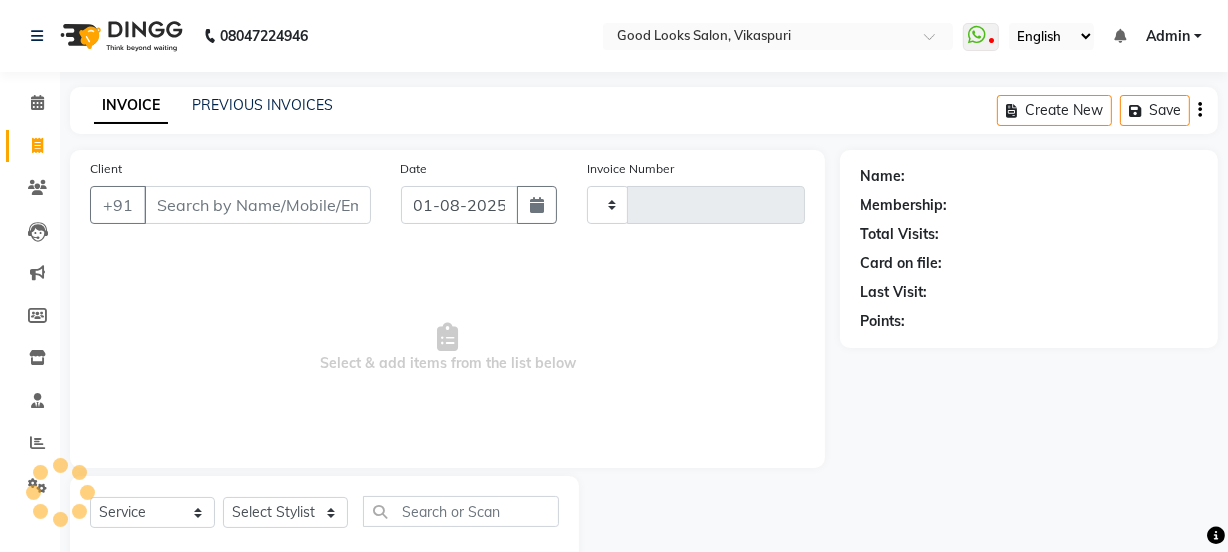 type on "3078" 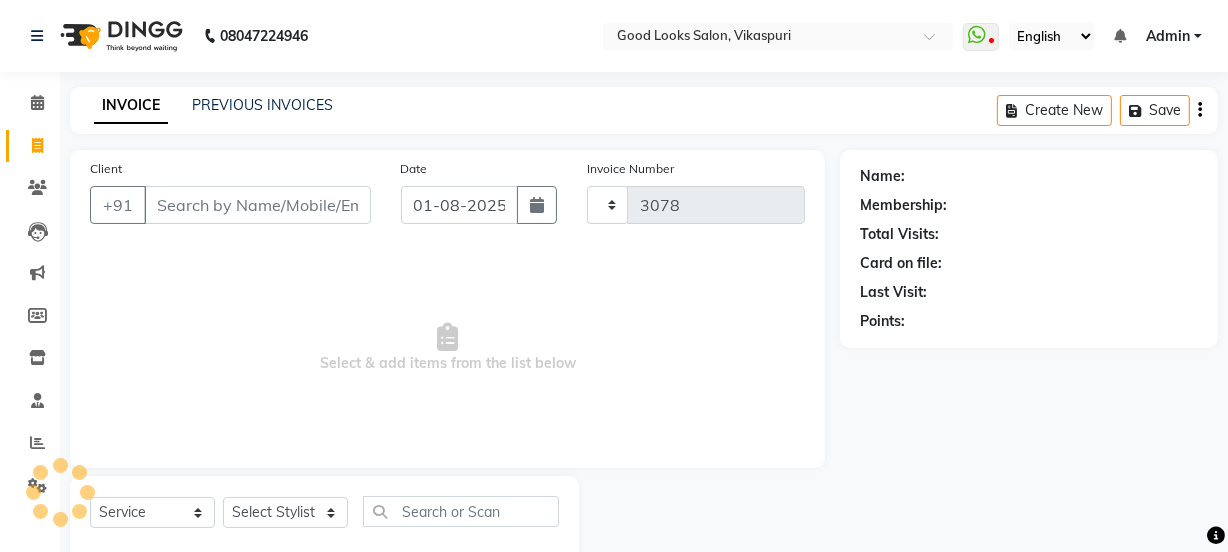 select on "4230" 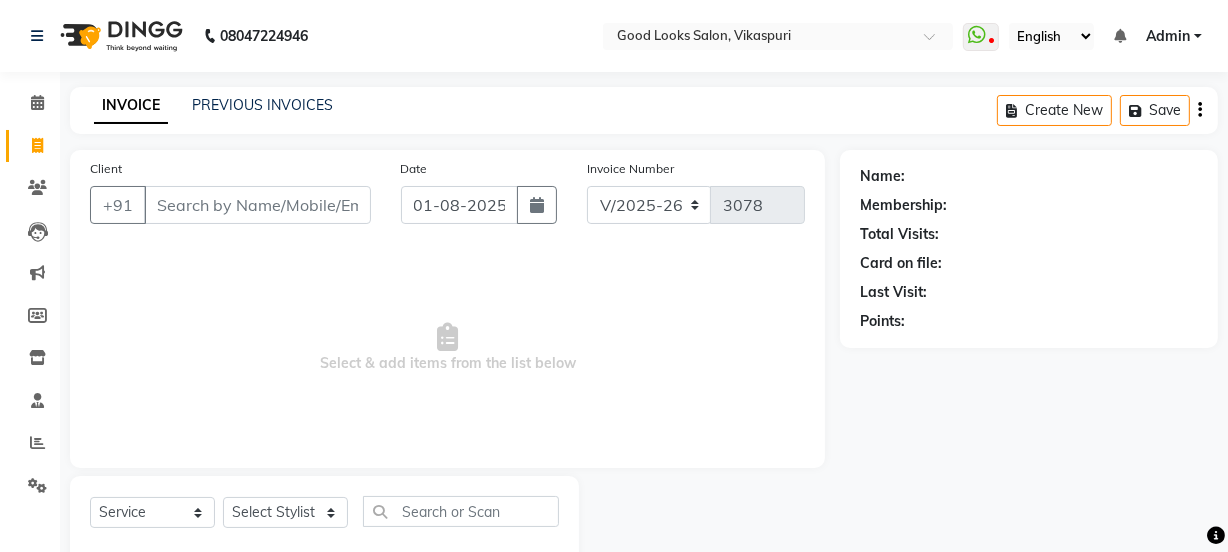 click on "Client +91" 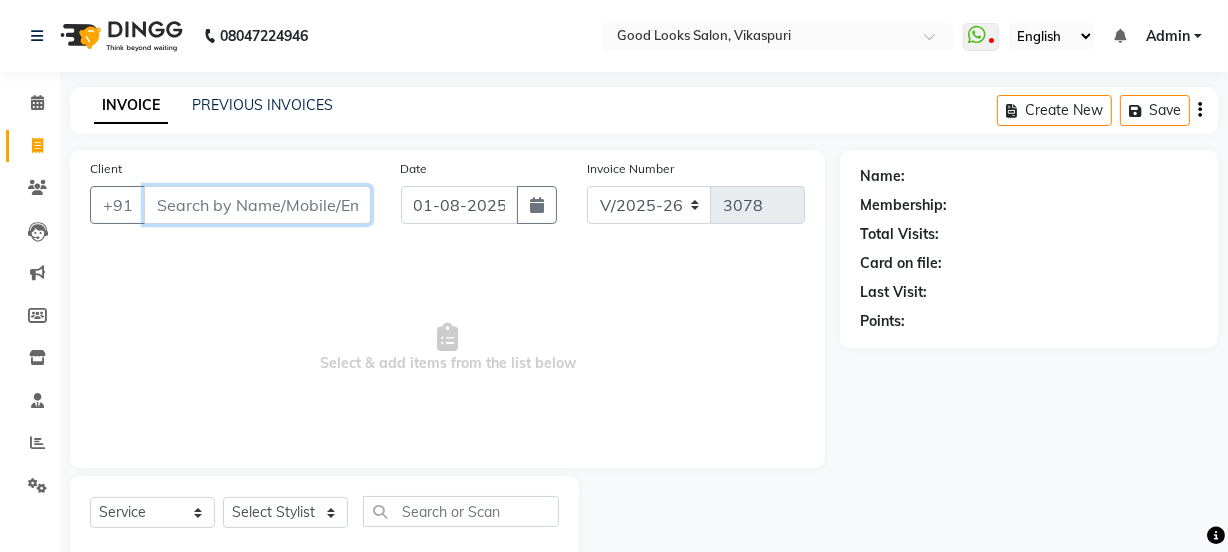 click on "Client" at bounding box center (257, 205) 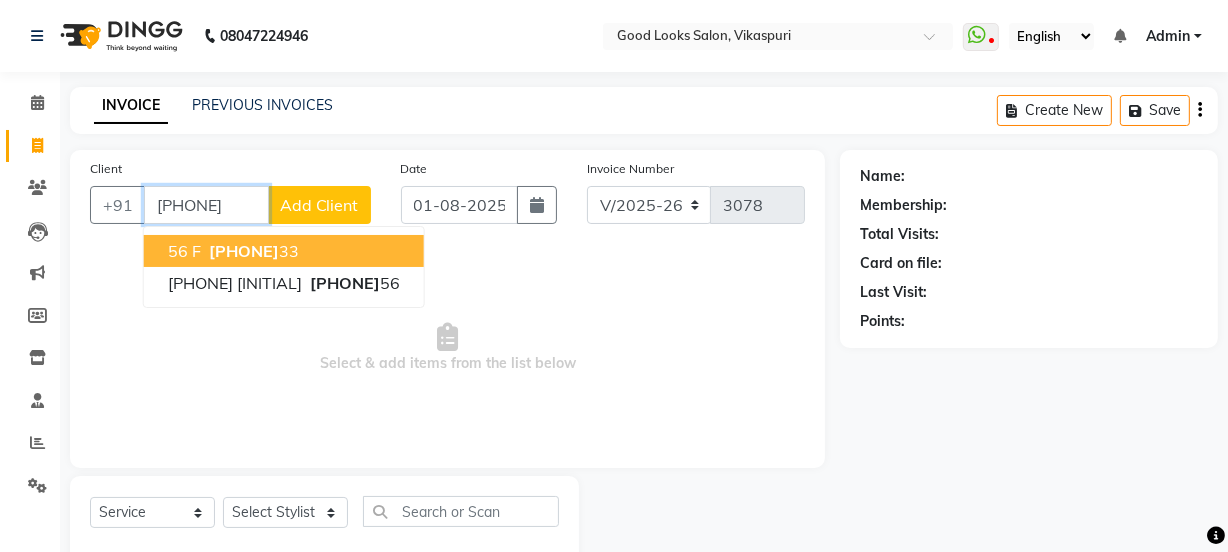 click on "[PHONE]" at bounding box center (244, 251) 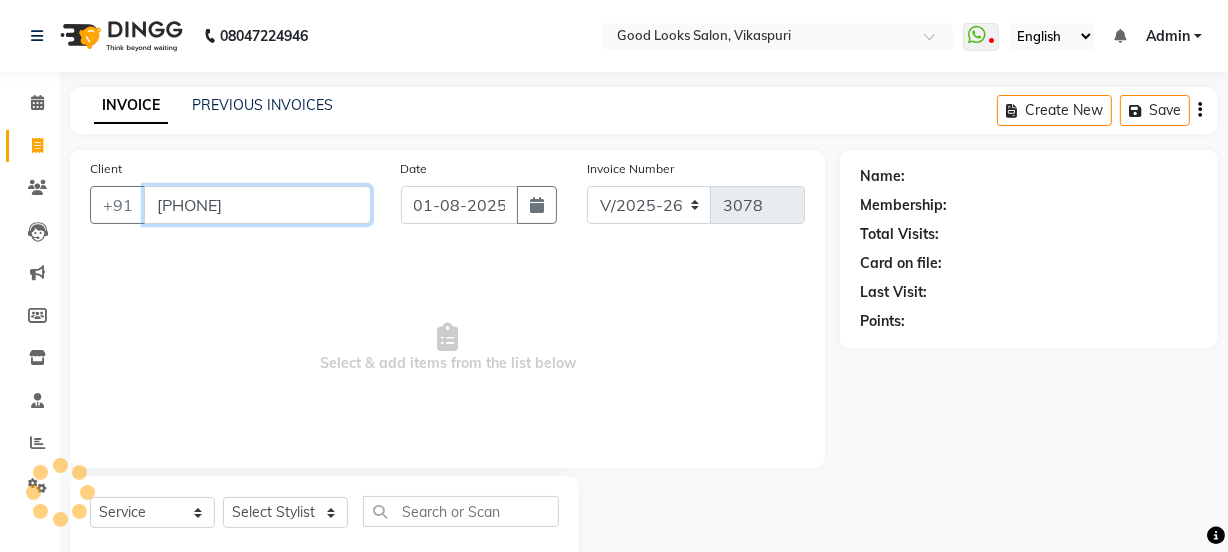 type on "[PHONE]" 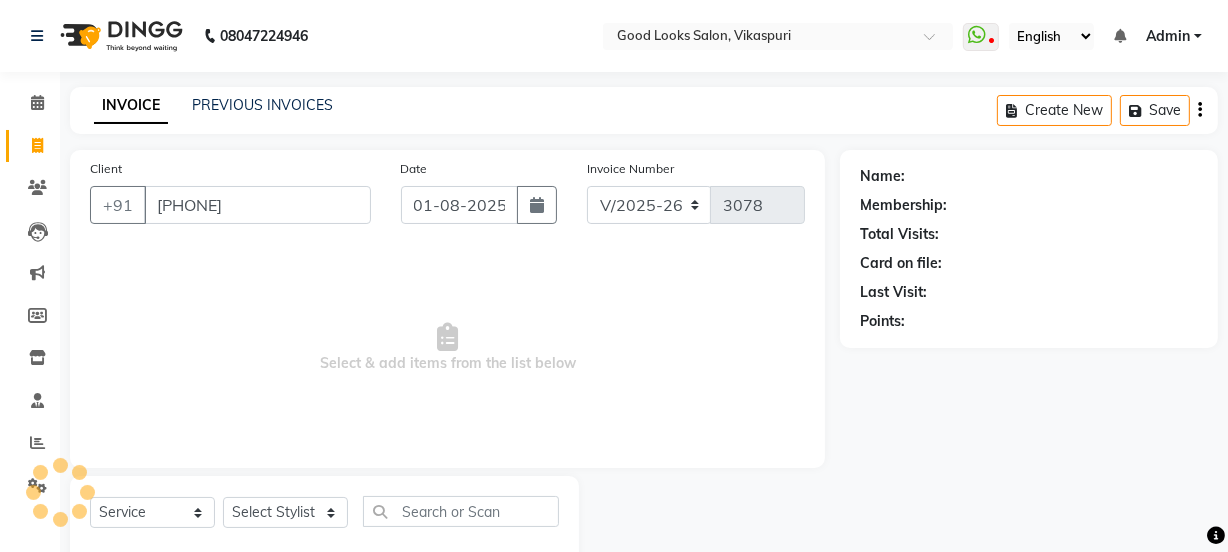 select on "1: Object" 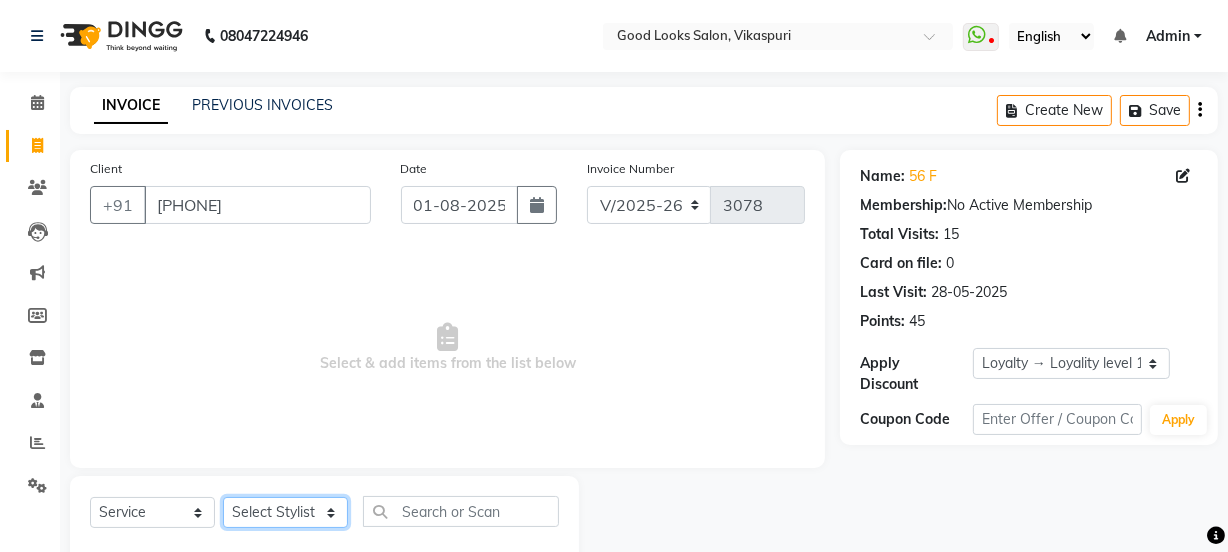 click on "Select Stylist Jyoti kaif Manager Pooja Prachi Raman Raman 2 Reception RIHAN Sameer Shivam simo SUNNY yogita" 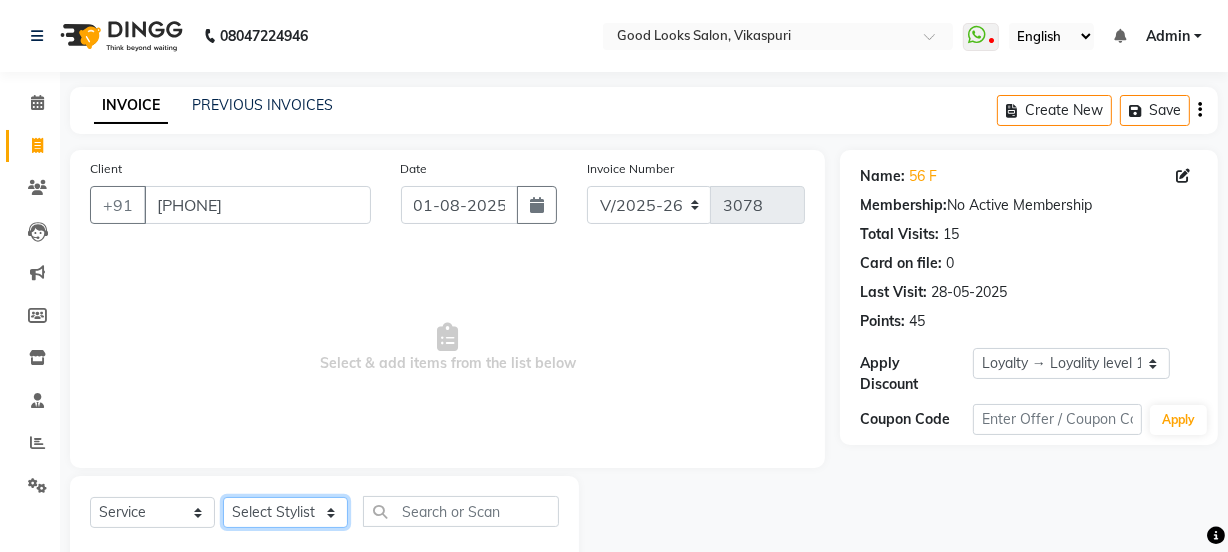 select on "43944" 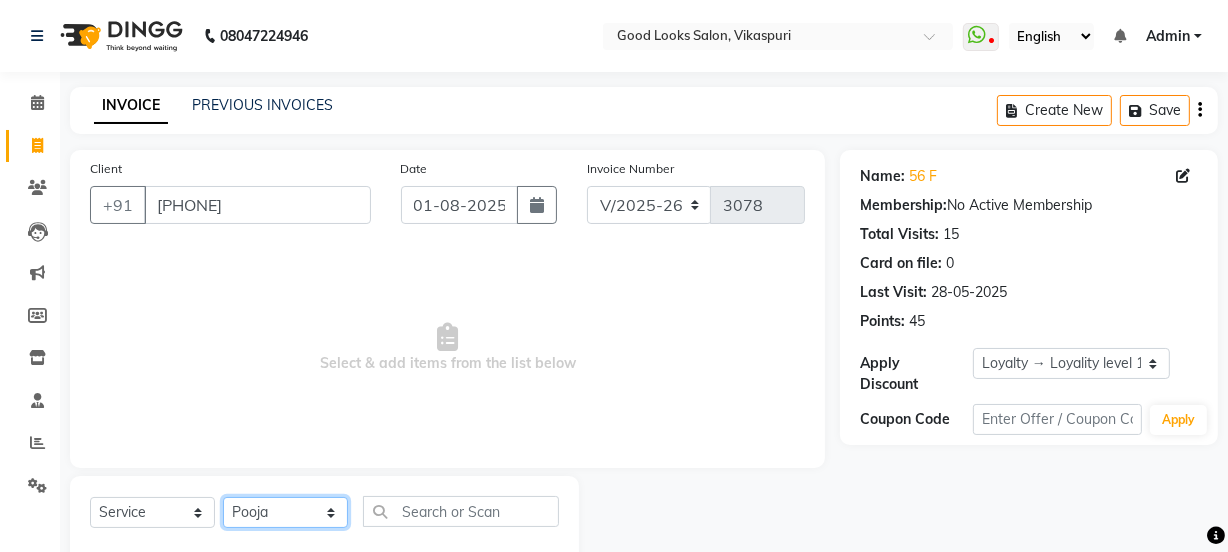 click on "Select Stylist Jyoti kaif Manager Pooja Prachi Raman Raman 2 Reception RIHAN Sameer Shivam simo SUNNY yogita" 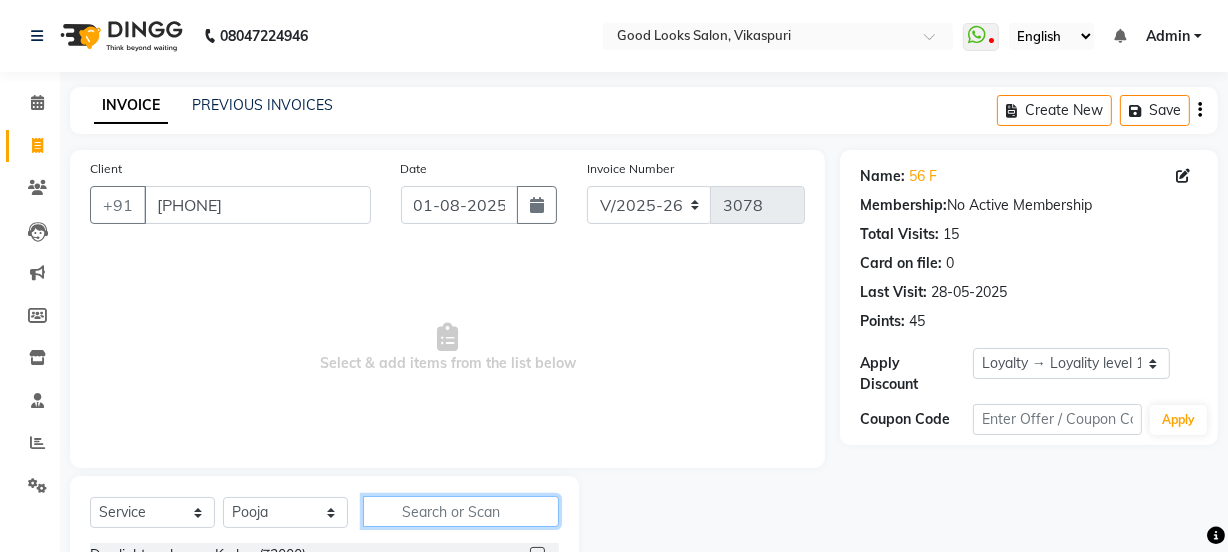 click 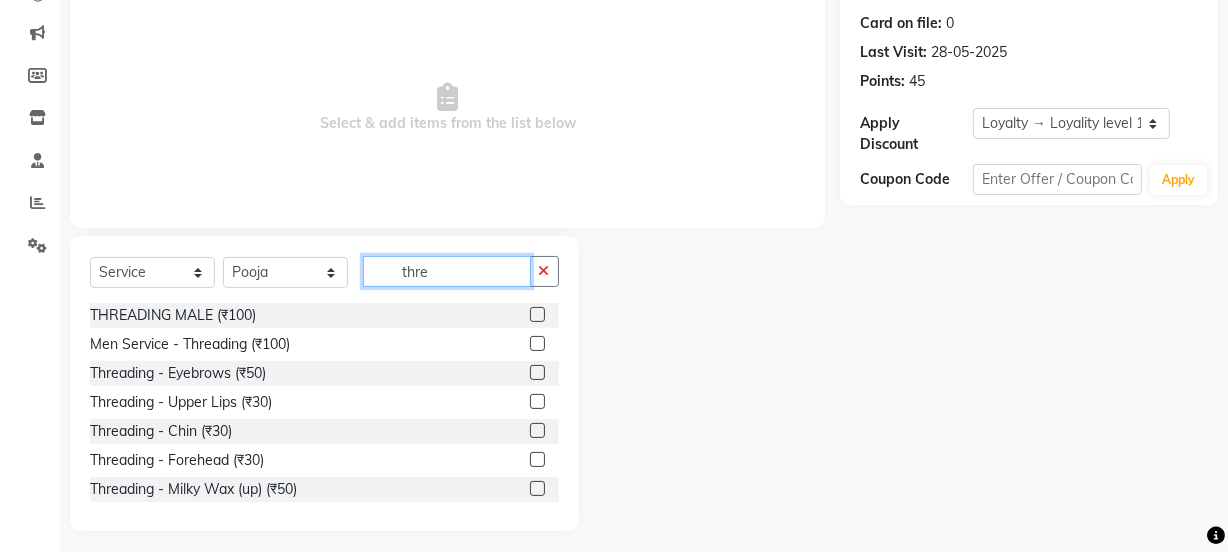 scroll, scrollTop: 250, scrollLeft: 0, axis: vertical 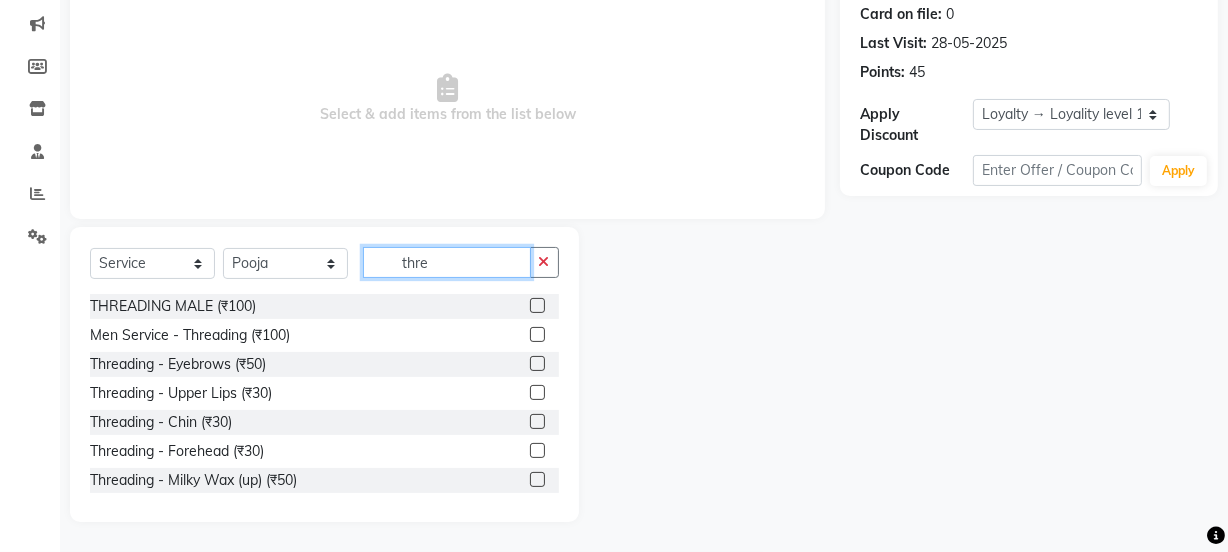 type on "thre" 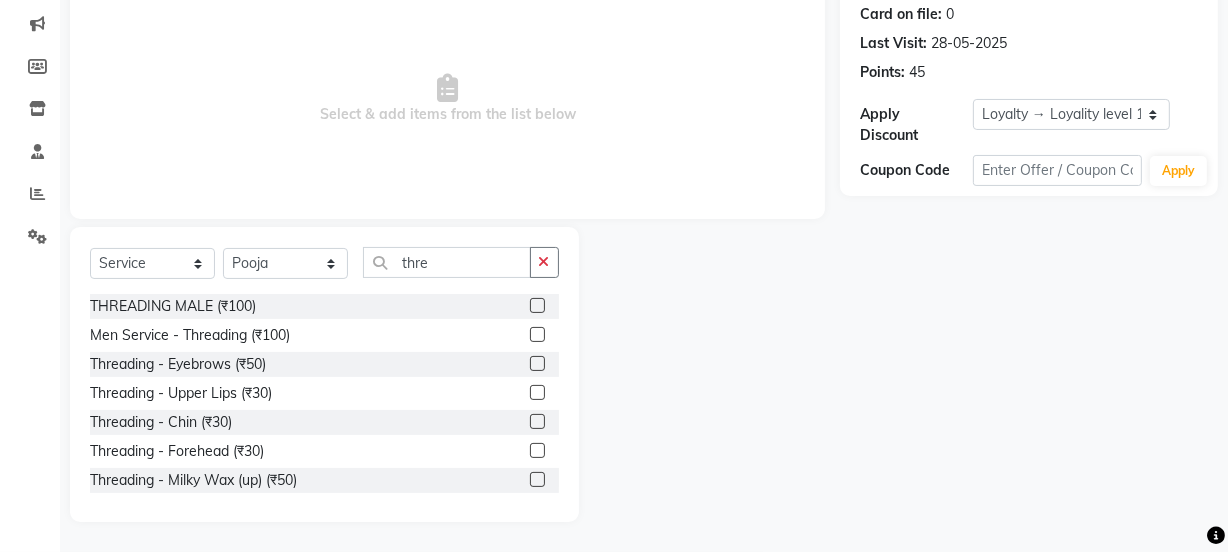 drag, startPoint x: 528, startPoint y: 352, endPoint x: 524, endPoint y: 367, distance: 15.524175 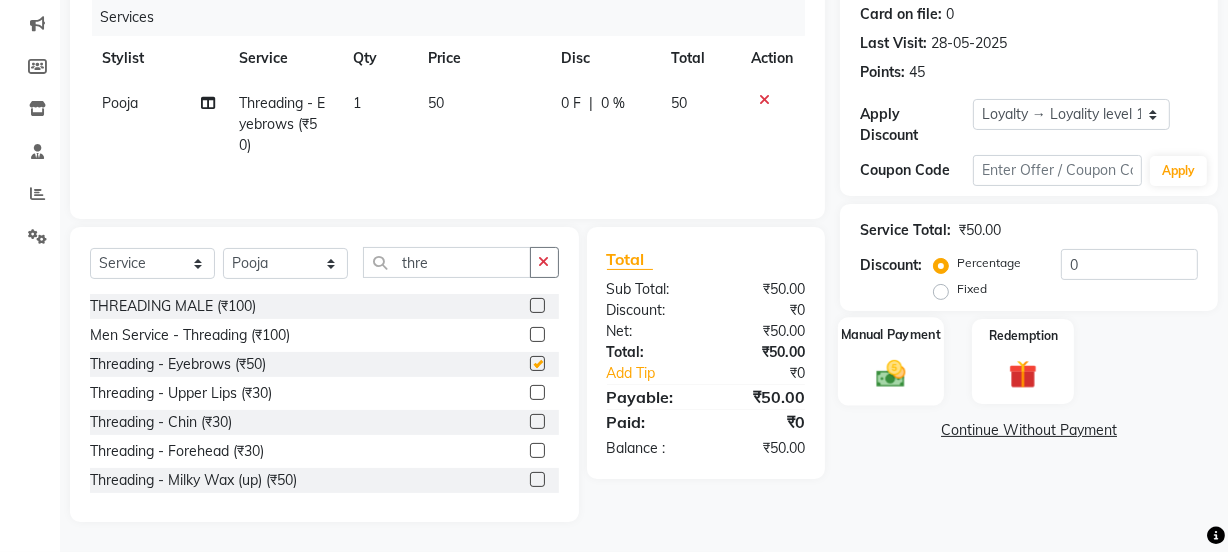 click on "Manual Payment" 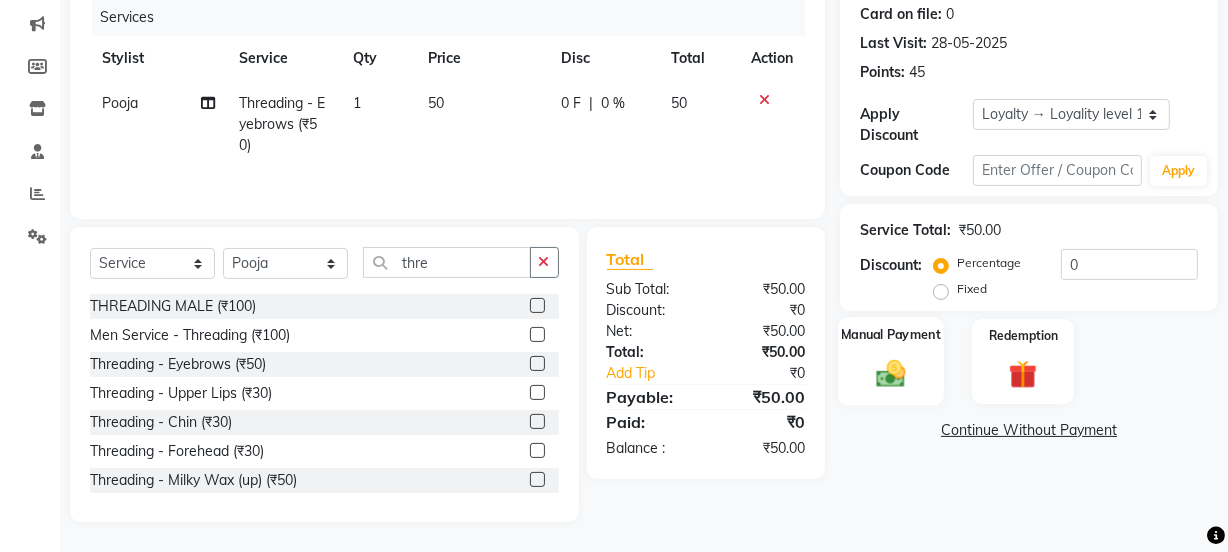 checkbox on "false" 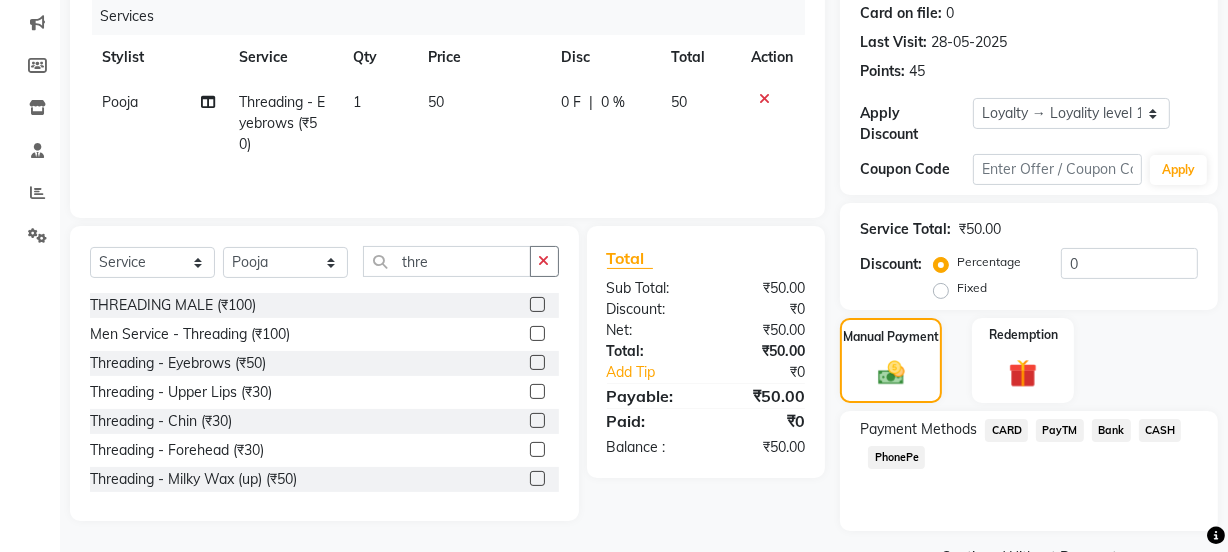 click on "PayTM" 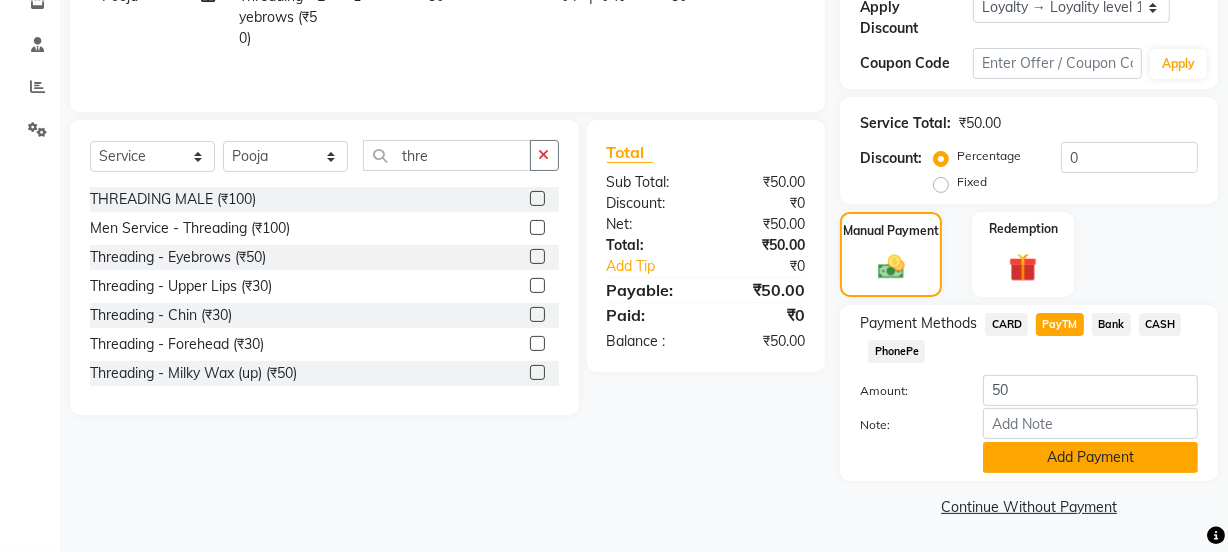 click on "Add Payment" 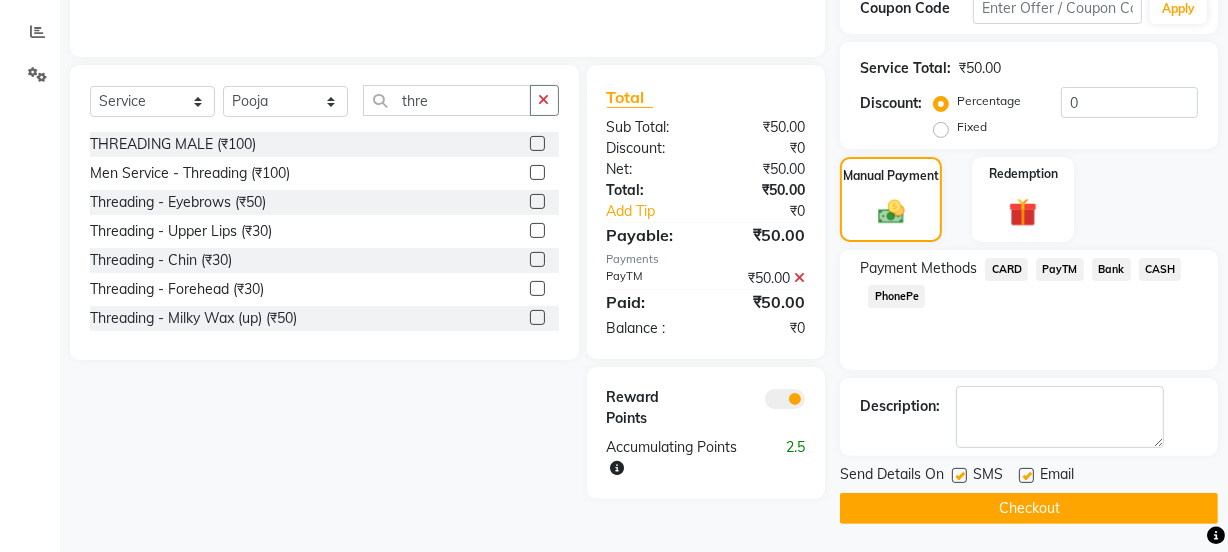scroll, scrollTop: 412, scrollLeft: 0, axis: vertical 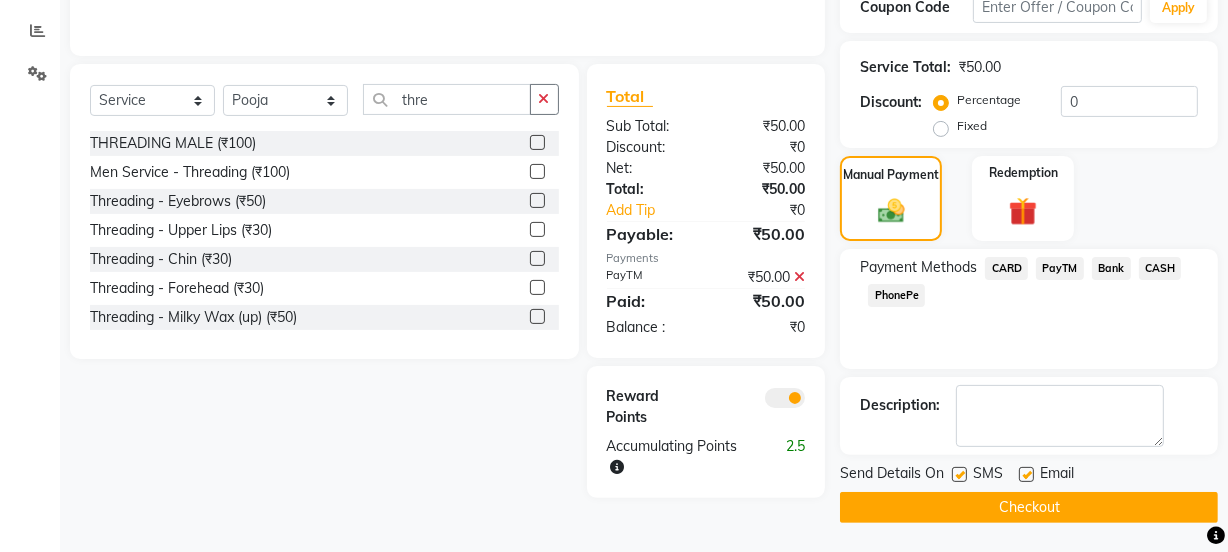 click 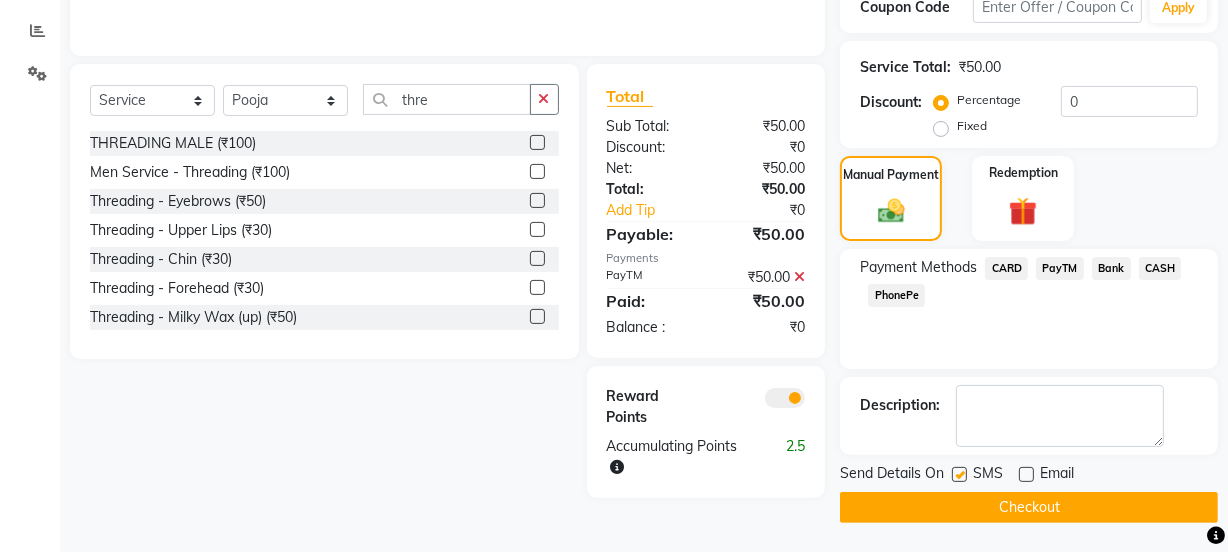 click on "Send Details On SMS Email" 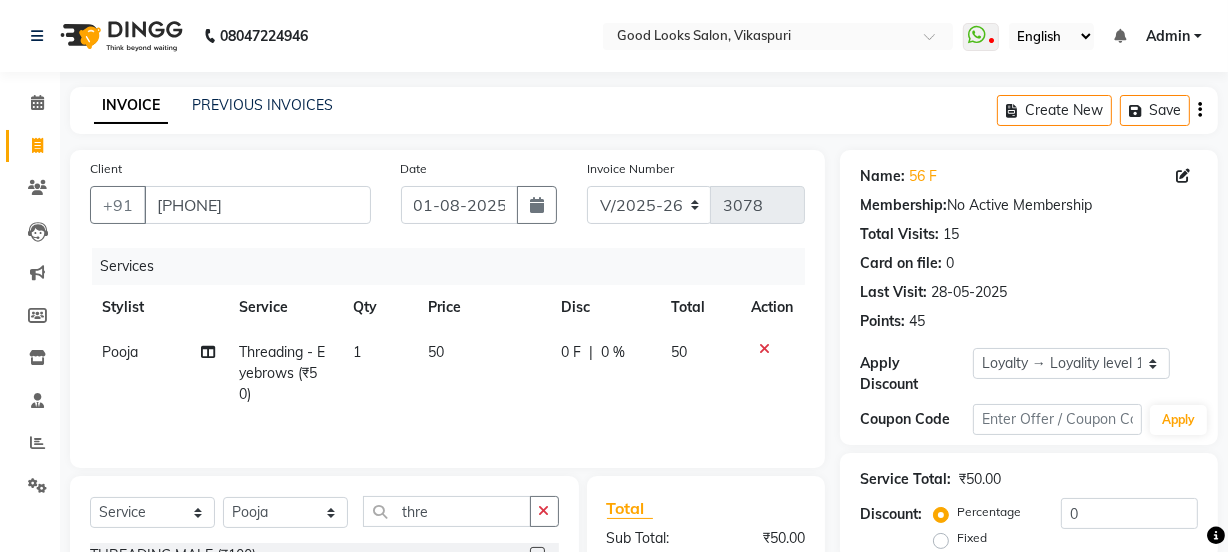 scroll, scrollTop: 412, scrollLeft: 0, axis: vertical 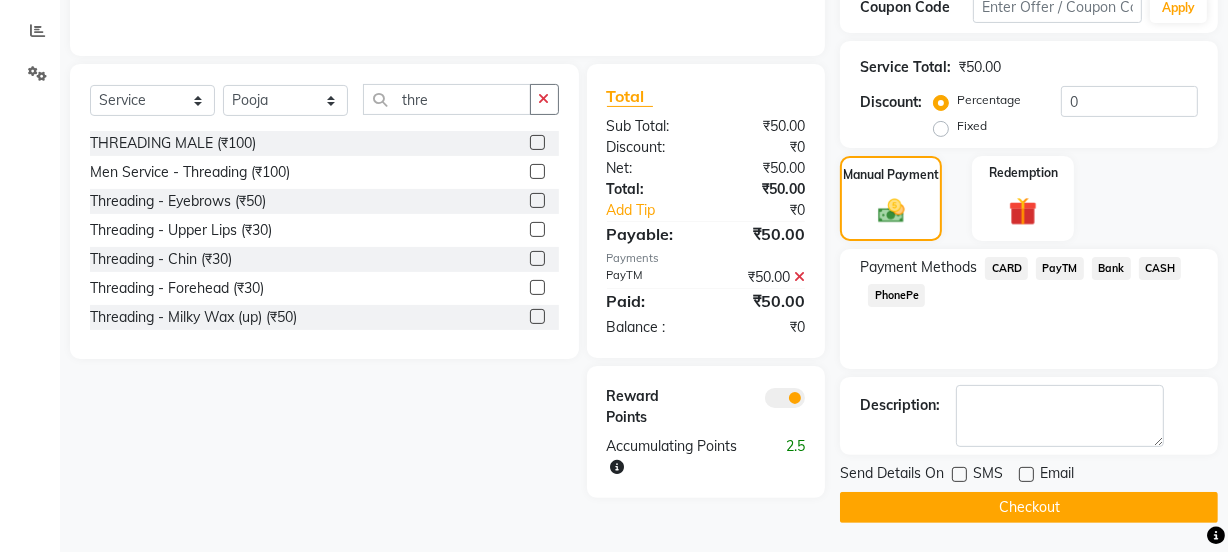 click on "Send Details On SMS Email  Checkout" 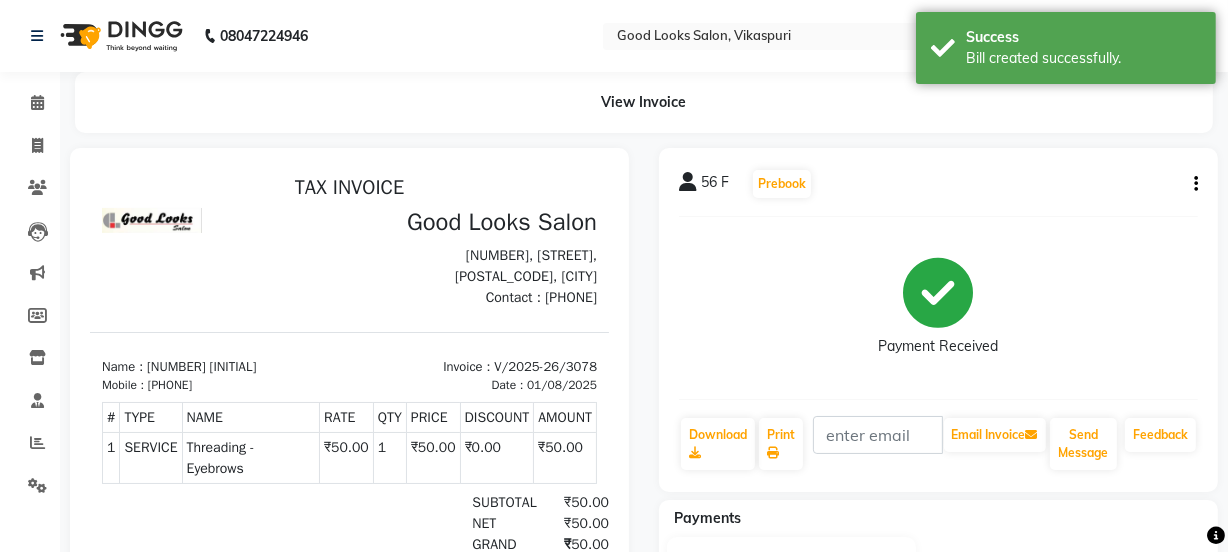 scroll, scrollTop: 0, scrollLeft: 0, axis: both 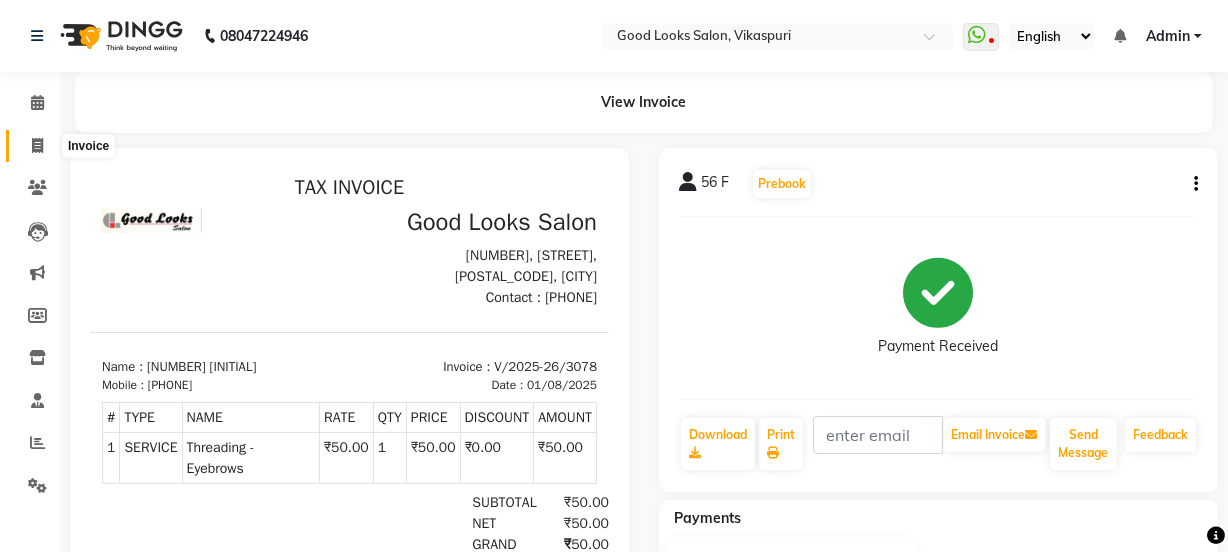 click 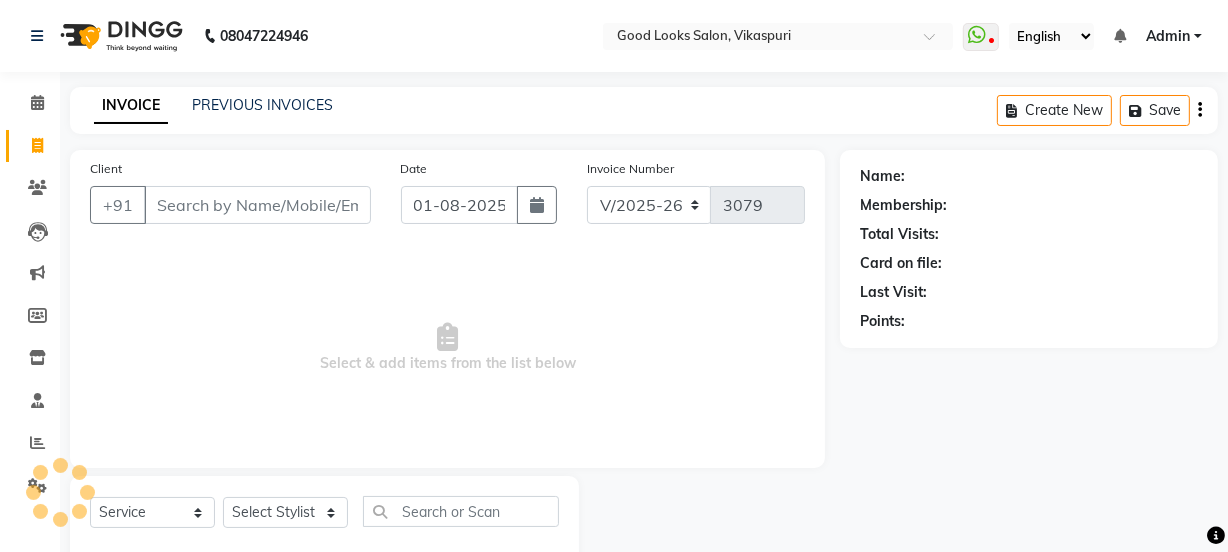 scroll, scrollTop: 50, scrollLeft: 0, axis: vertical 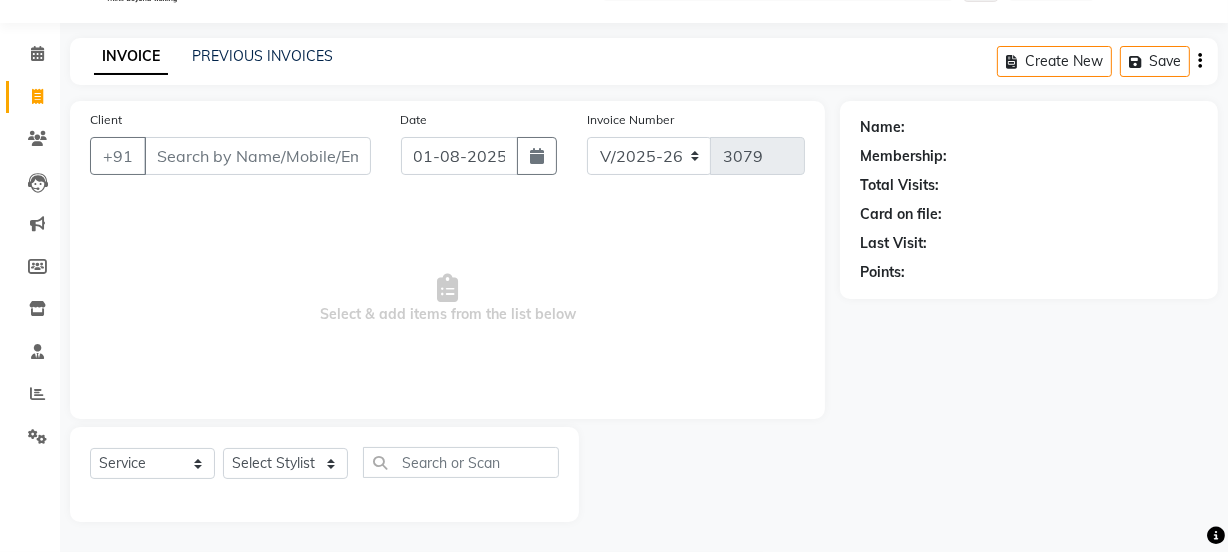 click on "Select & add items from the list below" at bounding box center [447, 299] 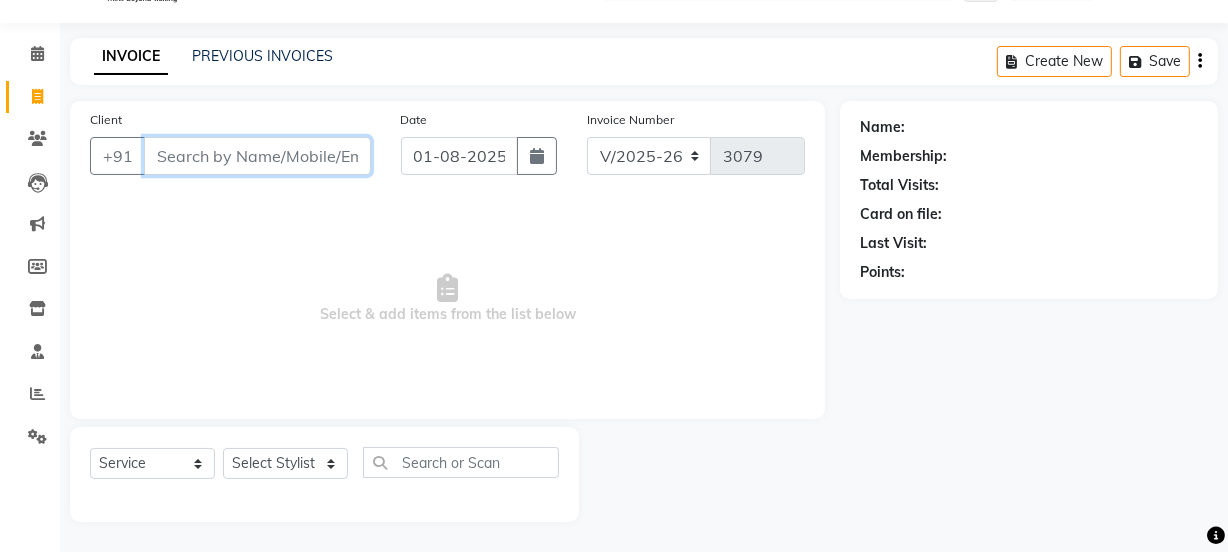 click on "Client" at bounding box center (257, 156) 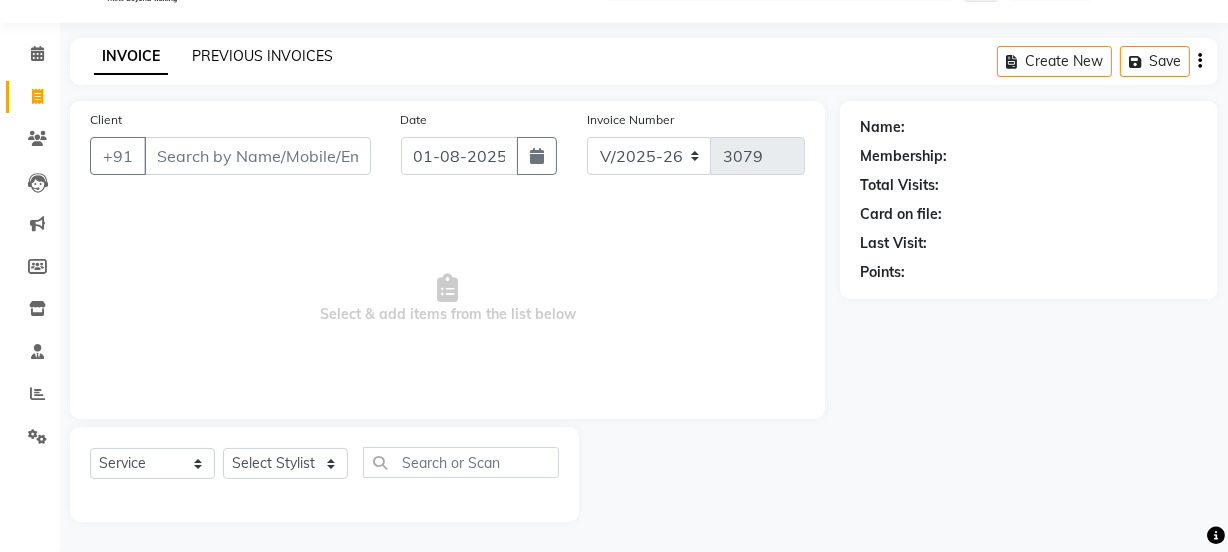 click on "PREVIOUS INVOICES" 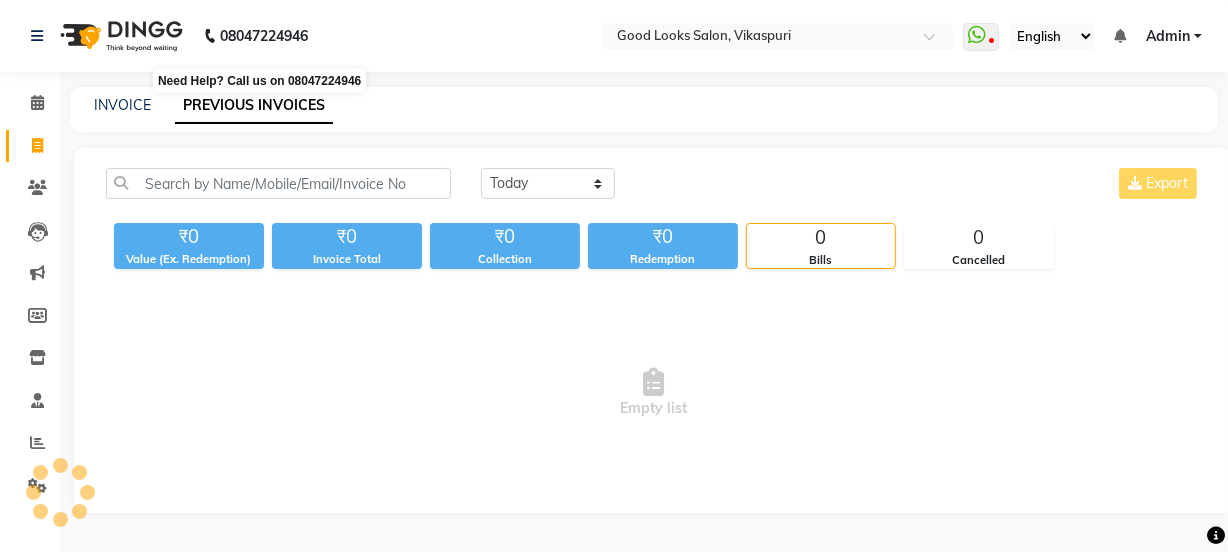 scroll, scrollTop: 0, scrollLeft: 0, axis: both 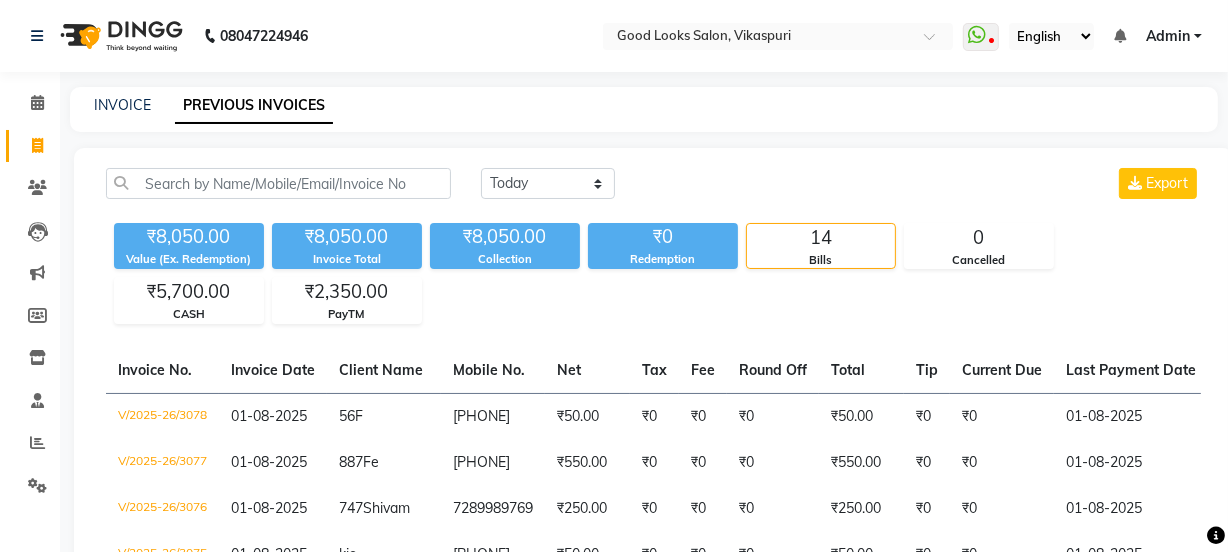drag, startPoint x: 474, startPoint y: 181, endPoint x: 536, endPoint y: 213, distance: 69.77106 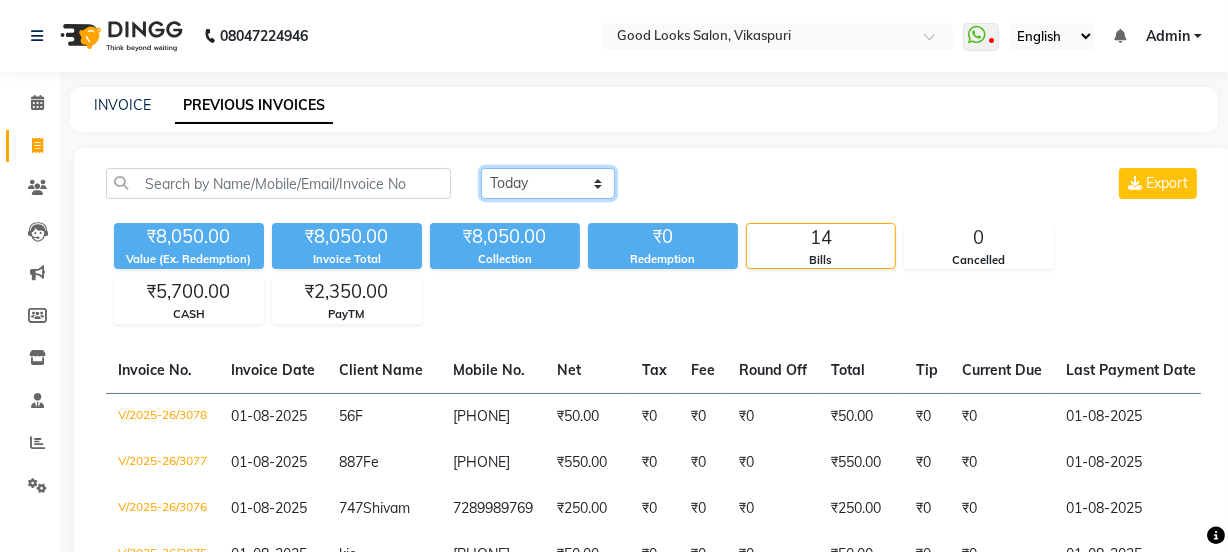 drag, startPoint x: 531, startPoint y: 184, endPoint x: 530, endPoint y: 198, distance: 14.035668 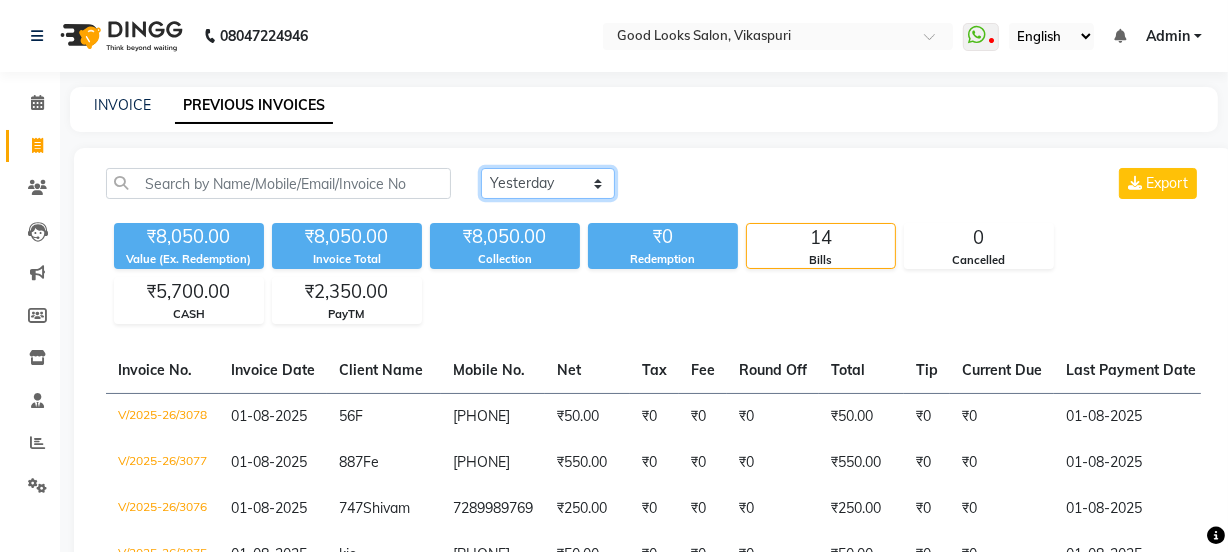 click on "Today Yesterday Custom Range" 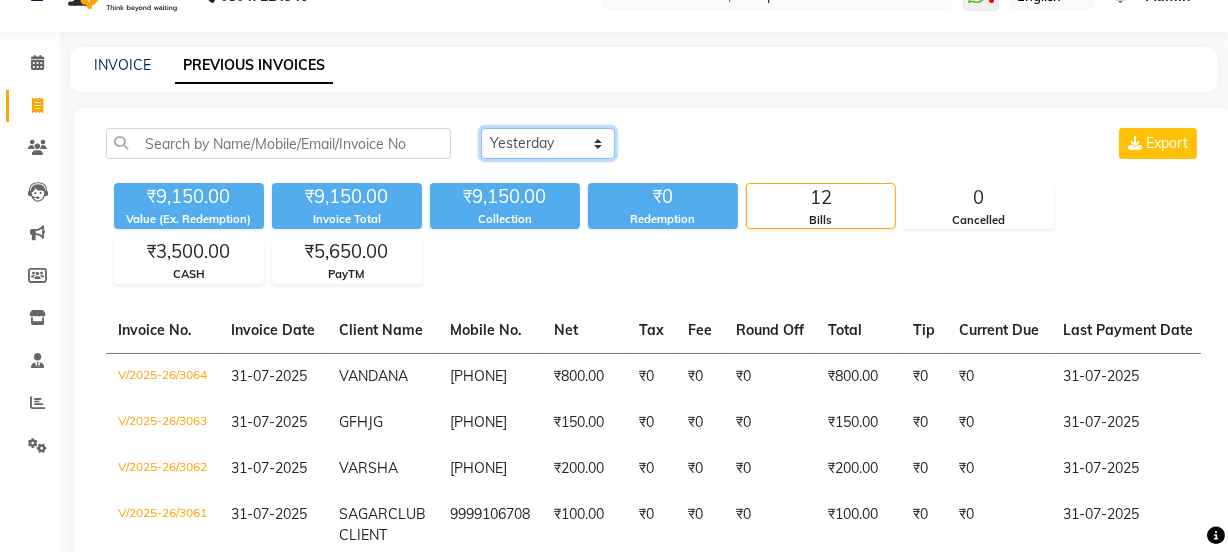 scroll, scrollTop: 0, scrollLeft: 0, axis: both 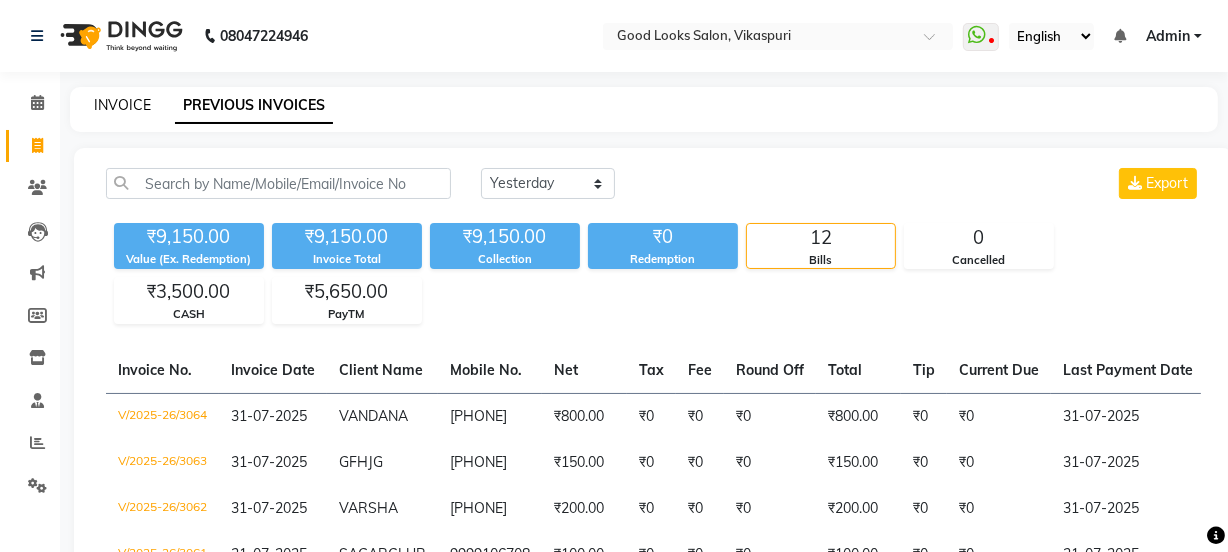 click on "INVOICE" 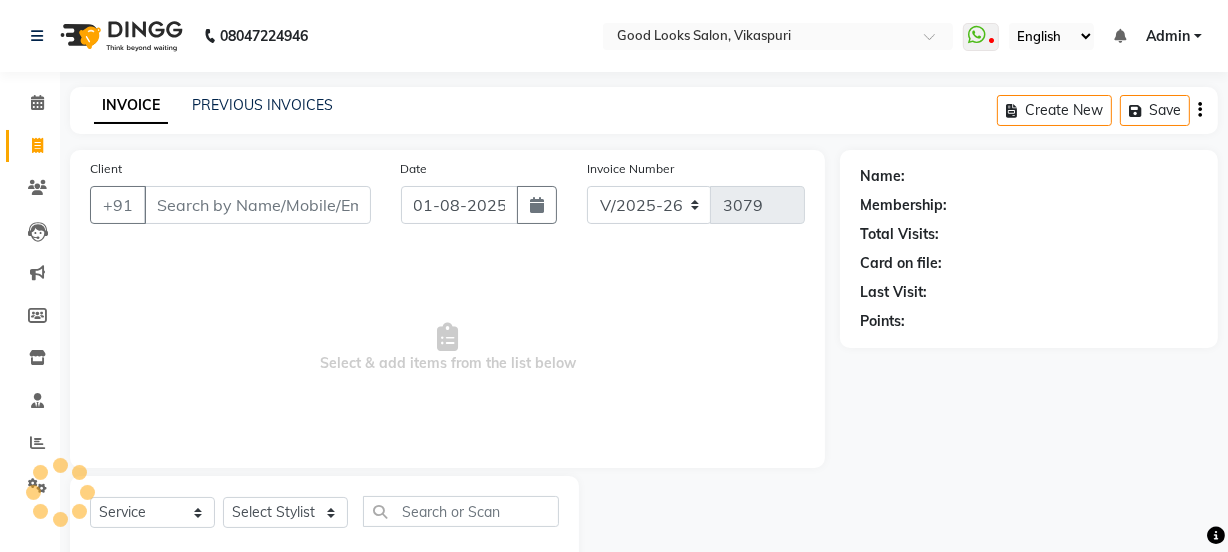 scroll, scrollTop: 50, scrollLeft: 0, axis: vertical 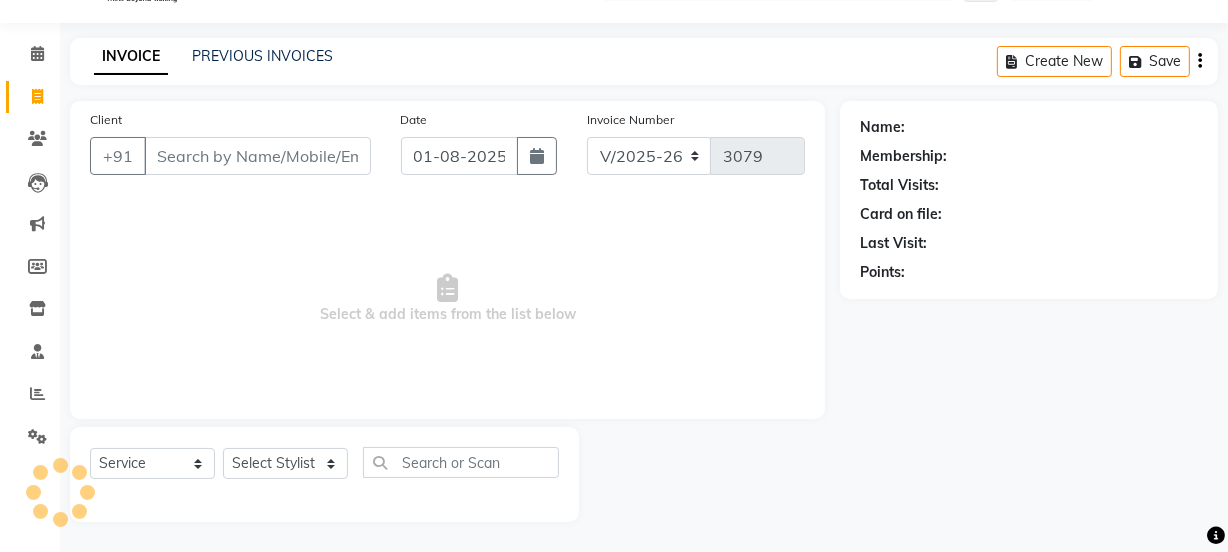 click on "Client" at bounding box center (257, 156) 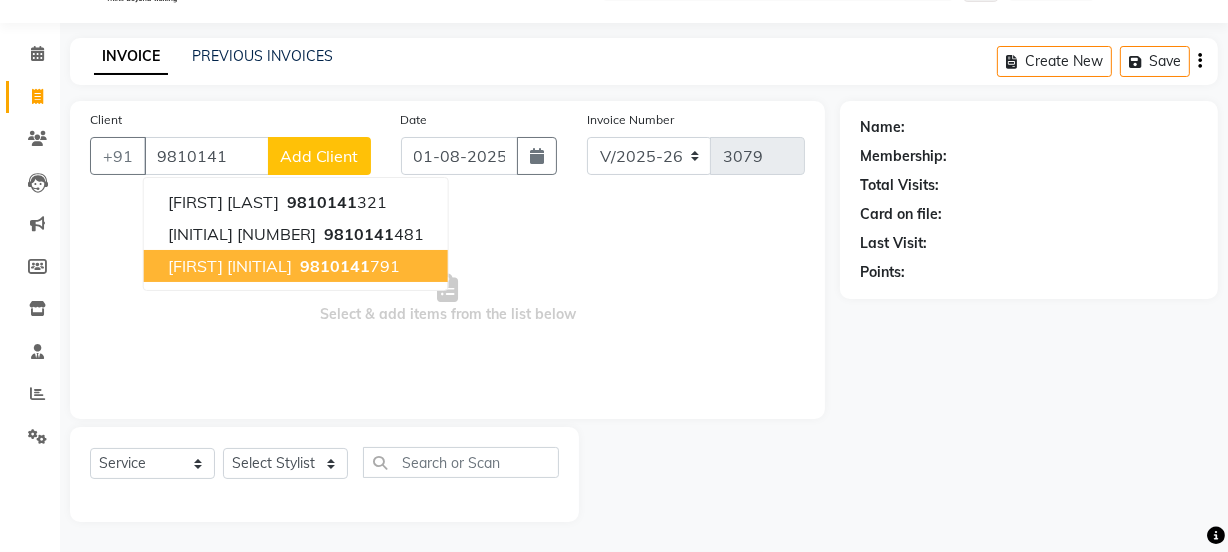 click on "[FIRST] [INITIAL]   [PHONE]" at bounding box center (296, 266) 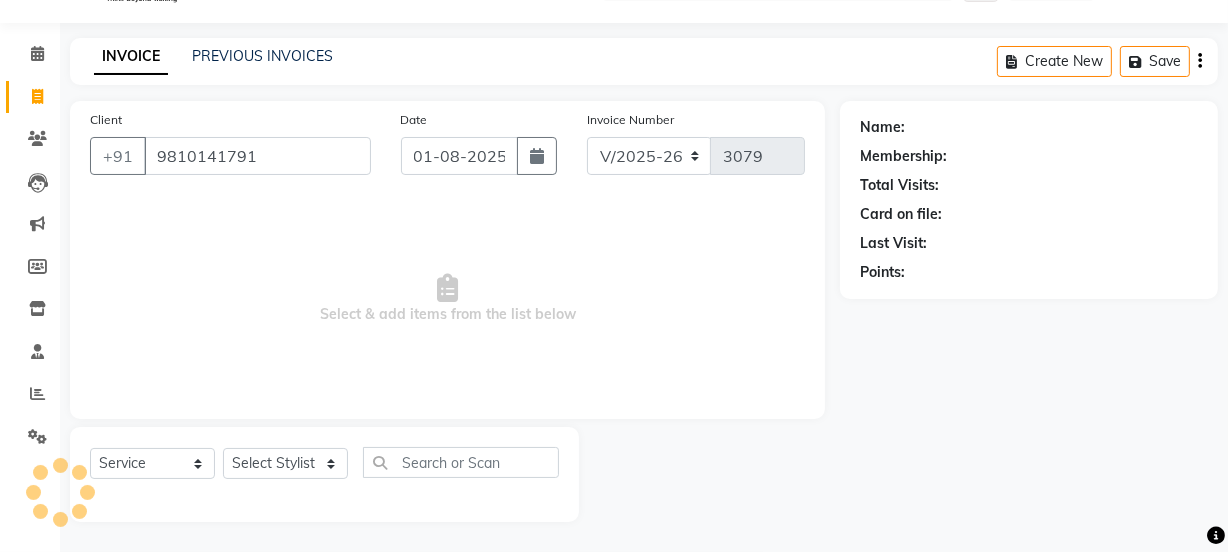 type on "9810141791" 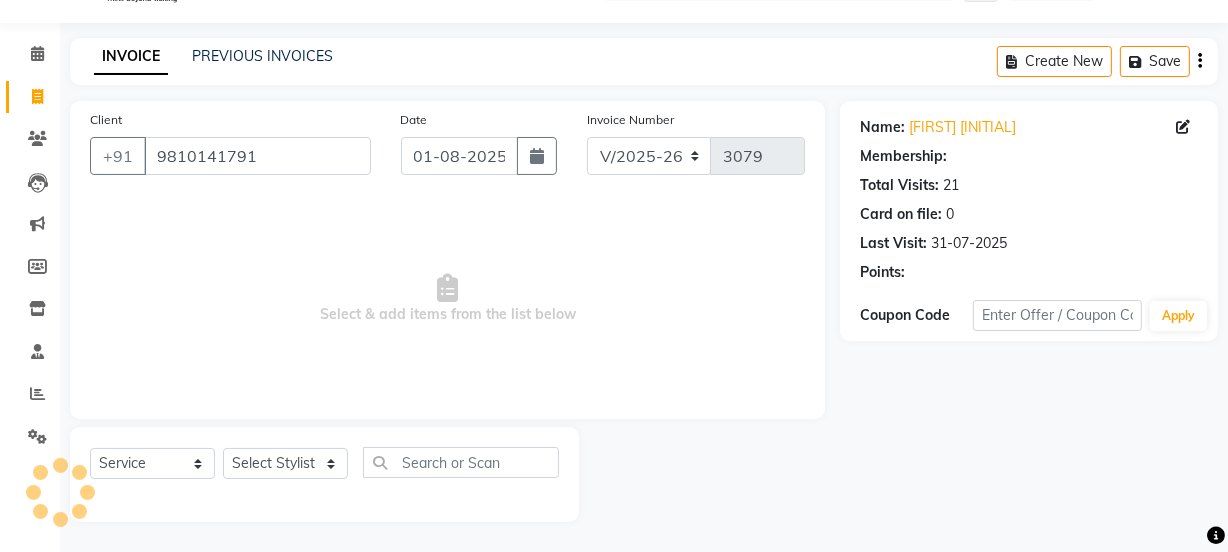 select on "1: Object" 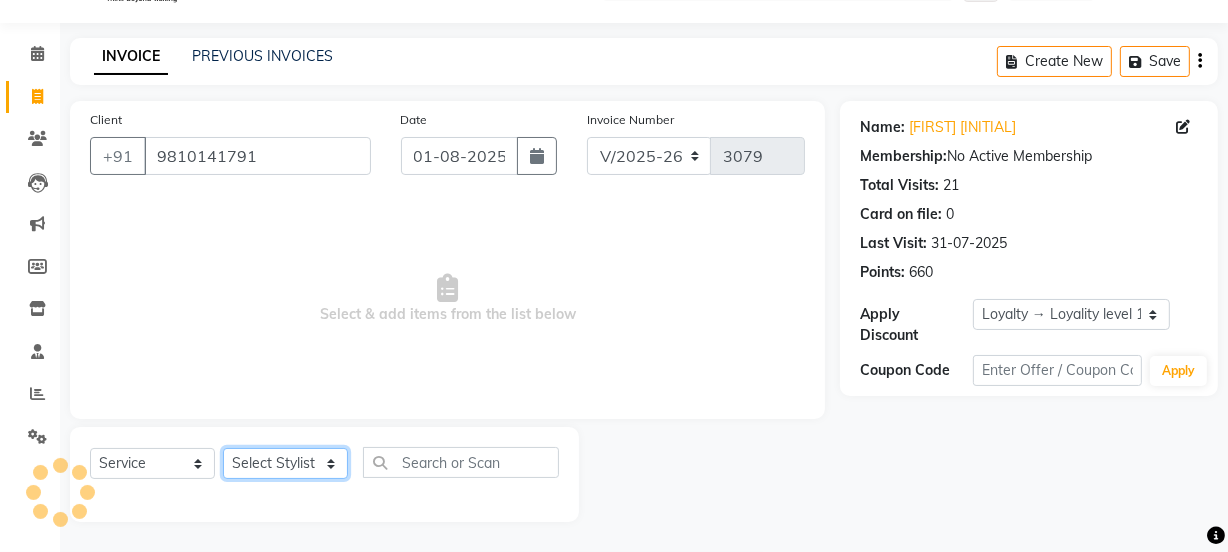 click on "Select Stylist Jyoti kaif Manager Pooja Prachi Raman Raman 2 Reception RIHAN Sameer Shivam simo SUNNY yogita" 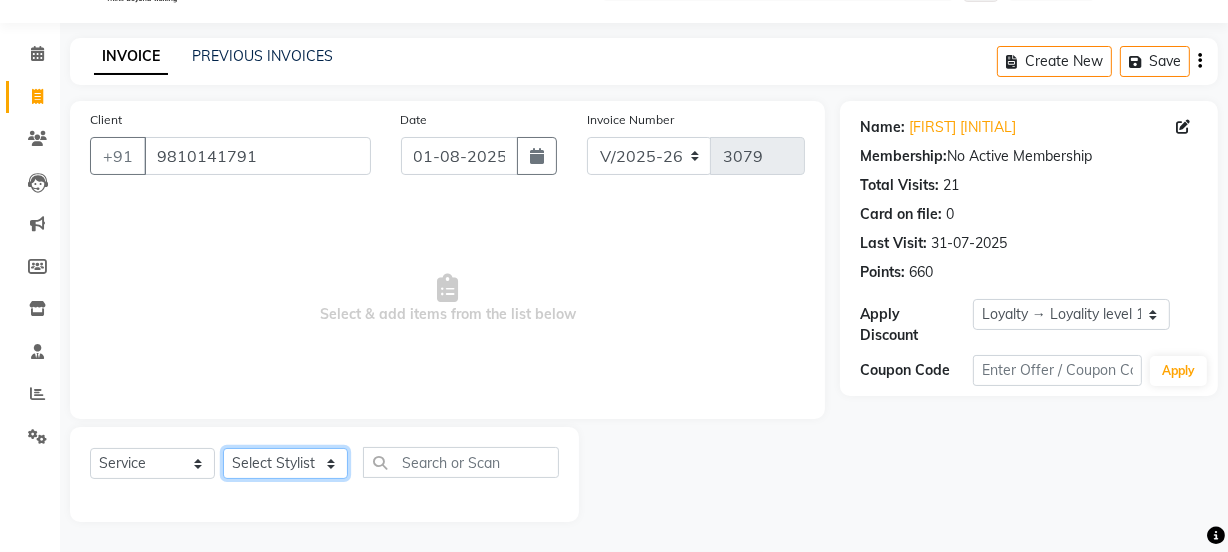 select on "22726" 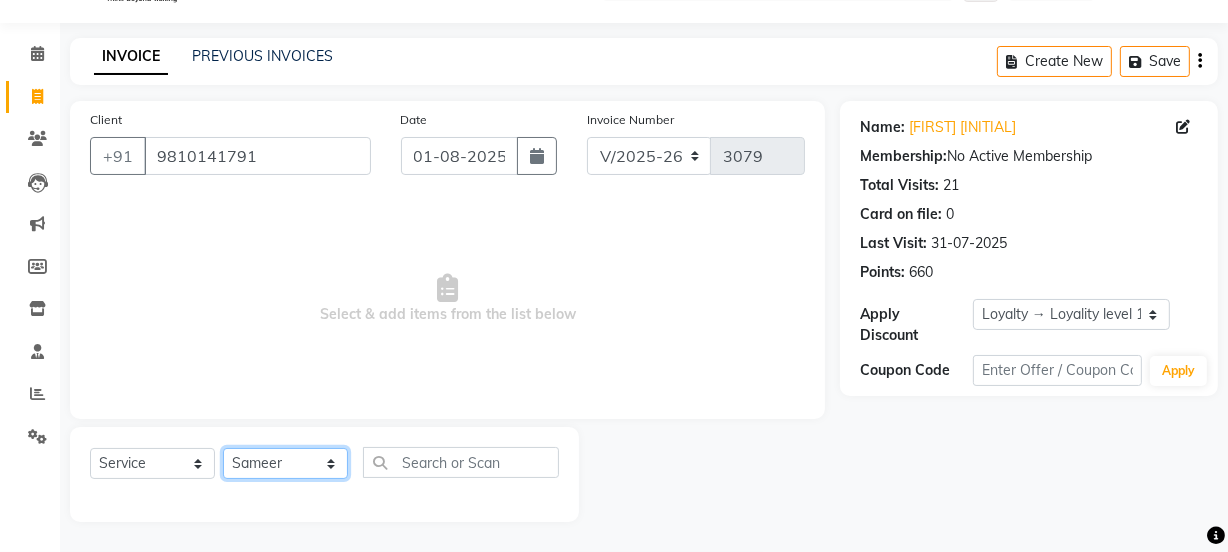 click on "Select Stylist Jyoti kaif Manager Pooja Prachi Raman Raman 2 Reception RIHAN Sameer Shivam simo SUNNY yogita" 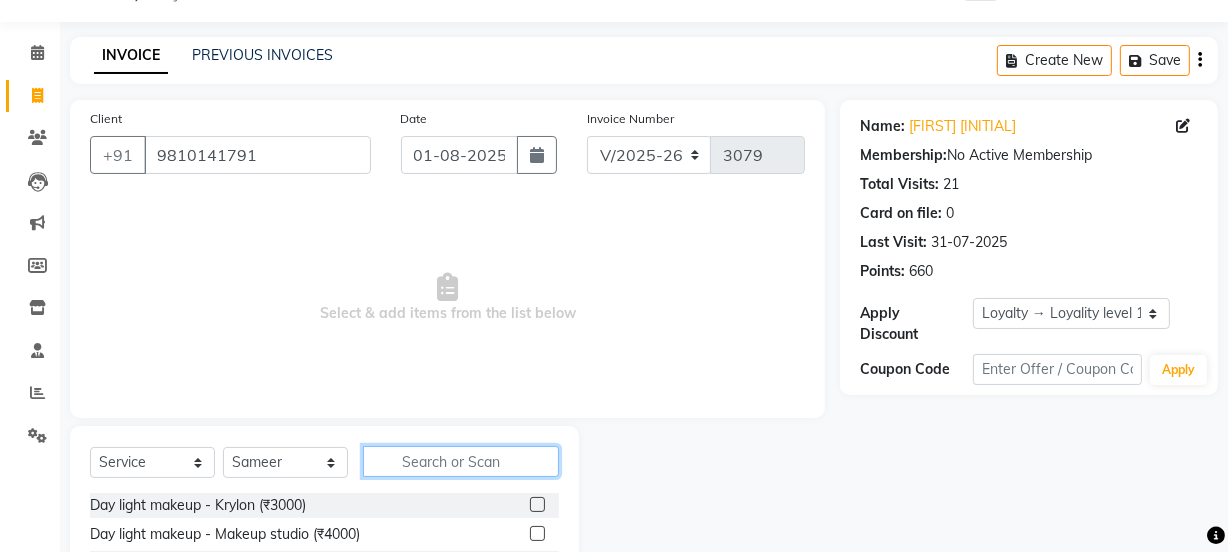 click 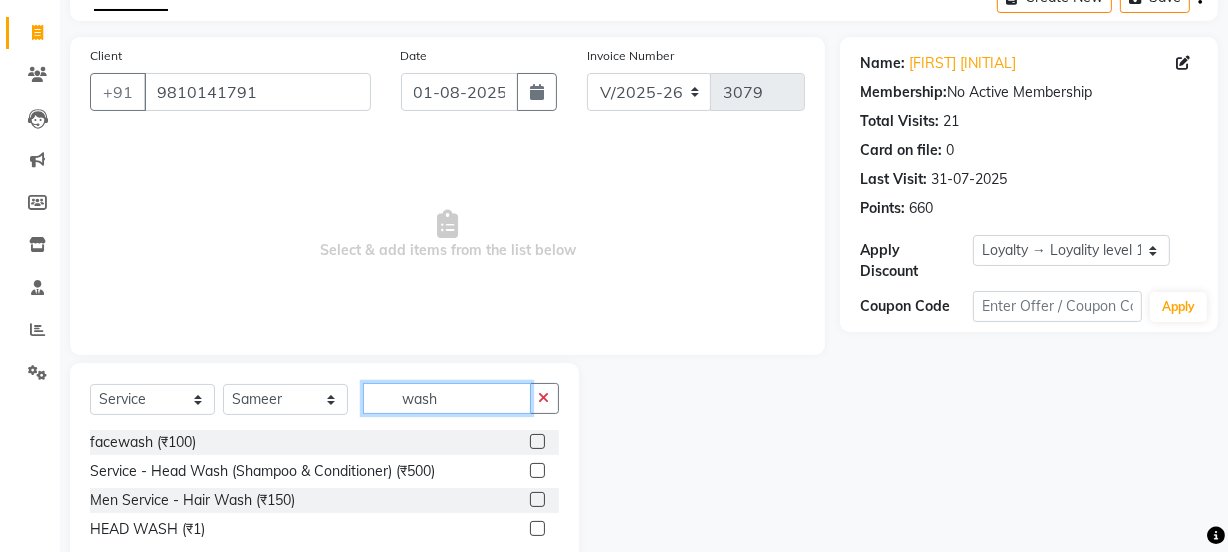 scroll, scrollTop: 165, scrollLeft: 0, axis: vertical 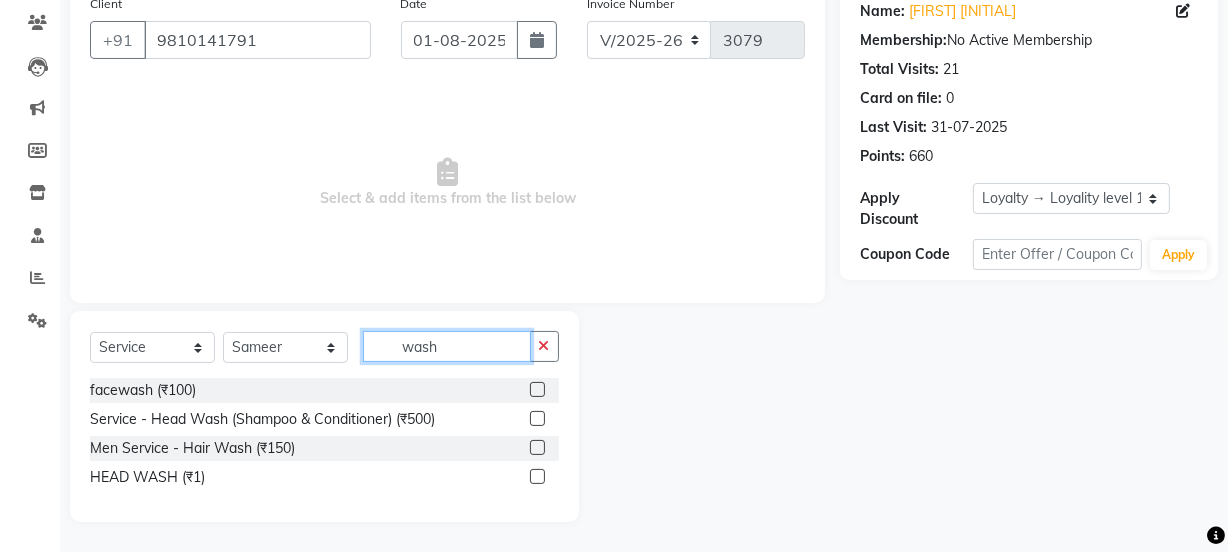 type on "wash" 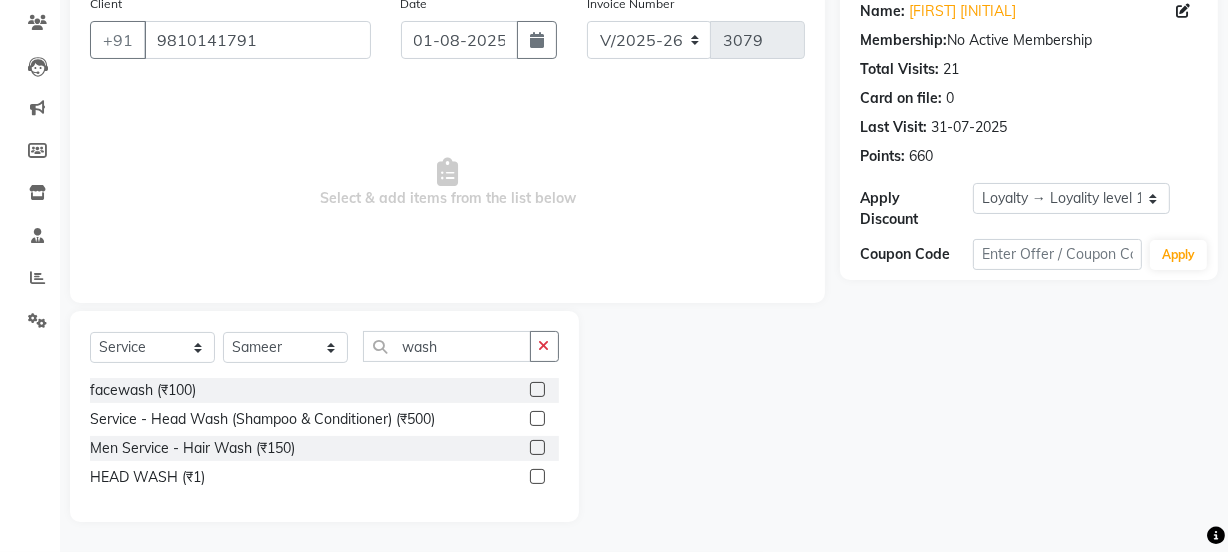 click 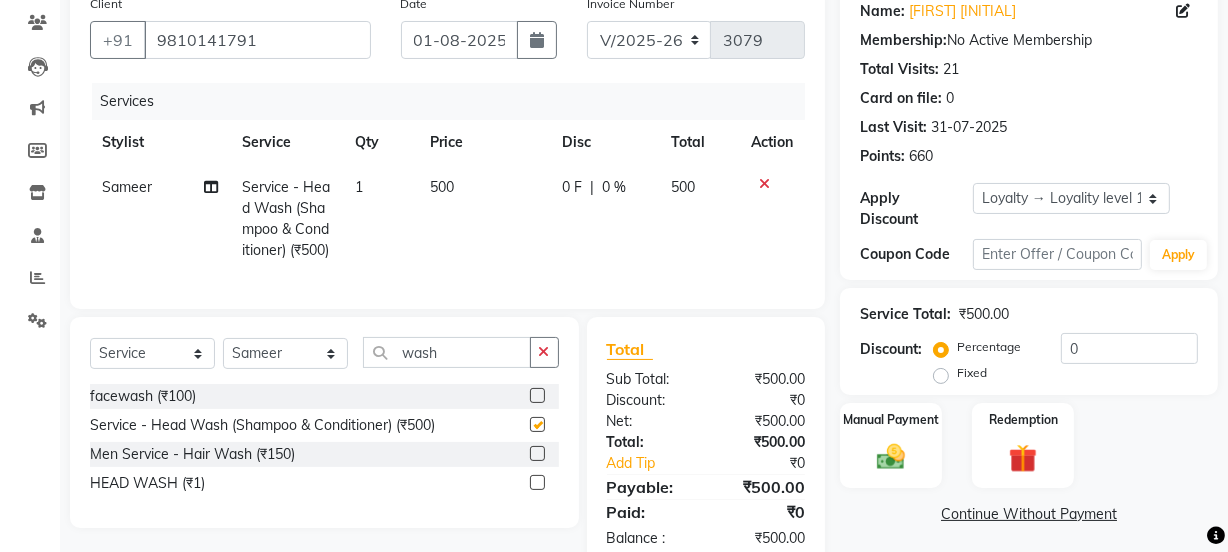 click on "500" 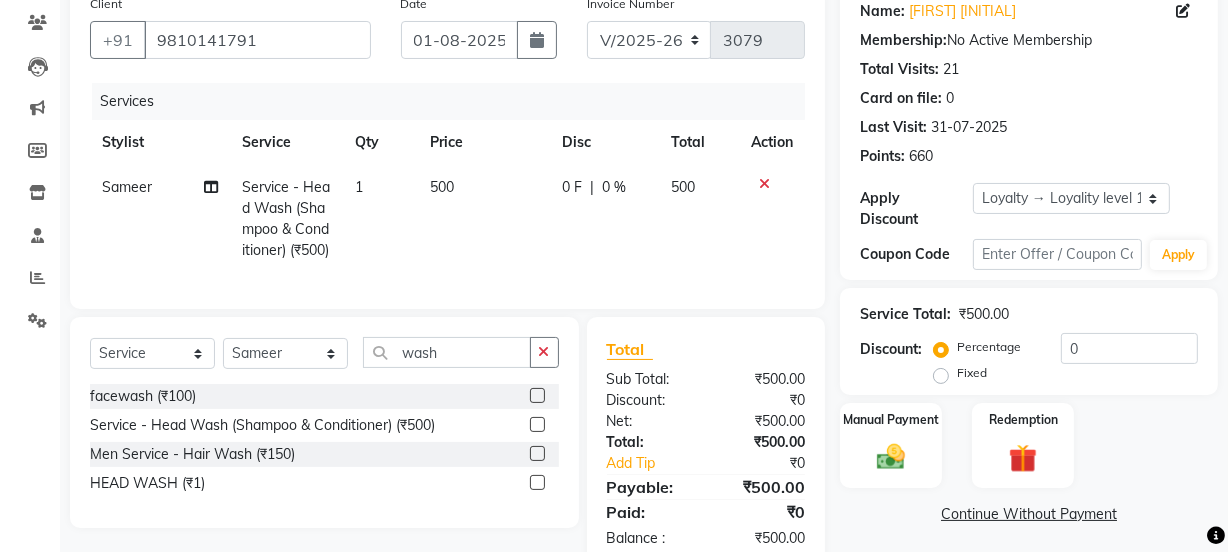 checkbox on "false" 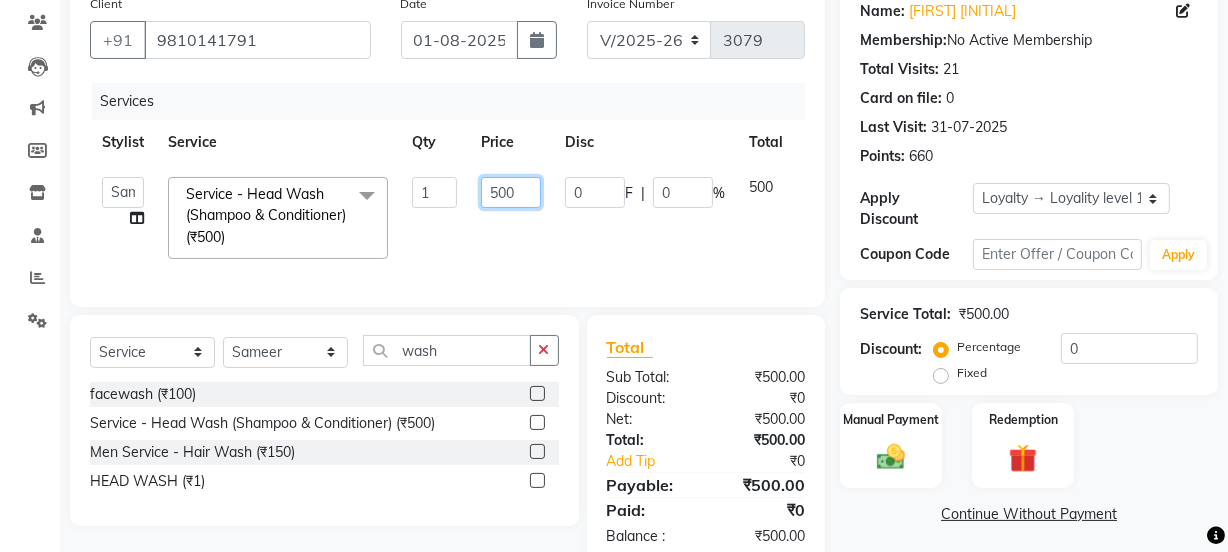 drag, startPoint x: 528, startPoint y: 199, endPoint x: 474, endPoint y: 190, distance: 54.74486 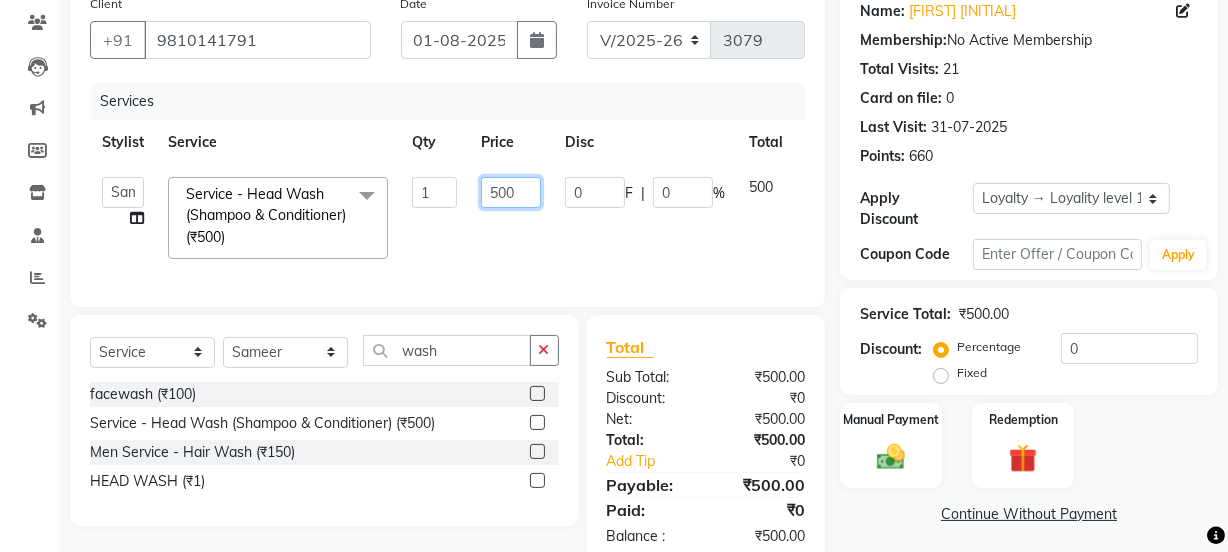 click on "500" 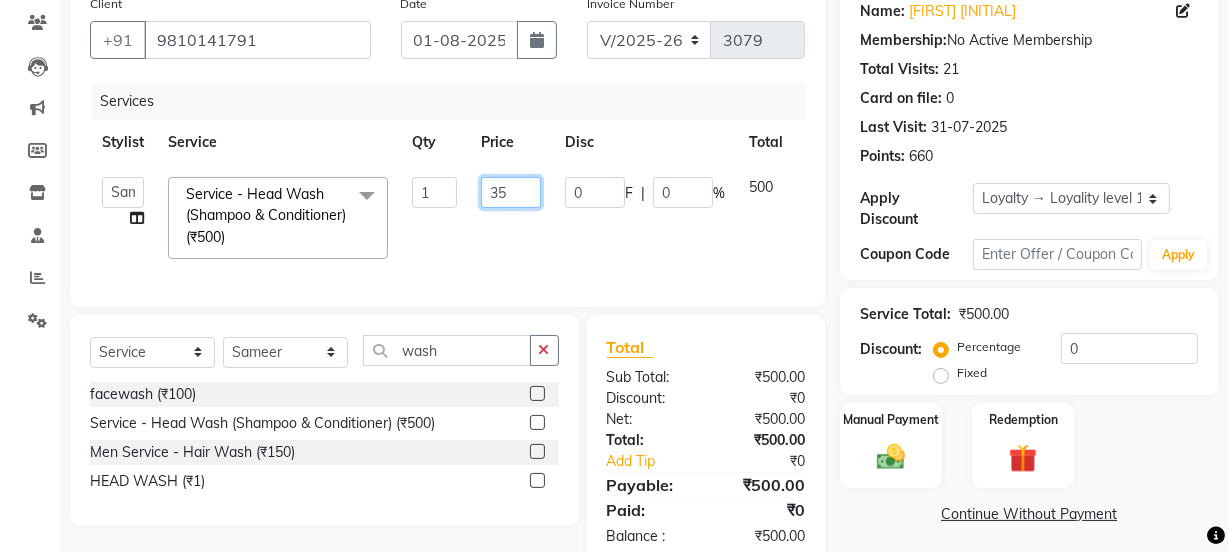 type on "350" 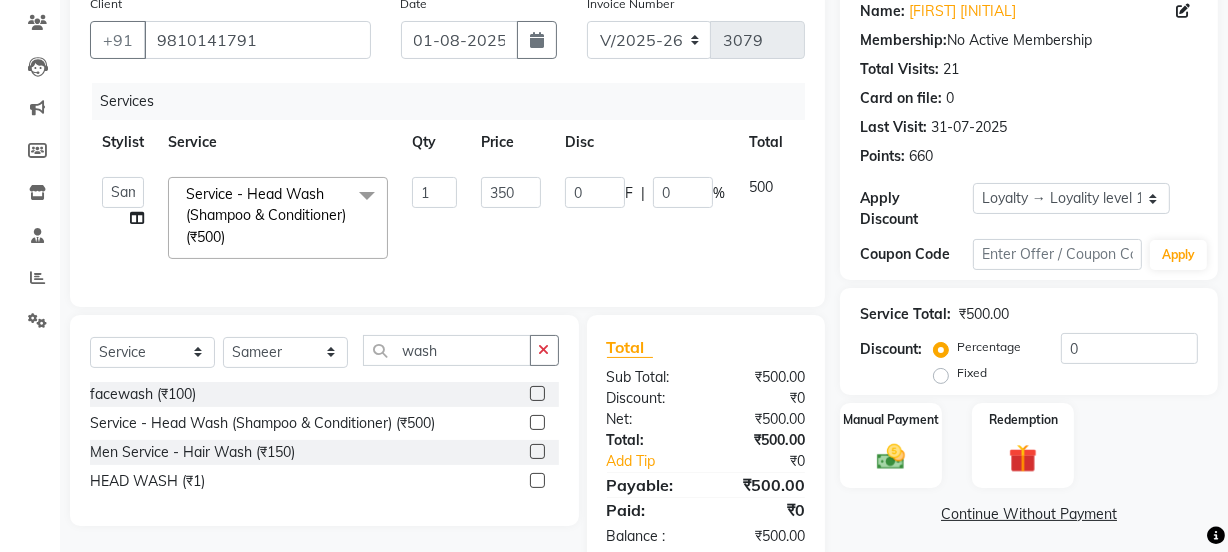click on "350" 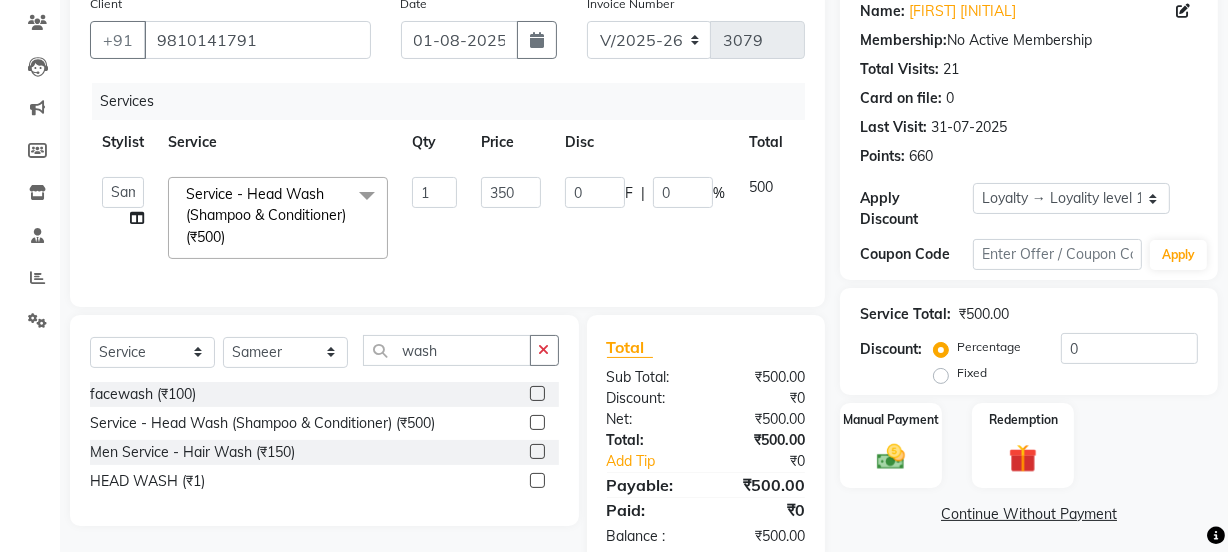 select on "22726" 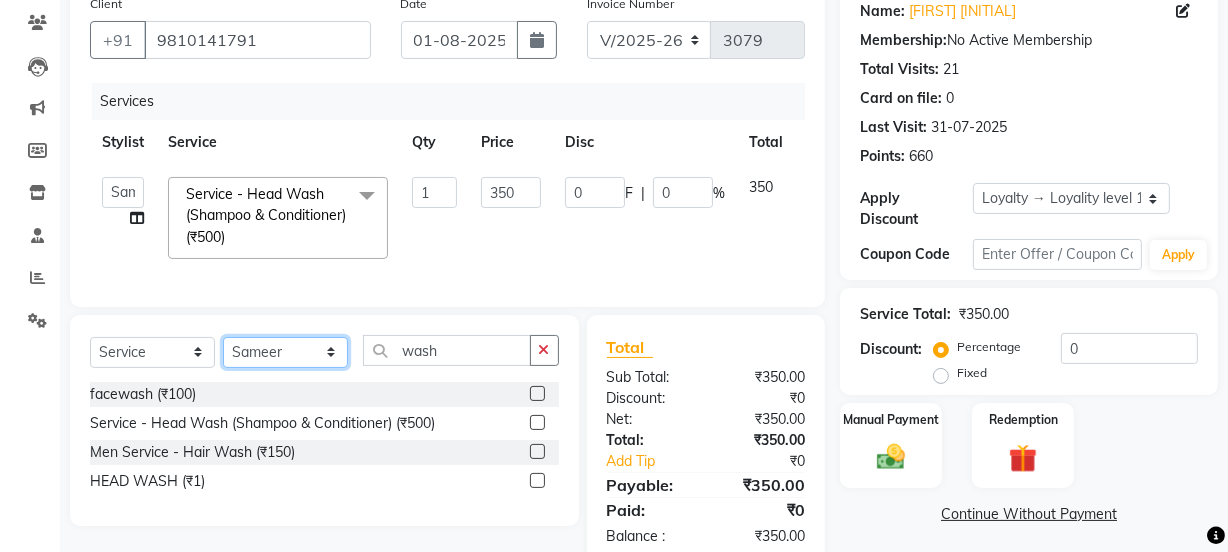 click on "Select Stylist Jyoti kaif Manager Pooja Prachi Raman Raman 2 Reception RIHAN Sameer Shivam simo SUNNY yogita" 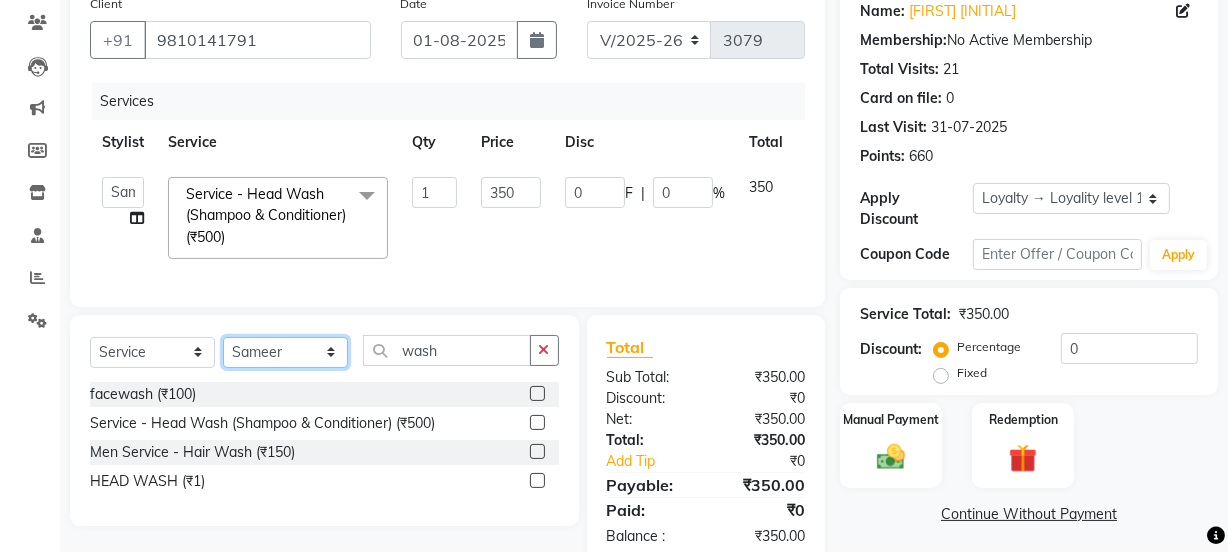 select on "83552" 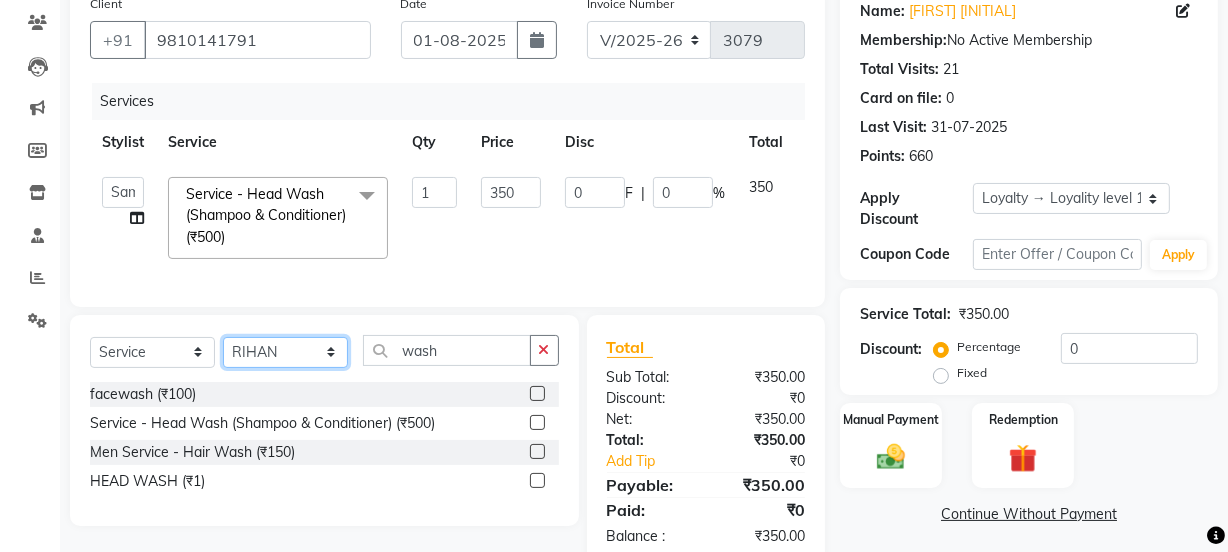 click on "Select Stylist Jyoti kaif Manager Pooja Prachi Raman Raman 2 Reception RIHAN Sameer Shivam simo SUNNY yogita" 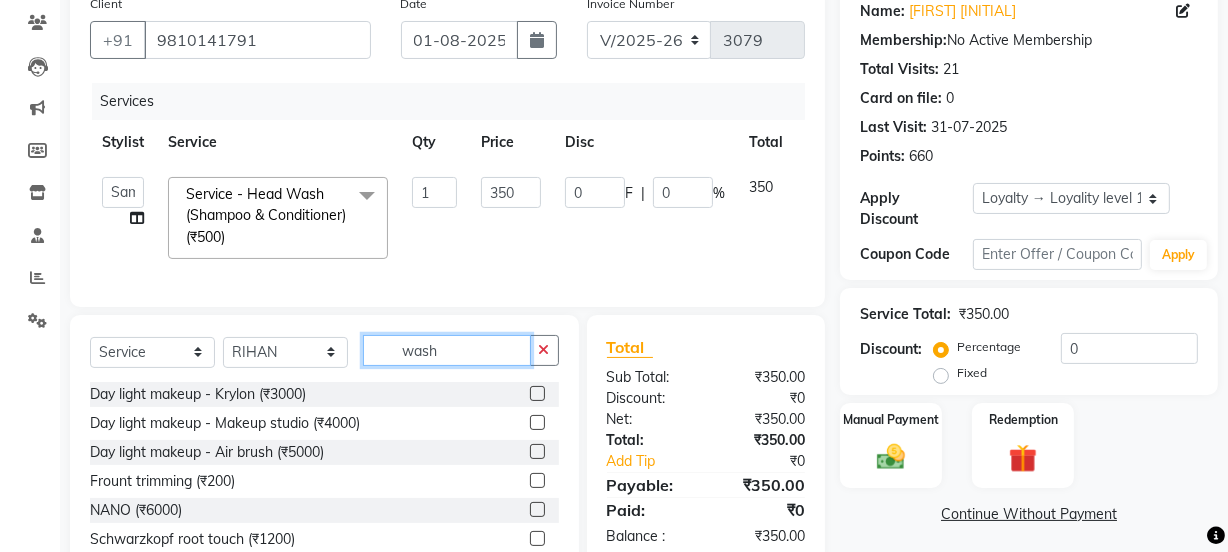 drag, startPoint x: 449, startPoint y: 364, endPoint x: 370, endPoint y: 352, distance: 79.9062 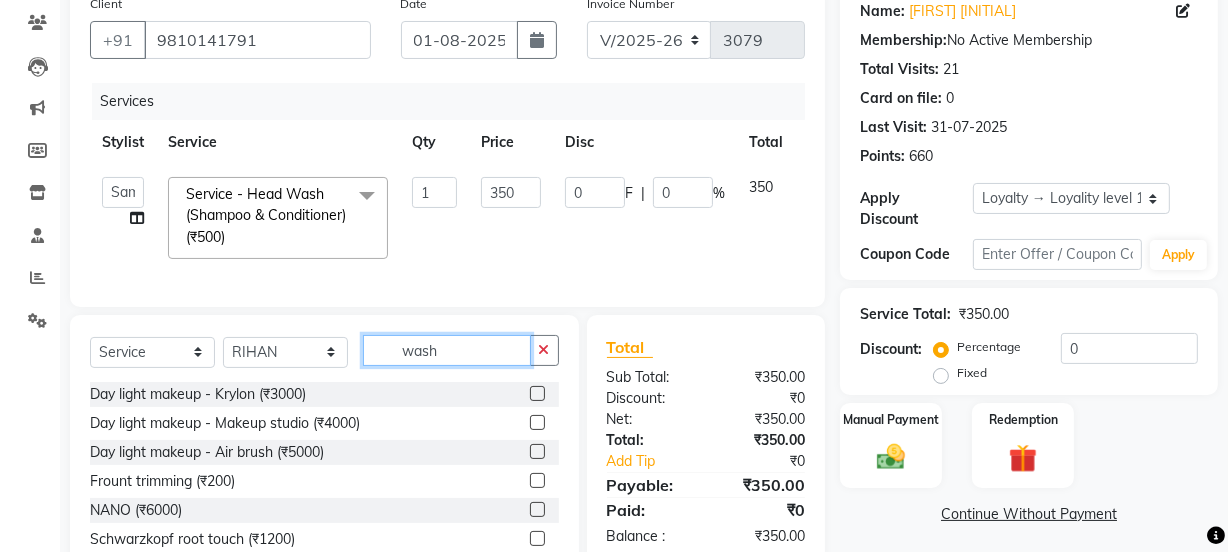 click on "wash" 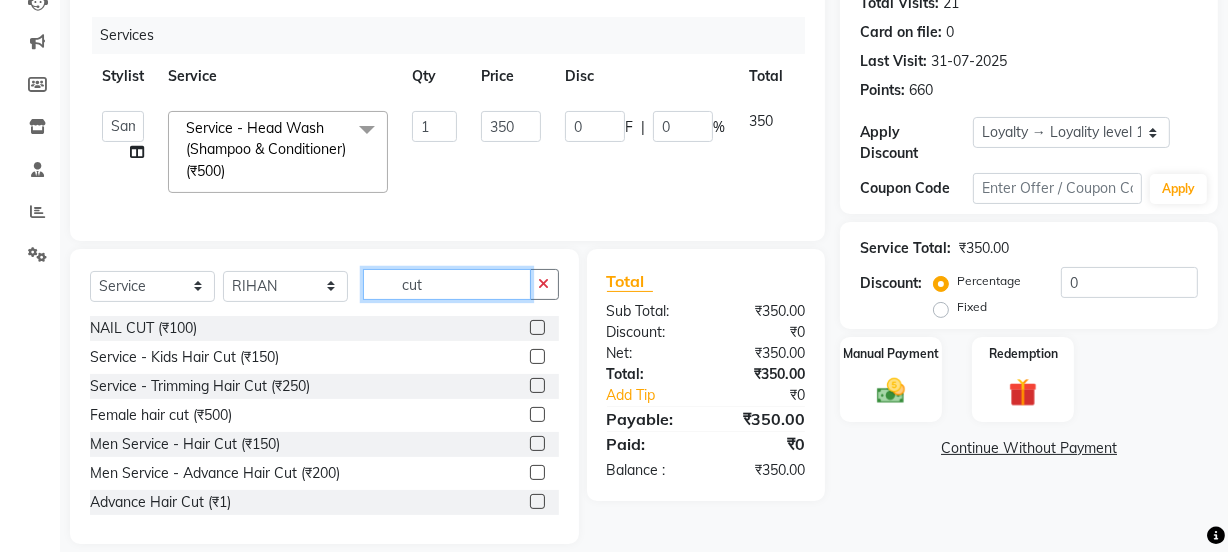 scroll, scrollTop: 267, scrollLeft: 0, axis: vertical 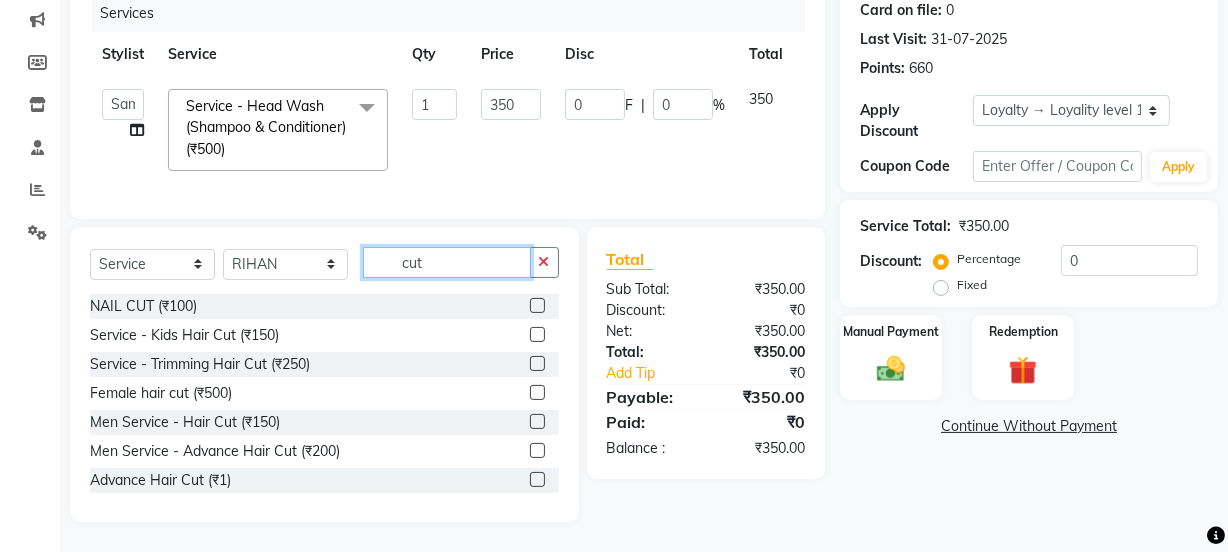 type on "cut" 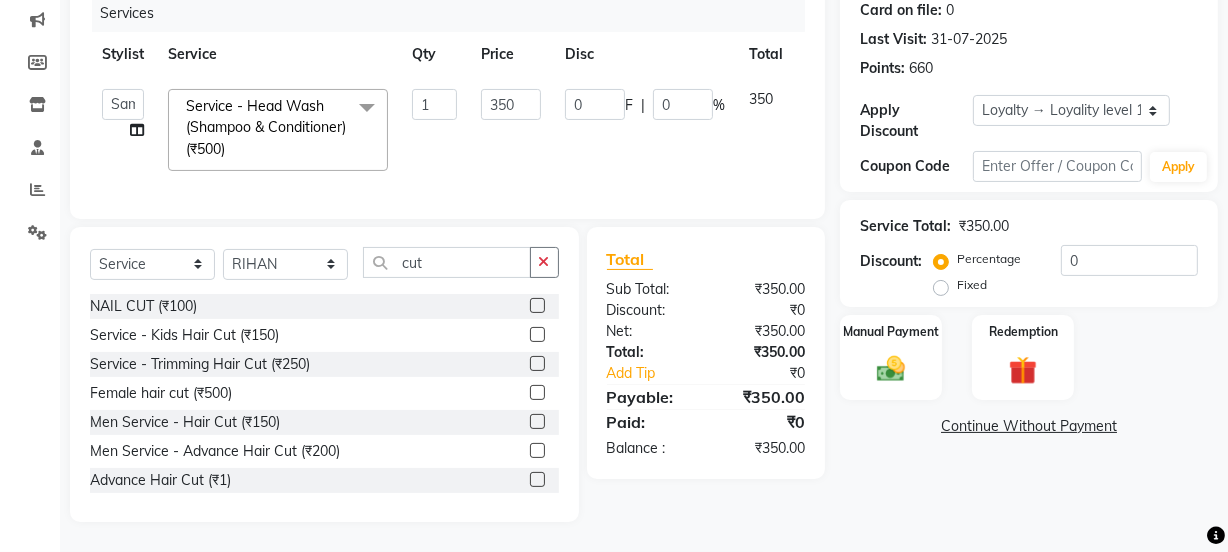 click 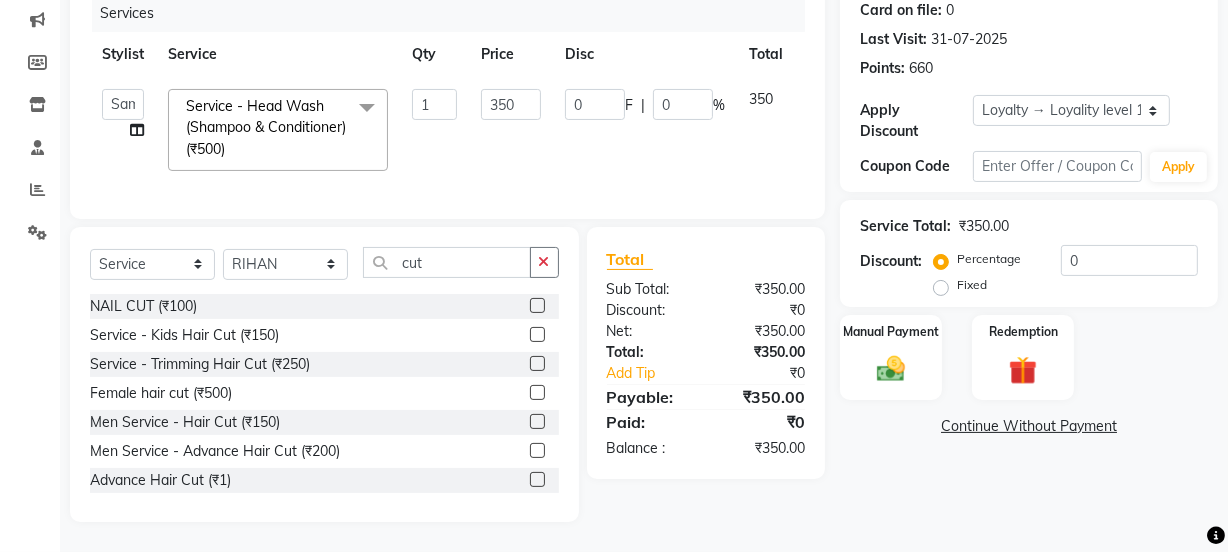 click 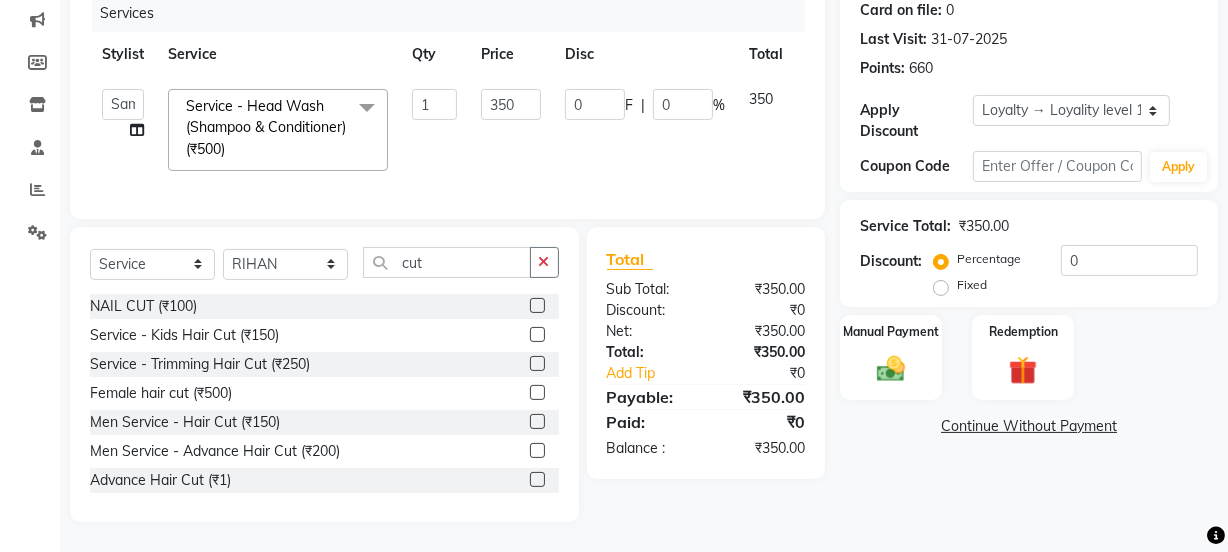 click at bounding box center (536, 393) 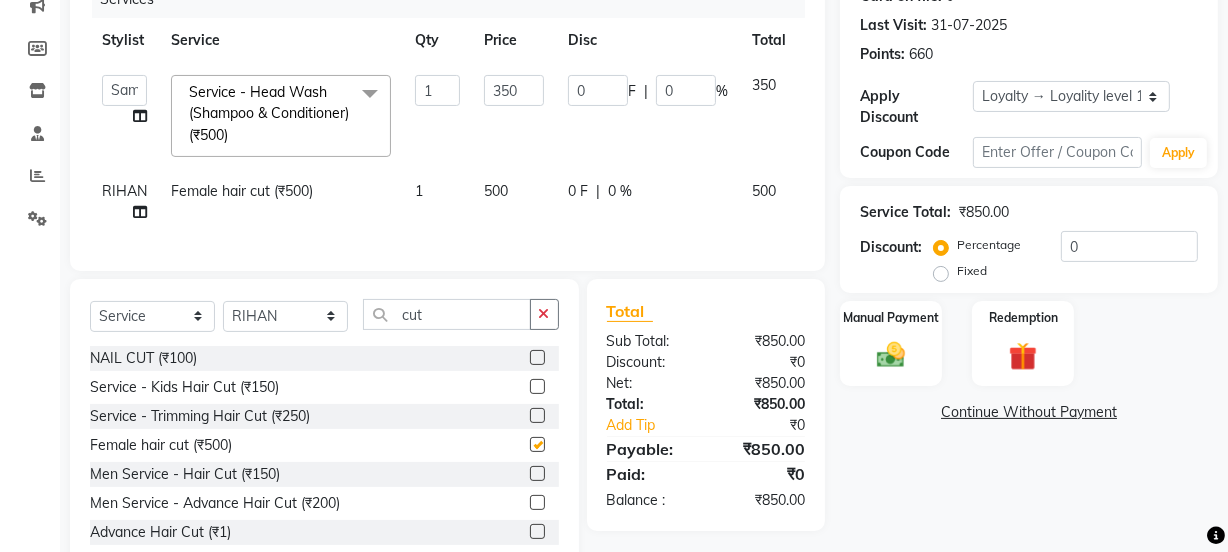 click on "500" 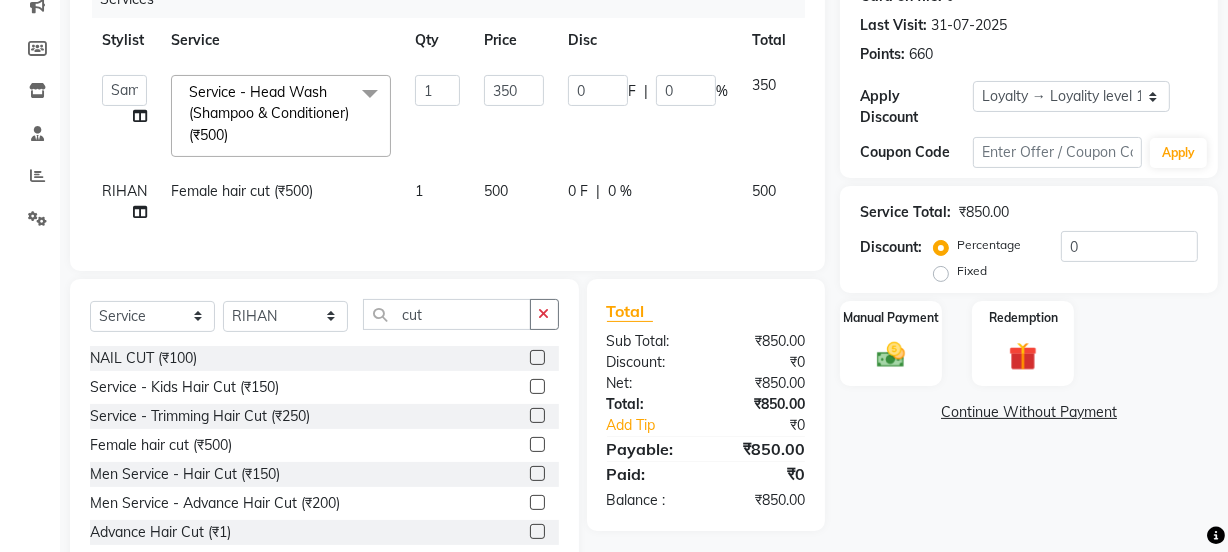 checkbox on "false" 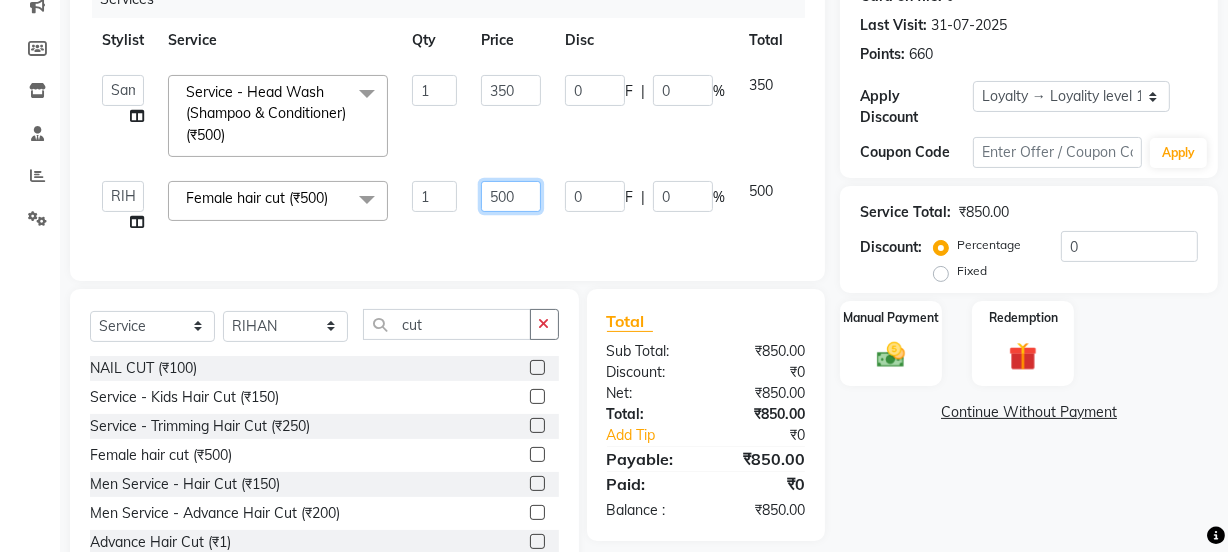 drag, startPoint x: 497, startPoint y: 200, endPoint x: 450, endPoint y: 190, distance: 48.052055 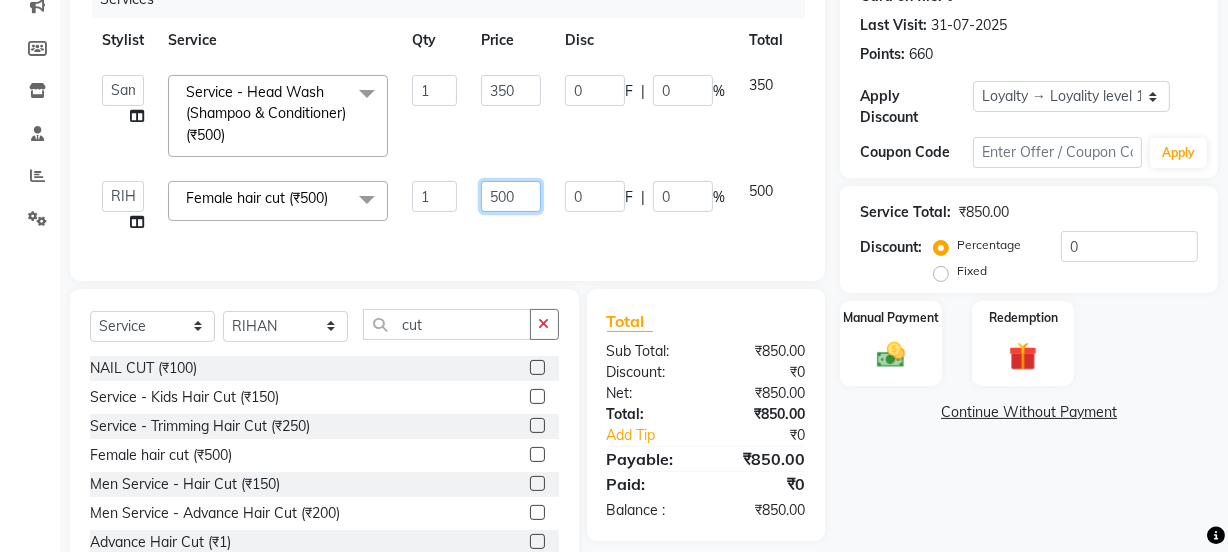 click on "Jyoti   kaif   Manager   Pooja   Prachi   Raman   Raman 2   Reception   RIHAN   Sameer   Shivam   simo   SUNNY   yogita  Female hair cut (₹500)  x Day light makeup  - Krylon (₹3000) Day light makeup  - Makeup studio (₹4000) Day light makeup  - Air brush (₹5000) Frount trimming (₹200) NANO (₹6000) Schwarzkopf root touch (₹1200) Full Arms Bleach (₹500) Bubble gum pedicure (₹1200) Wella bleach (₹700) FACE SCRUB (₹200) EYELESH (₹500) KANPEKI (₹3000) TANINO BOTOX (₹7000) BUBBLE GUM MANICURE (₹1500) TMT MASK (₹8001) MOROCCO SEREM (₹1800) LOREAL GLOBLE COLOUR (₹3000) BACK RICA WAX (₹600) NAIL CUT (₹100) PROTIN SPA G (₹1500) FOOT MASSAGE (₹300) STOMACH WAX (₹200) BACK TRIMMING (₹150) TWACHA FACIAL (₹1500) MACADAMIA SPA (₹3000) FULL BODY TRIMMING (₹100) THREADING MALE (₹100) BLUETOX (₹6000) lower lips (₹30) NOSE WAX (₹50) CHIN WAX (₹50) UNDER ARMS TRIMMING (₹50) ELBOWS (₹100) MENHDI APPLICATION (₹300) FROUNT BLEACH (₹400) BACK  BLEACH (₹400) 1" 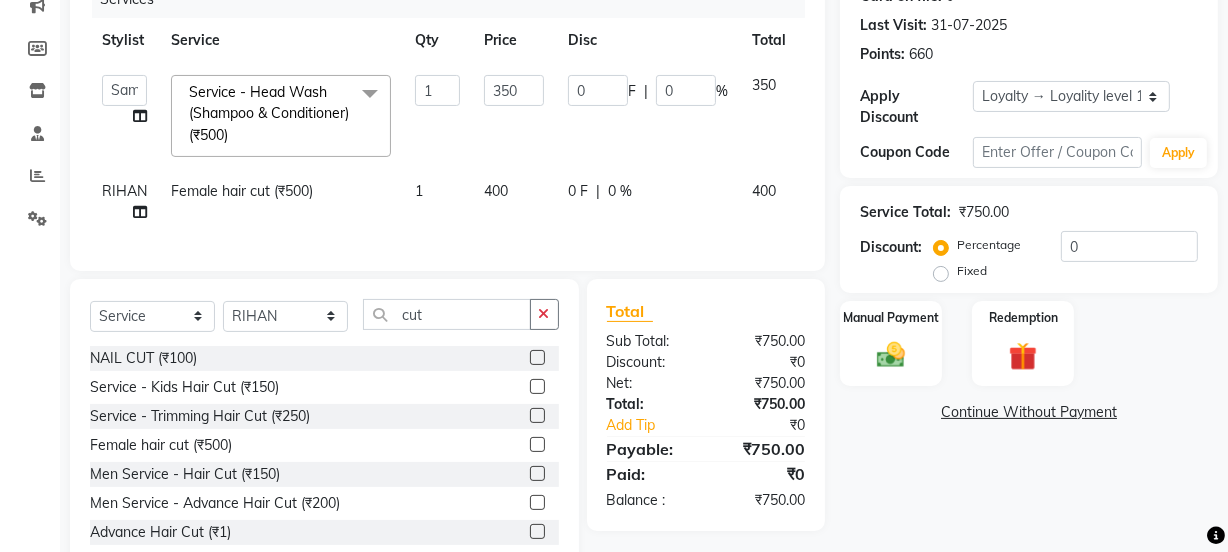 drag, startPoint x: 470, startPoint y: 281, endPoint x: 615, endPoint y: 259, distance: 146.65947 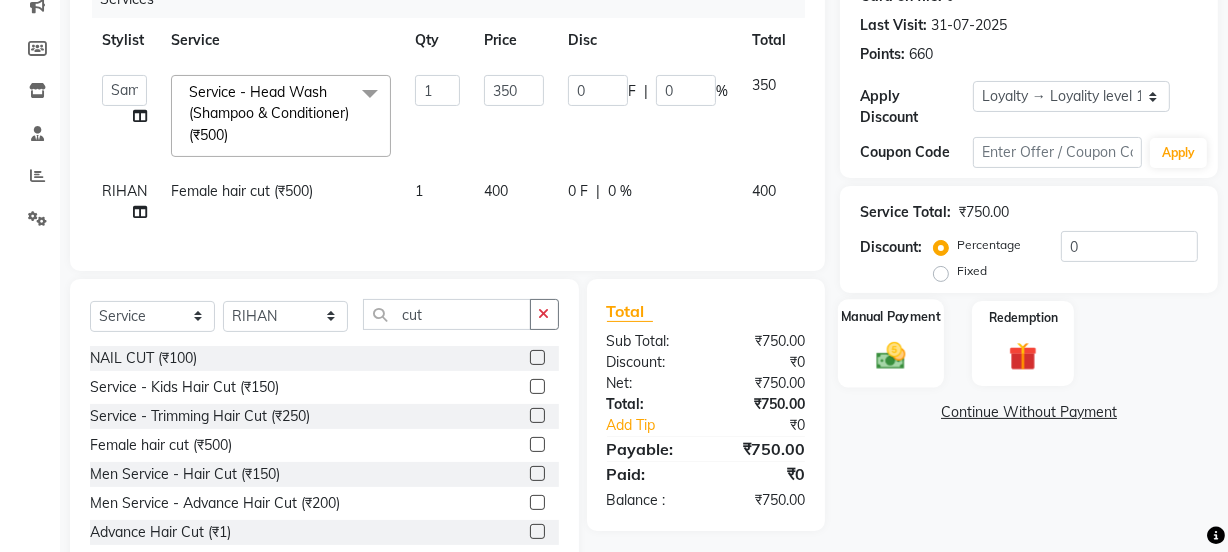 click on "Manual Payment" 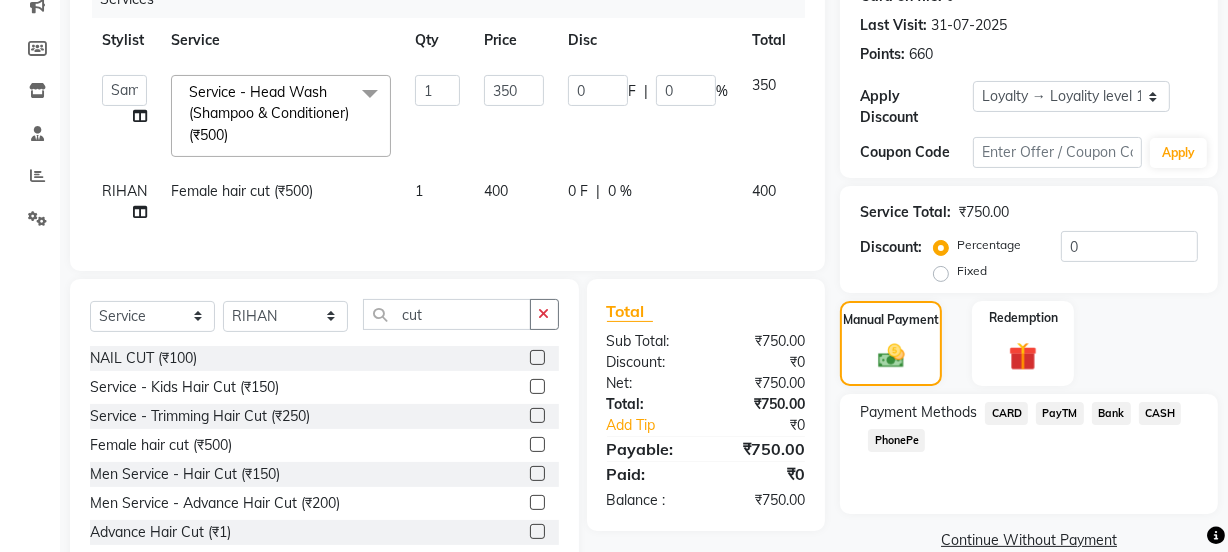 click on "CASH" 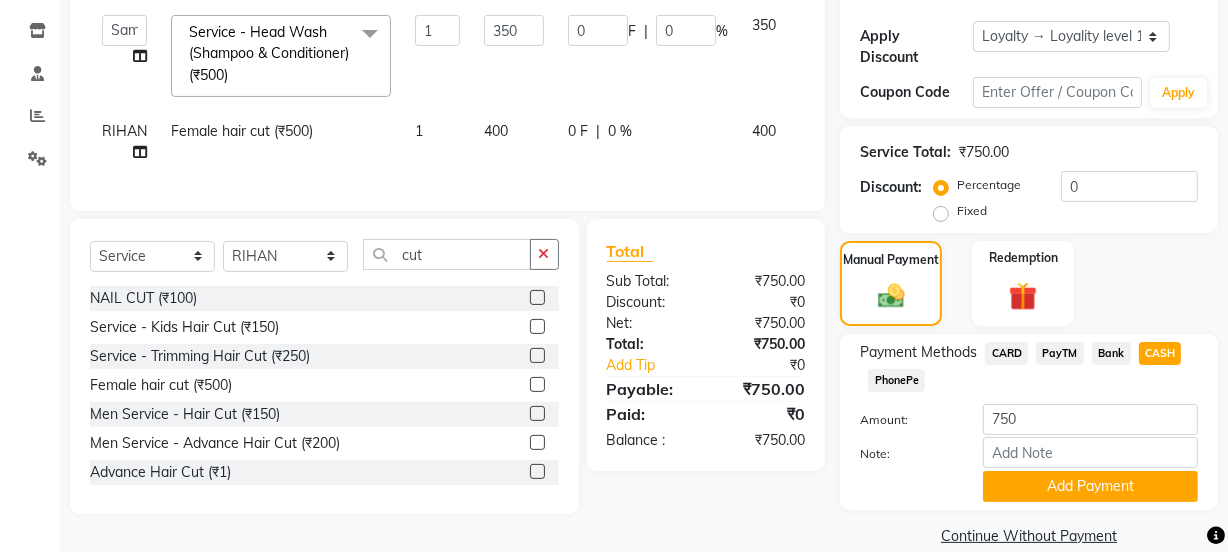 scroll, scrollTop: 356, scrollLeft: 0, axis: vertical 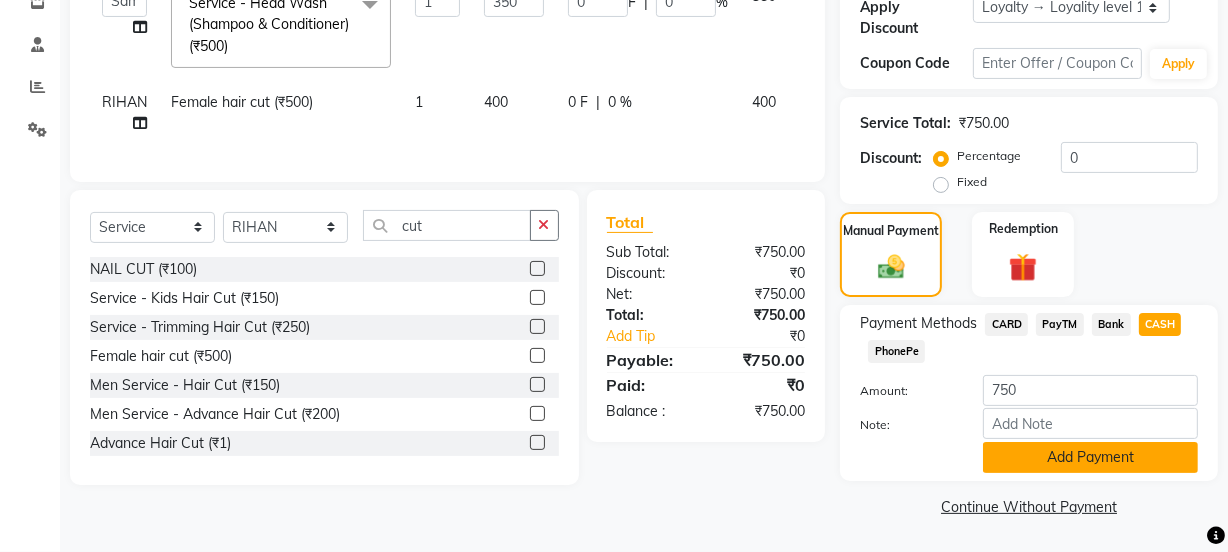 click on "Add Payment" 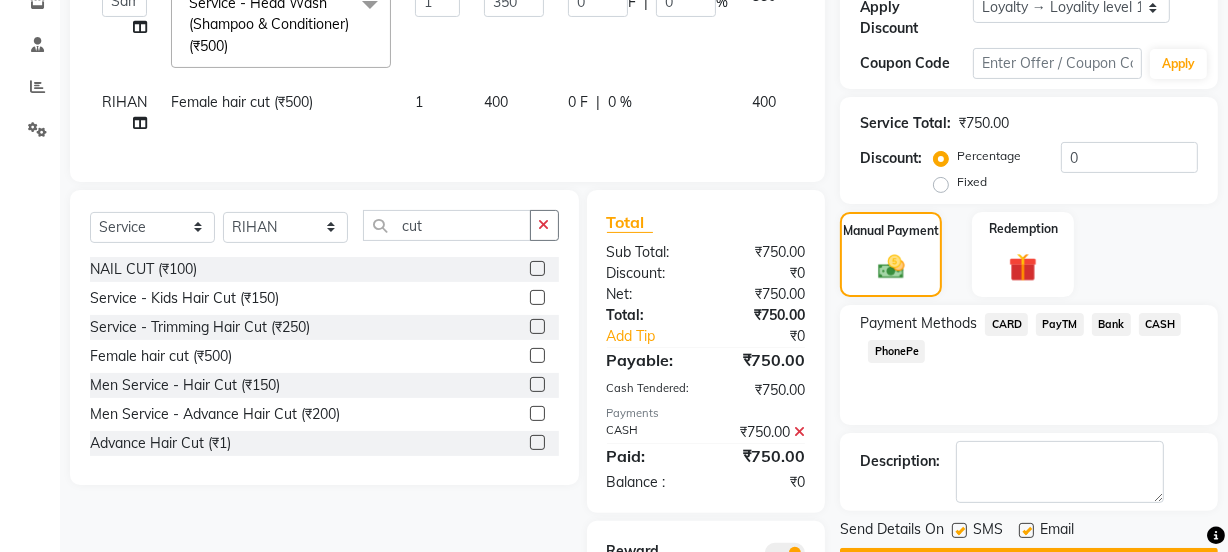 click 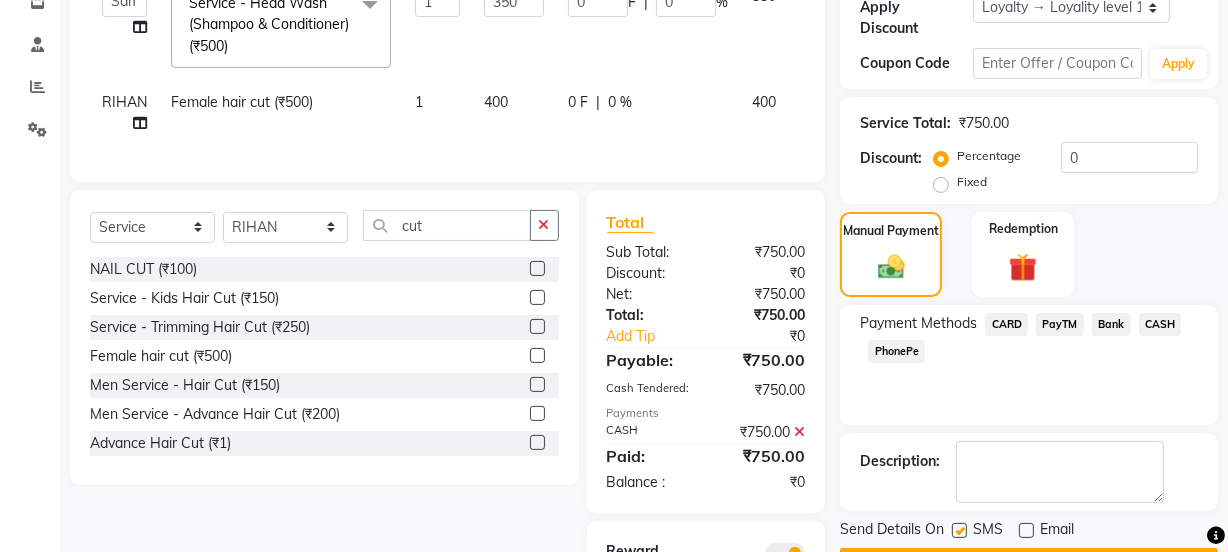 click 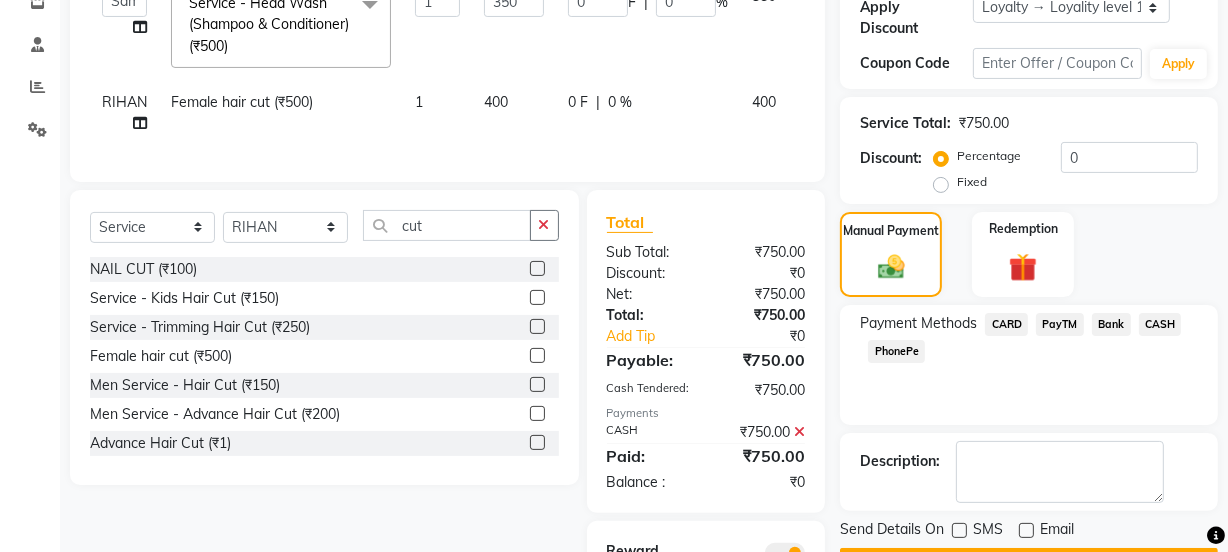 scroll, scrollTop: 521, scrollLeft: 0, axis: vertical 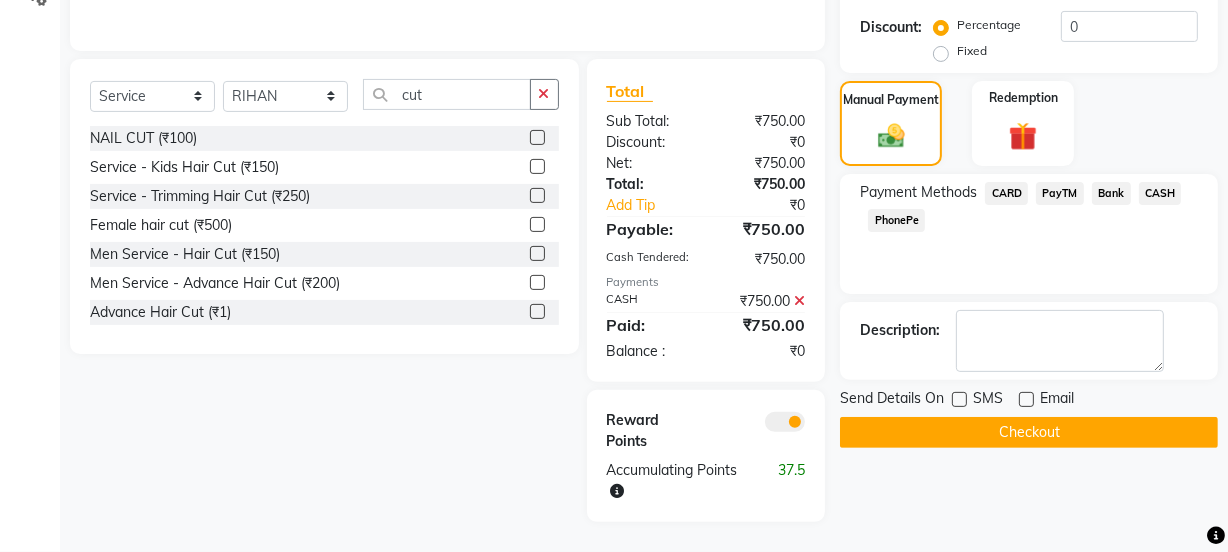 click on "Checkout" 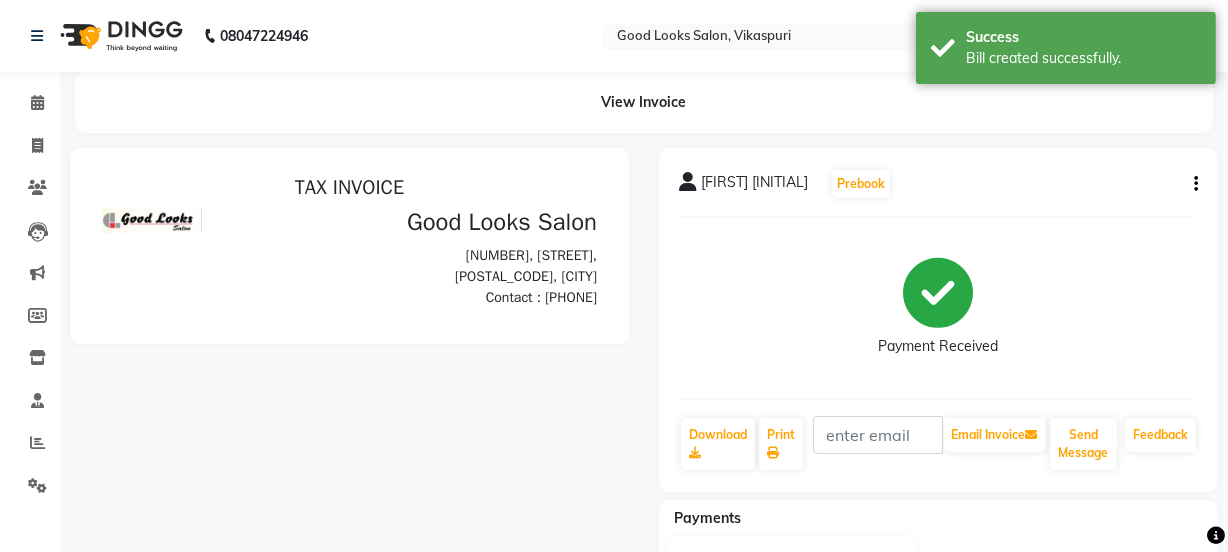 scroll, scrollTop: 0, scrollLeft: 0, axis: both 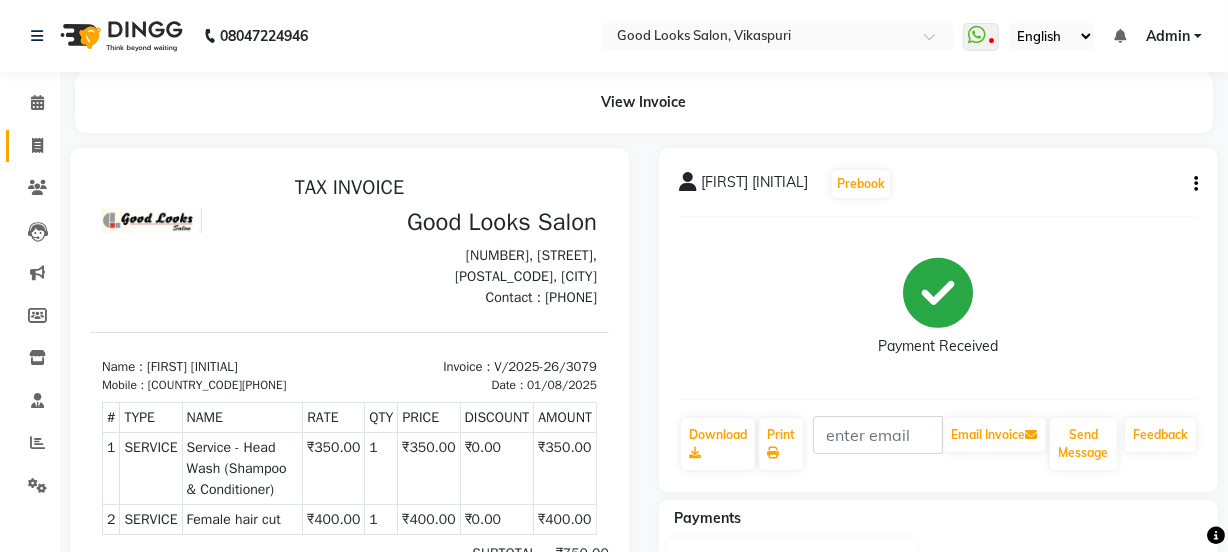 click on "Invoice" 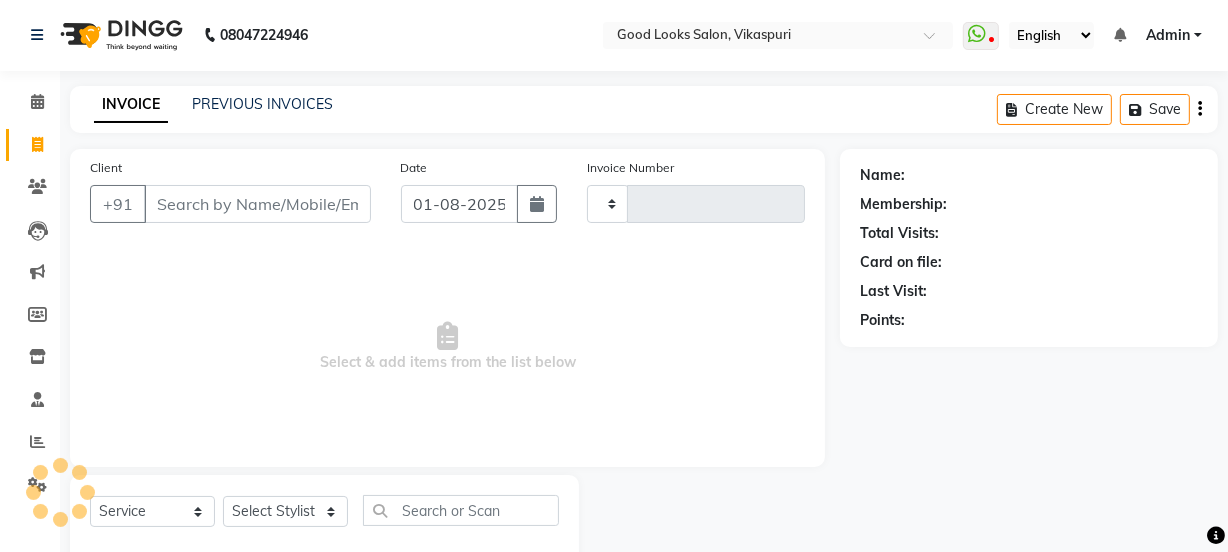 type on "3080" 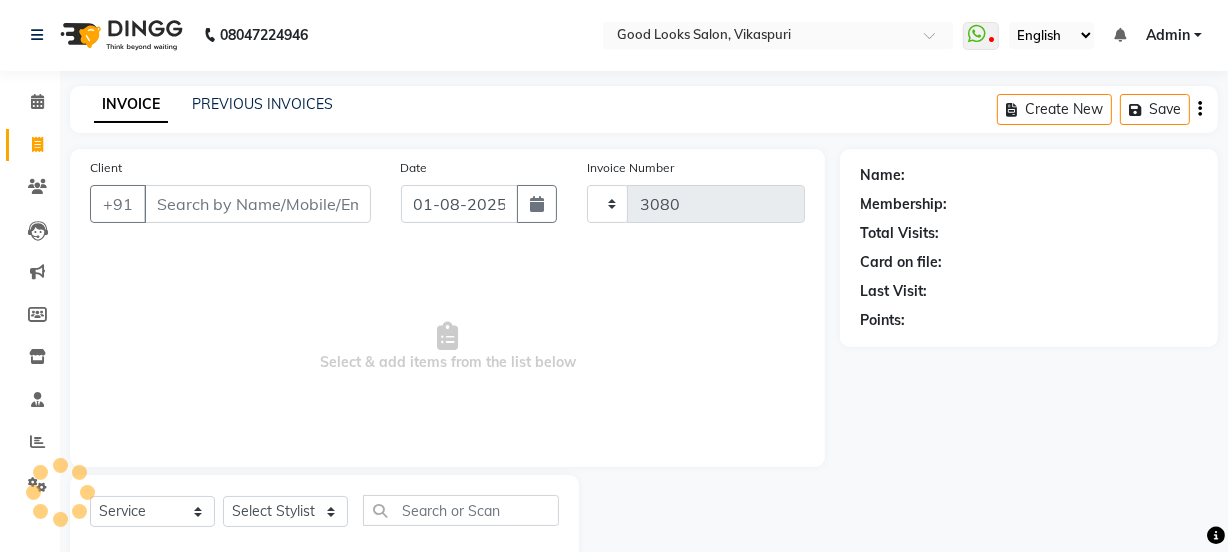 select on "4230" 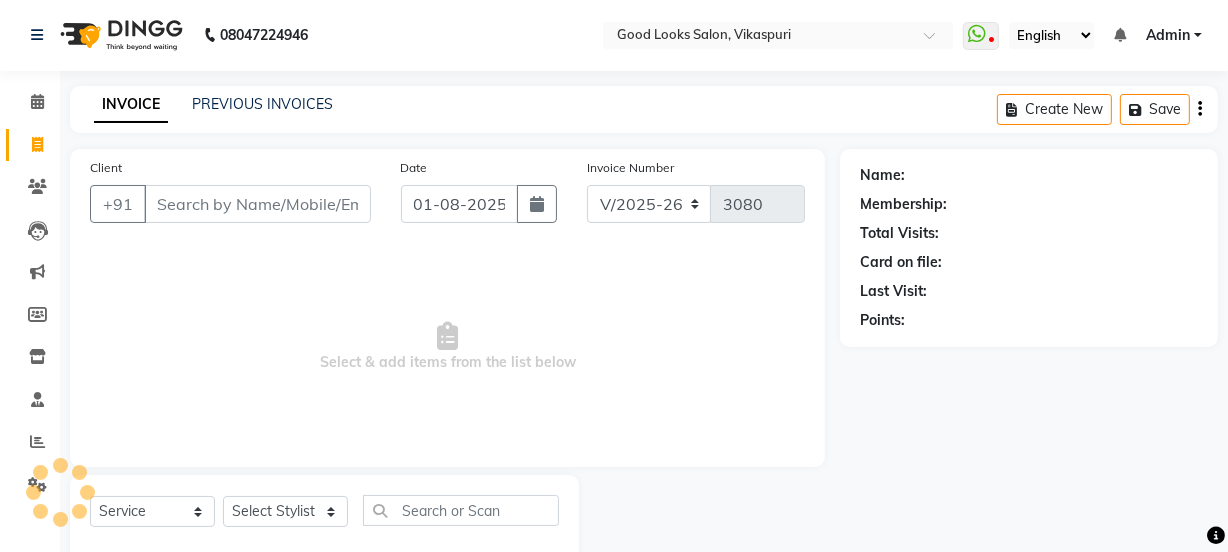 scroll, scrollTop: 50, scrollLeft: 0, axis: vertical 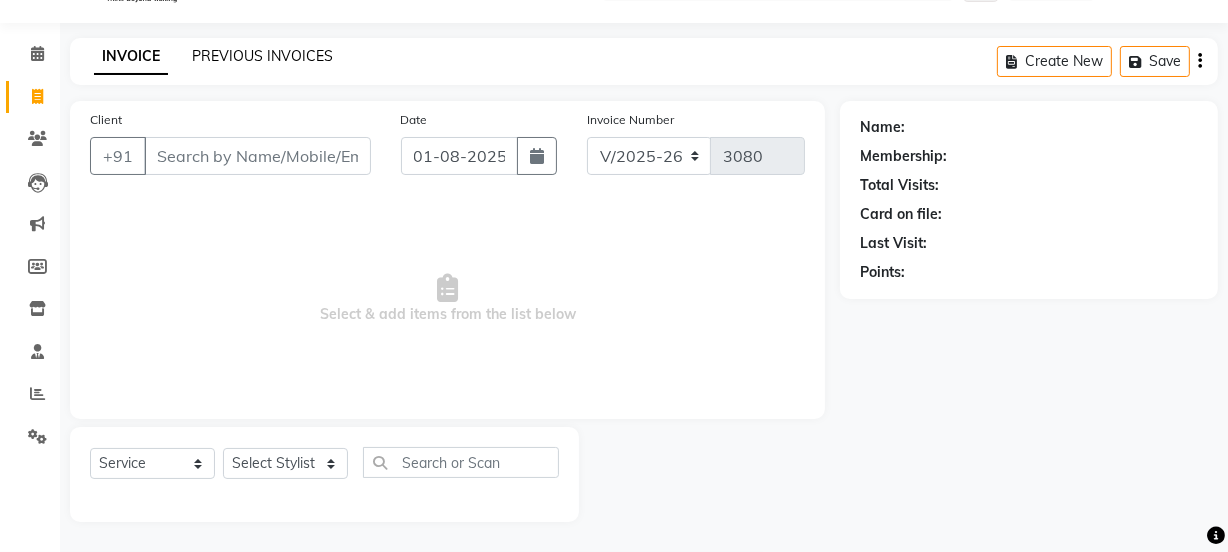 click on "PREVIOUS INVOICES" 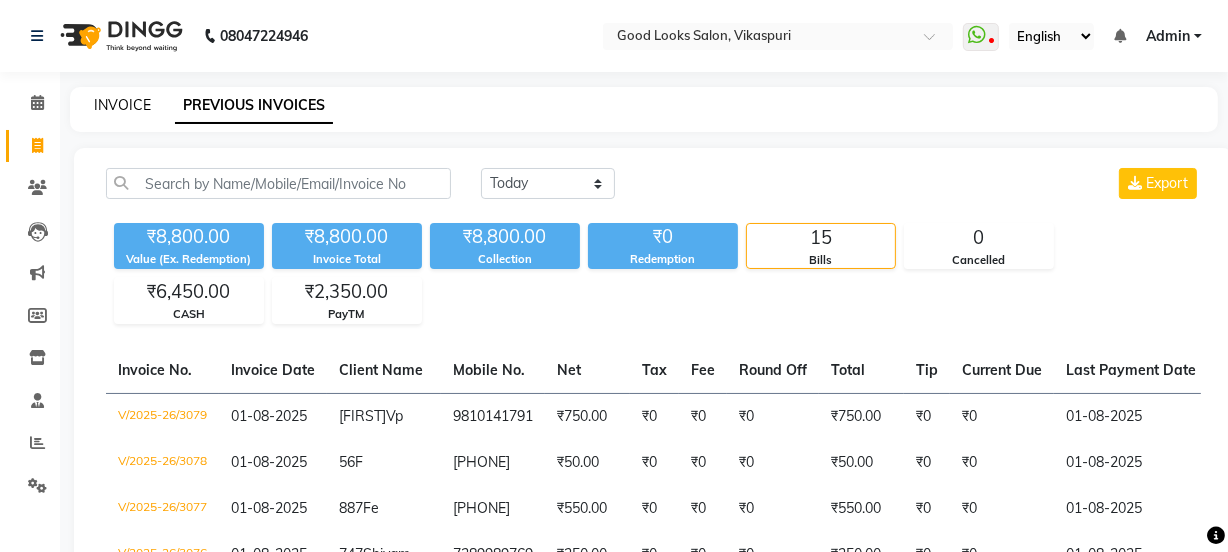 click on "INVOICE" 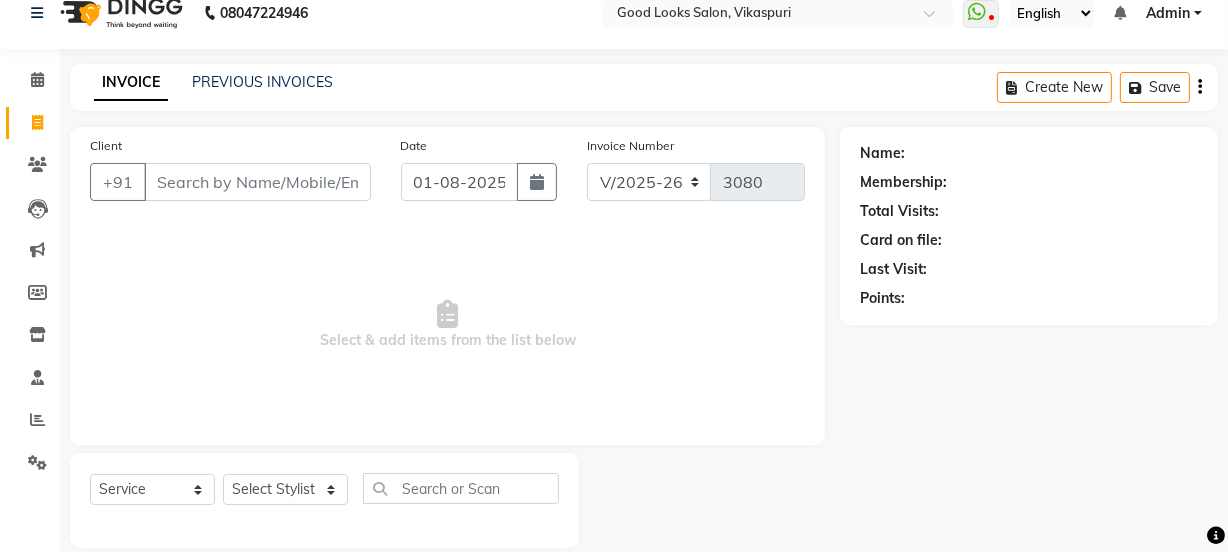 scroll, scrollTop: 0, scrollLeft: 0, axis: both 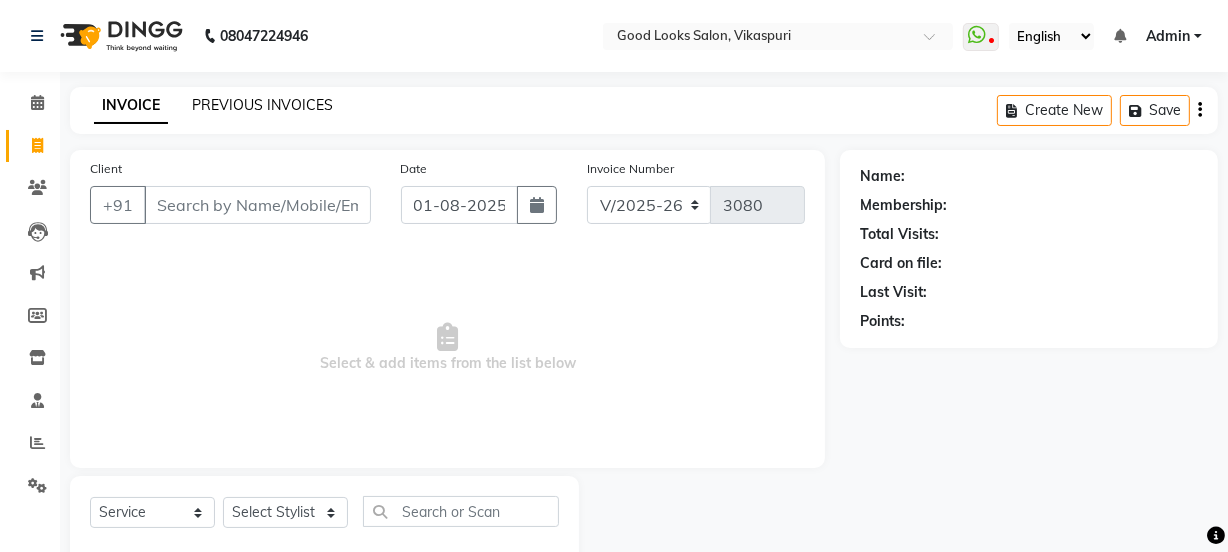 click on "PREVIOUS INVOICES" 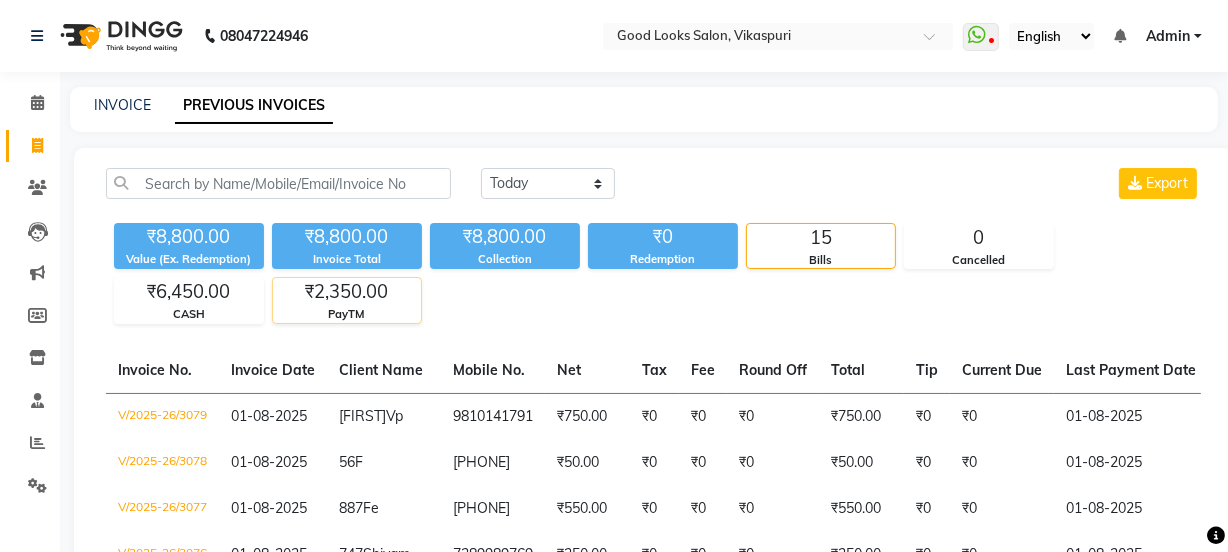 click on "PayTM" 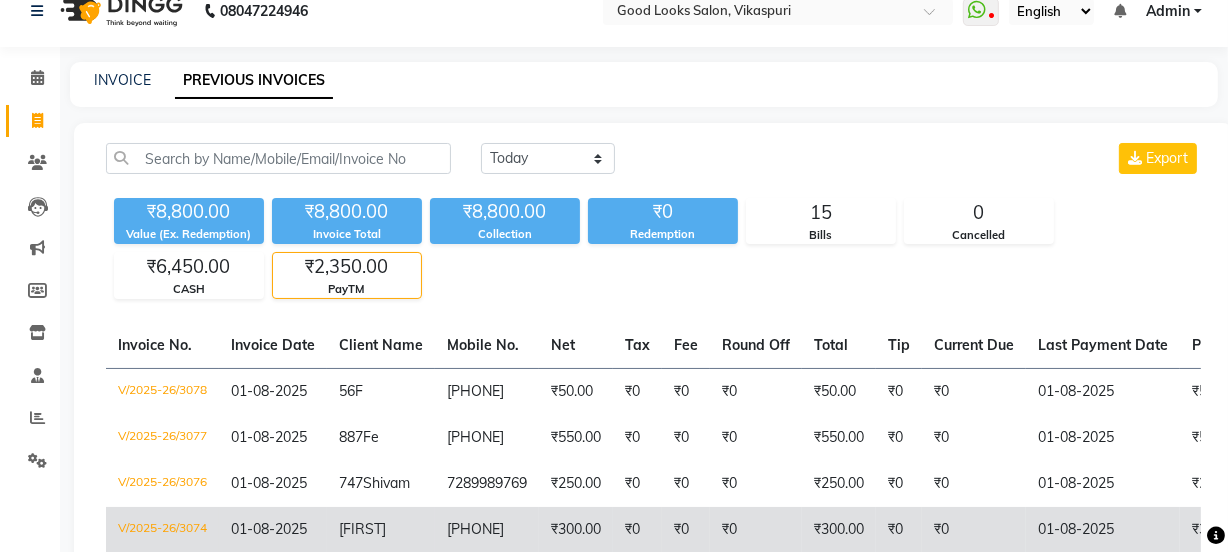 scroll, scrollTop: 0, scrollLeft: 0, axis: both 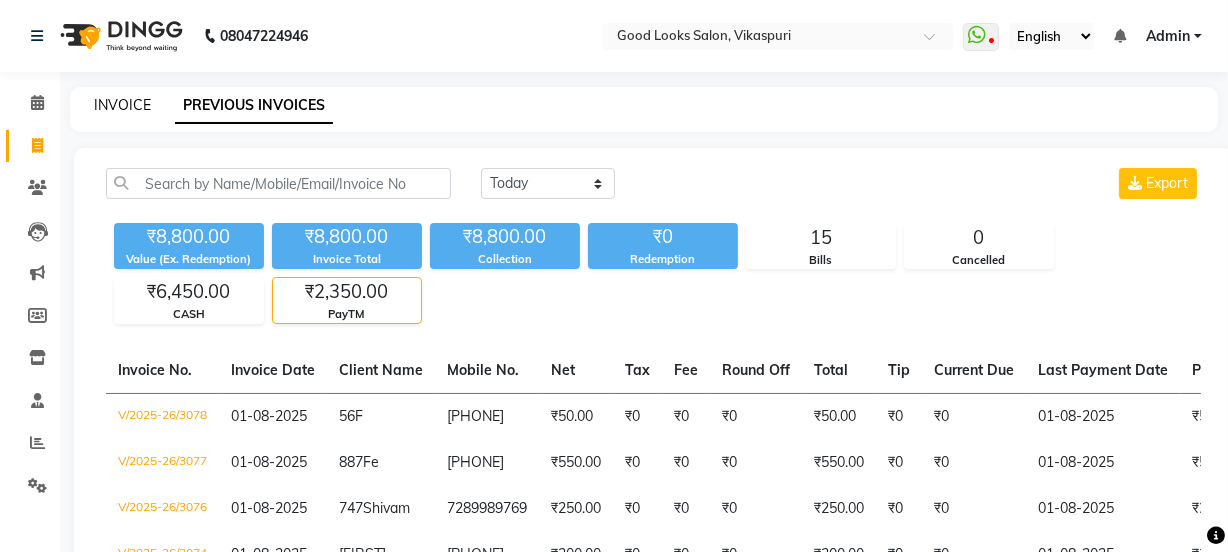 click on "INVOICE" 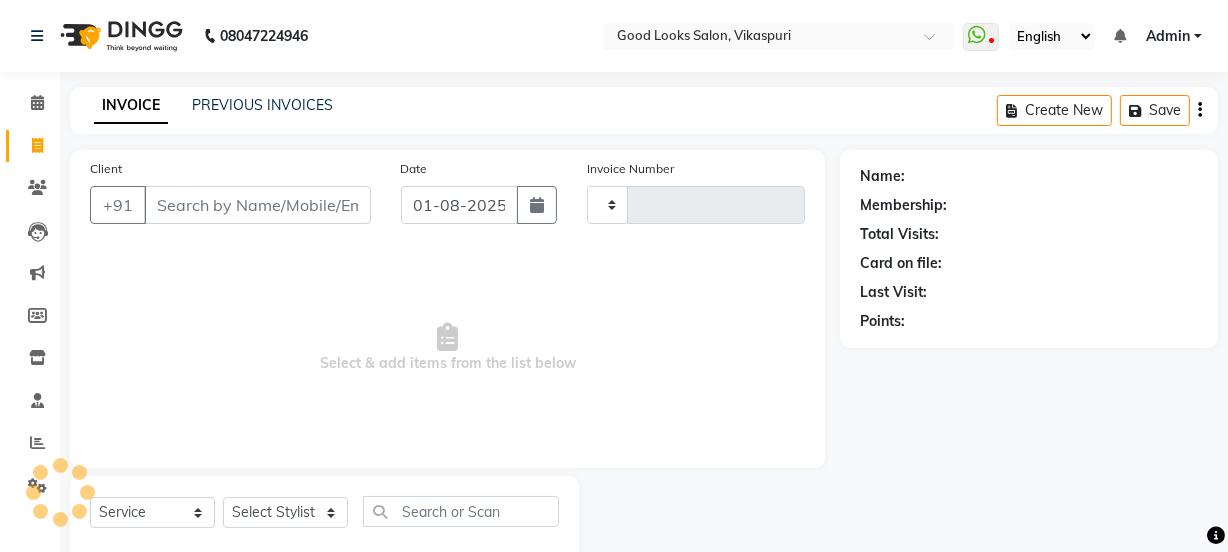 scroll, scrollTop: 50, scrollLeft: 0, axis: vertical 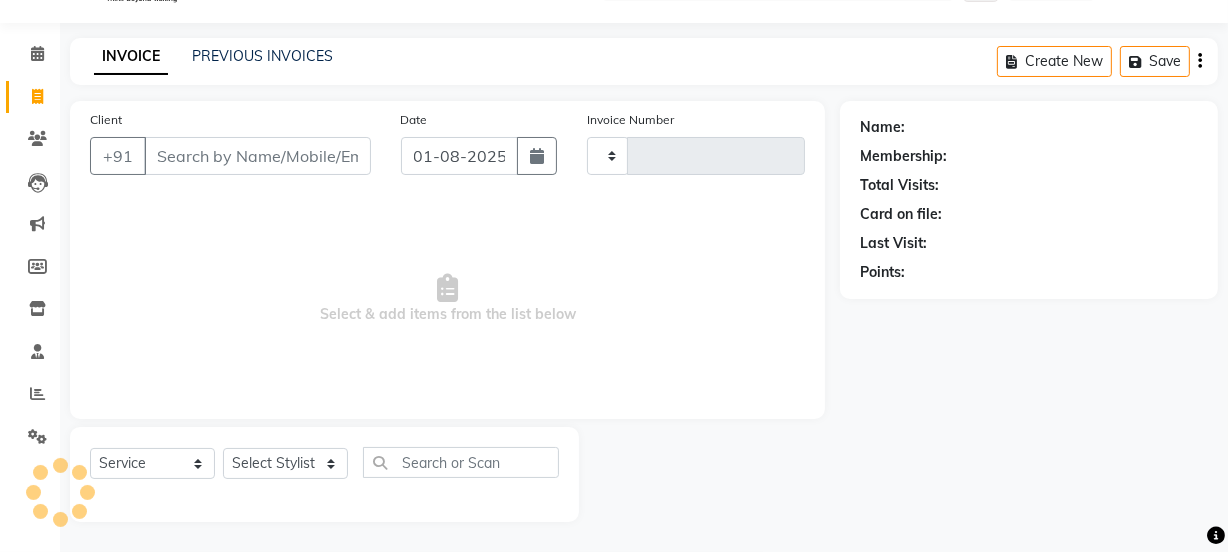 type on "3080" 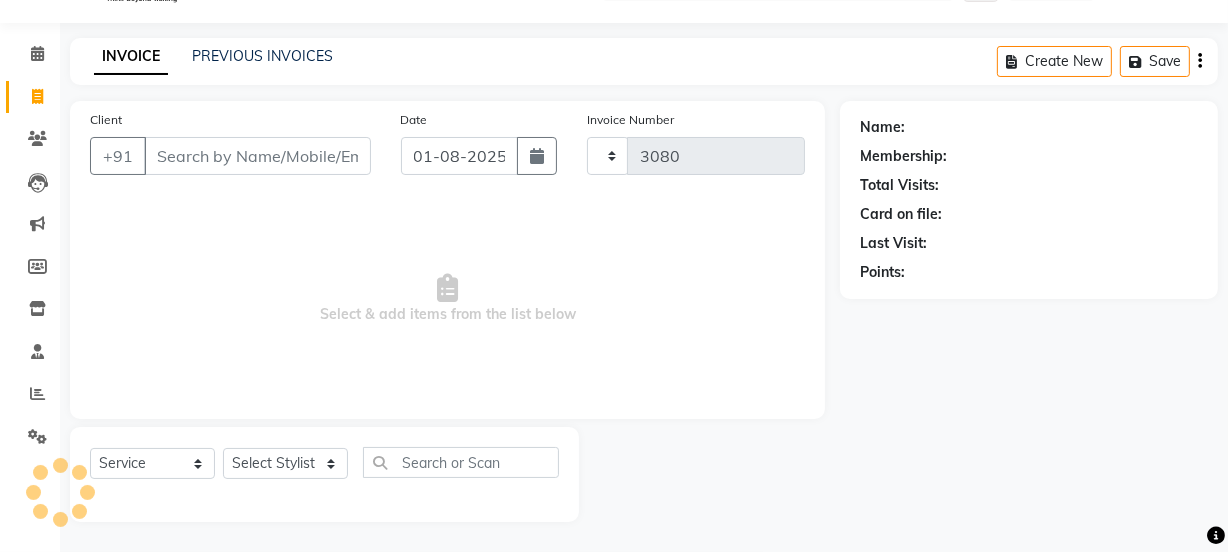select on "4230" 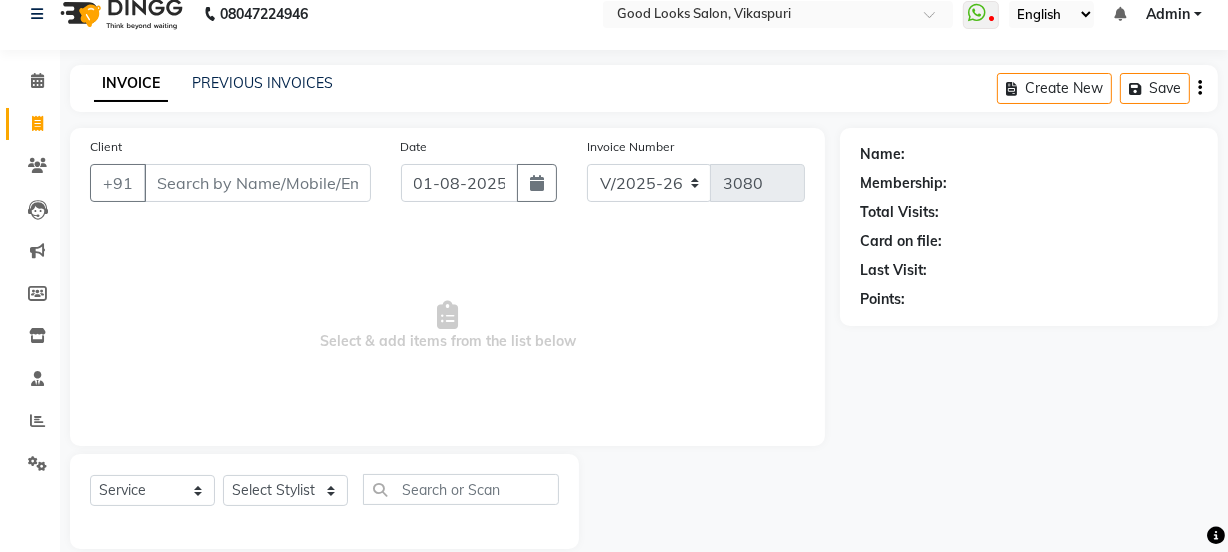scroll, scrollTop: 0, scrollLeft: 0, axis: both 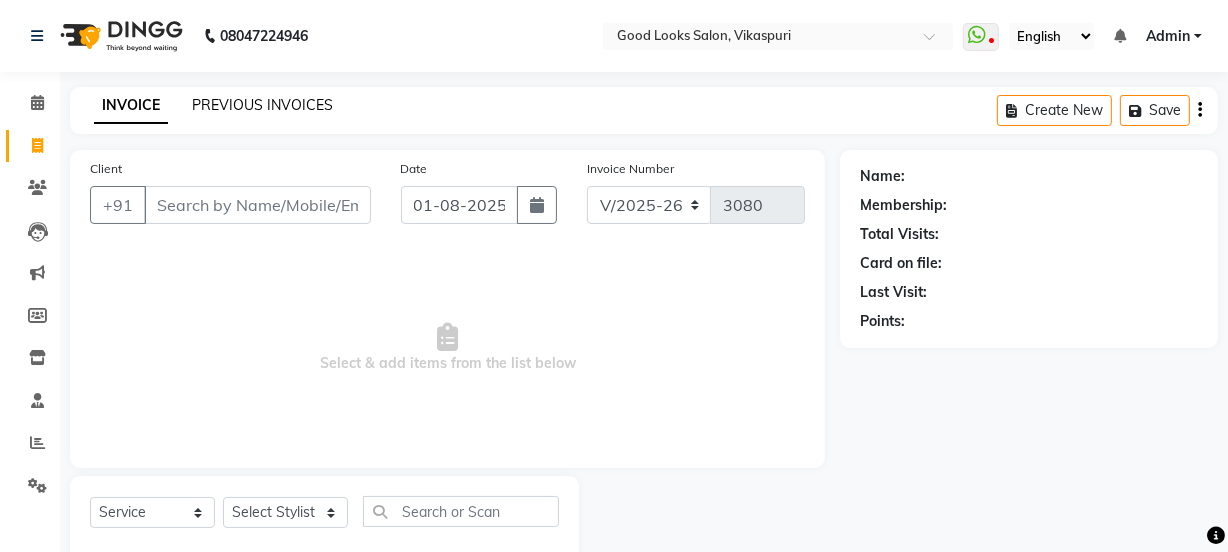 click on "PREVIOUS INVOICES" 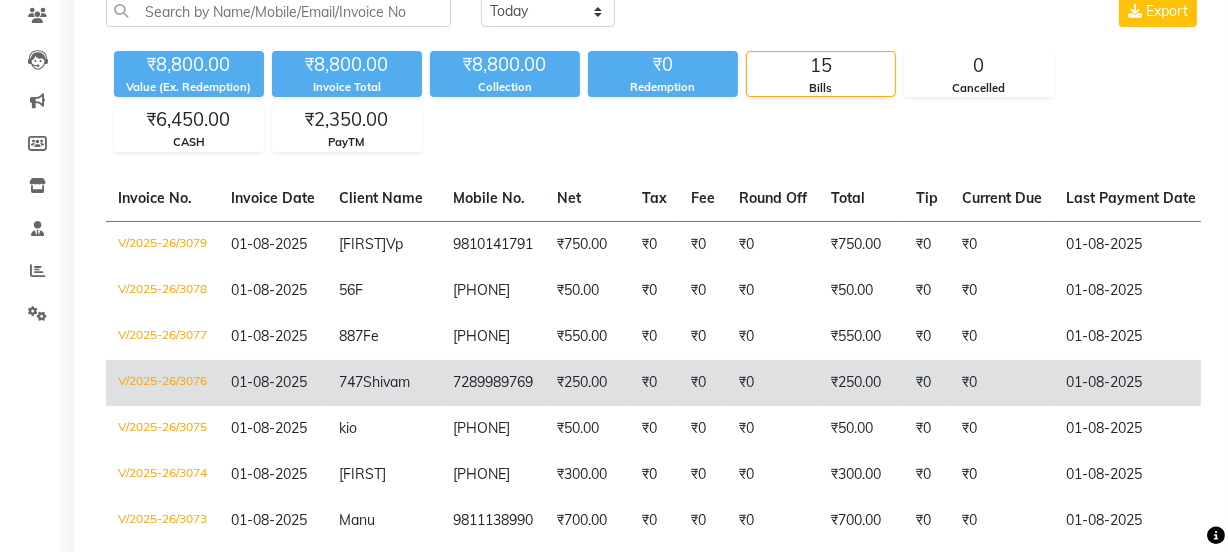 scroll, scrollTop: 0, scrollLeft: 0, axis: both 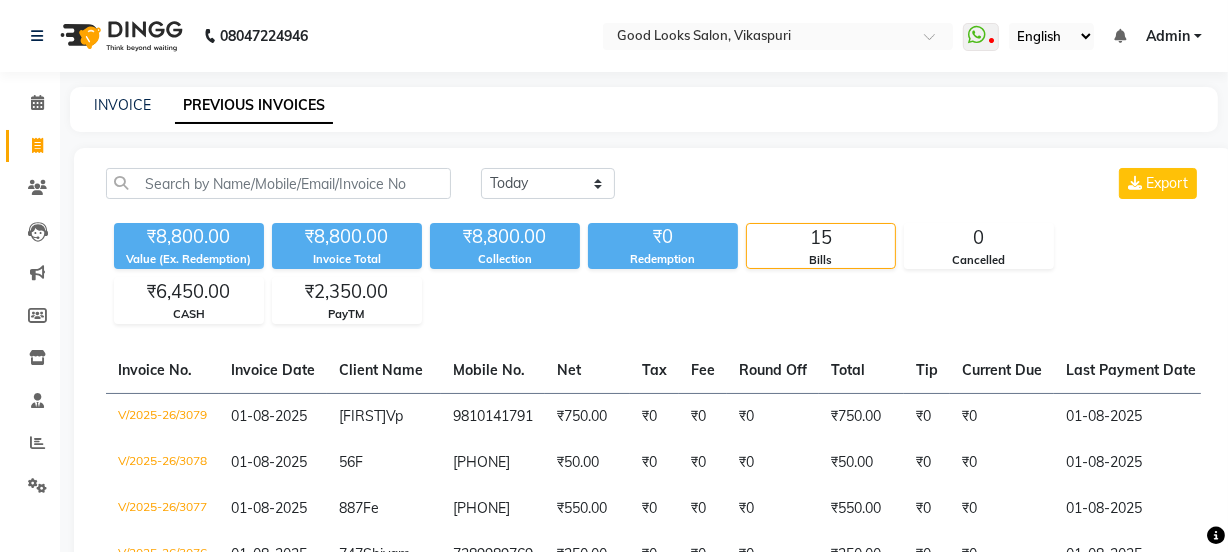 click on "Bills" 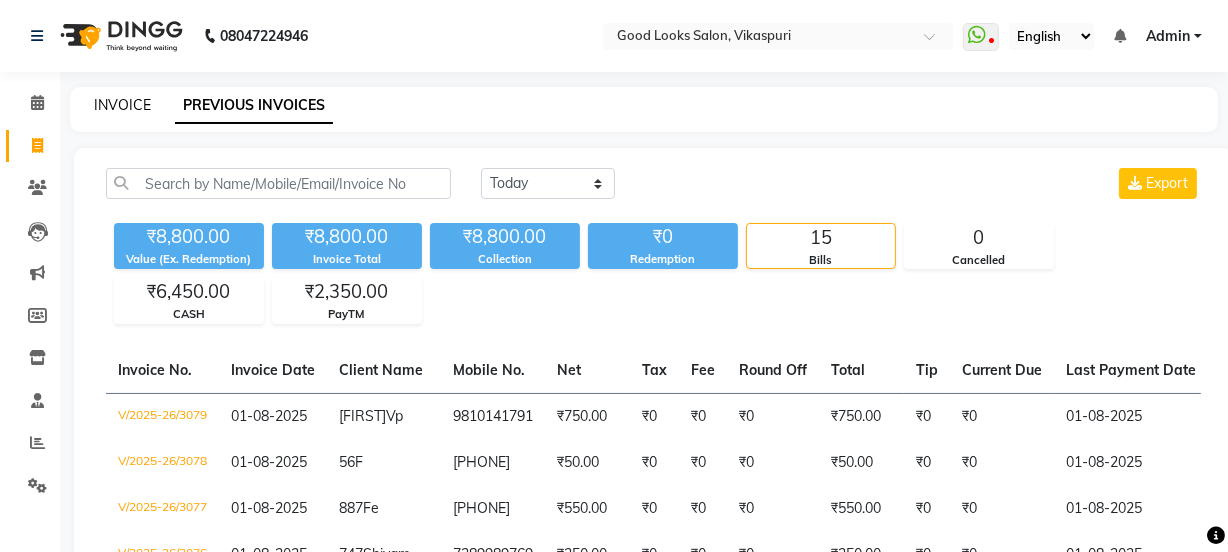 click on "INVOICE" 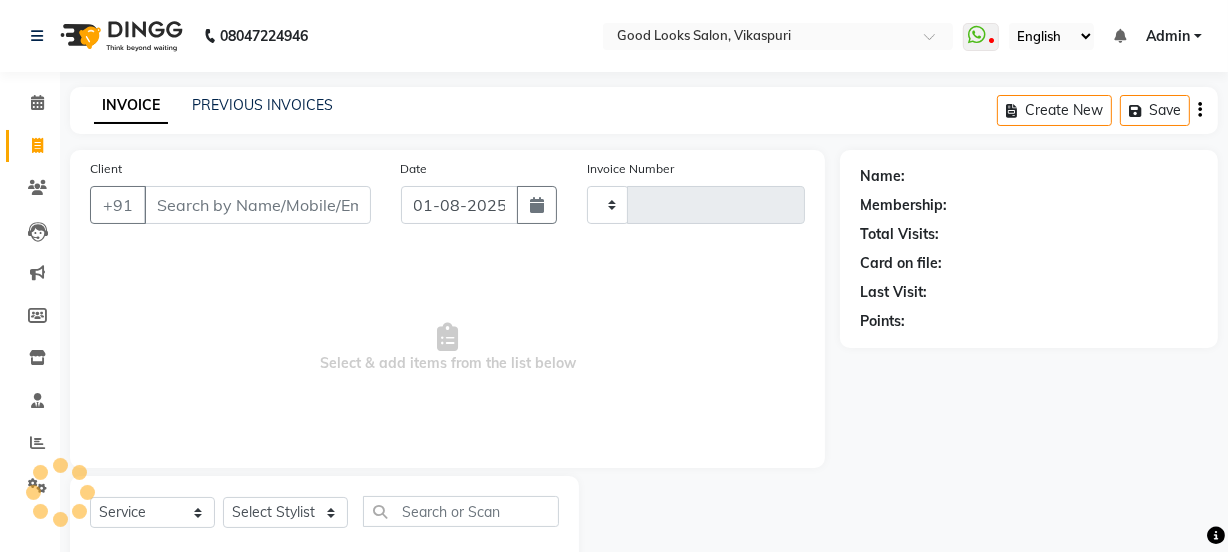 scroll, scrollTop: 50, scrollLeft: 0, axis: vertical 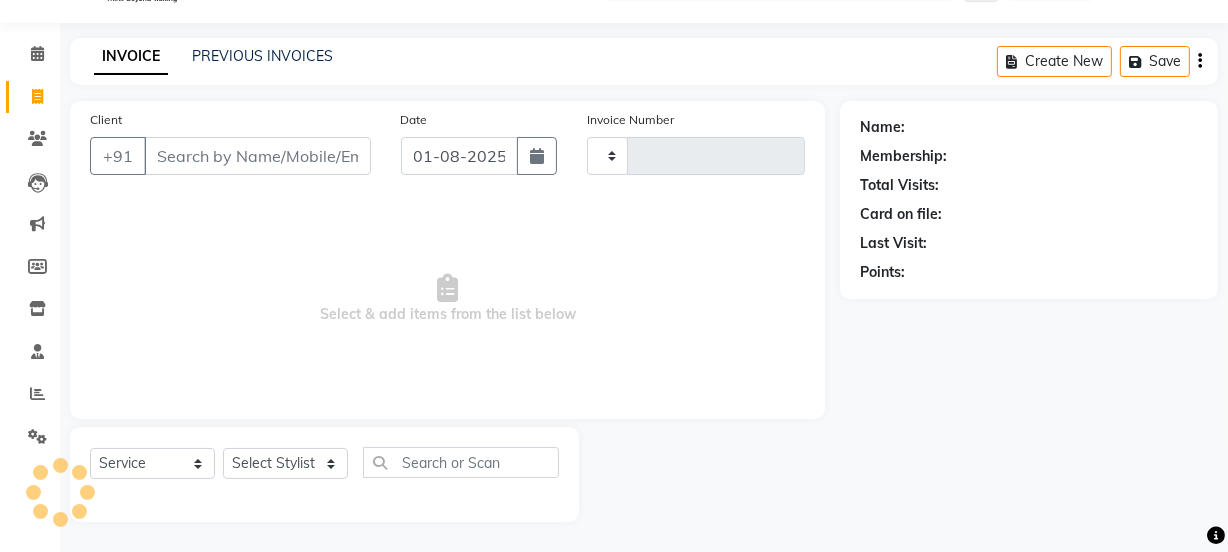 type on "3080" 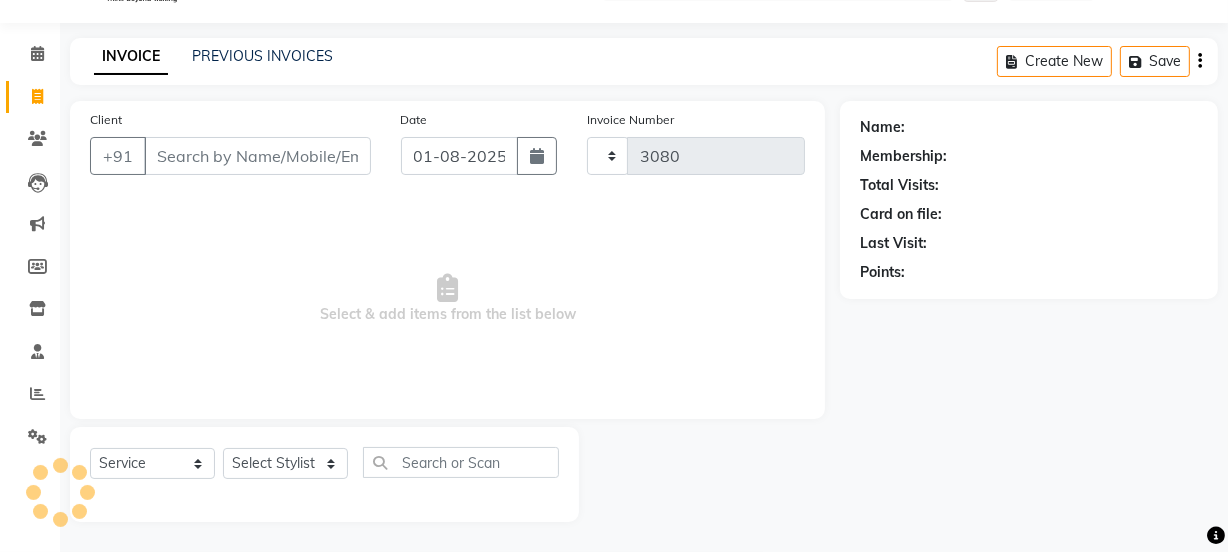 select on "4230" 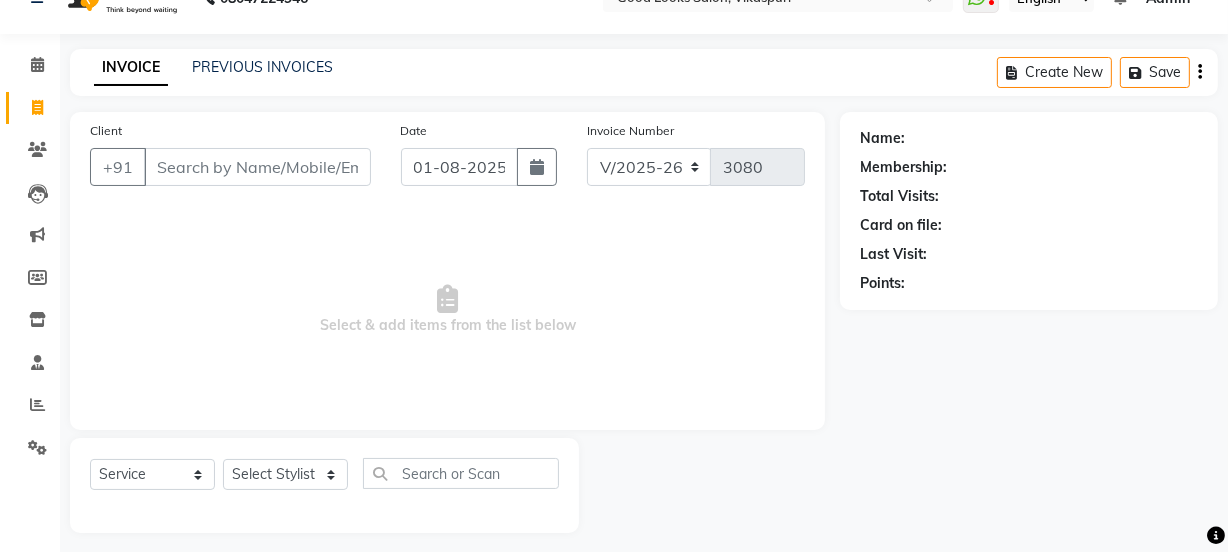 scroll, scrollTop: 0, scrollLeft: 0, axis: both 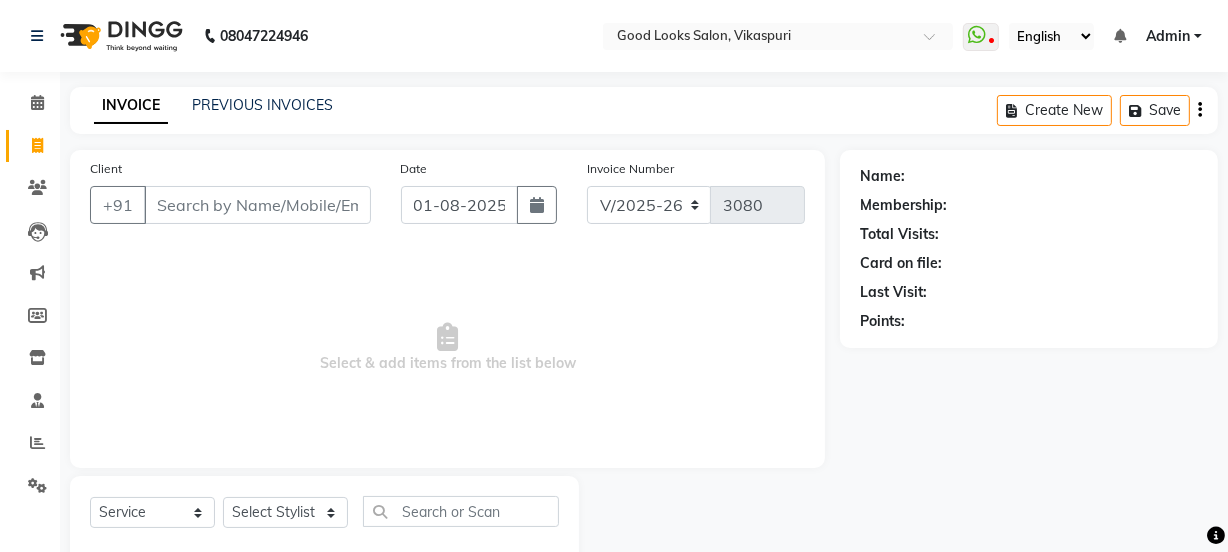 click on "Client" at bounding box center [257, 205] 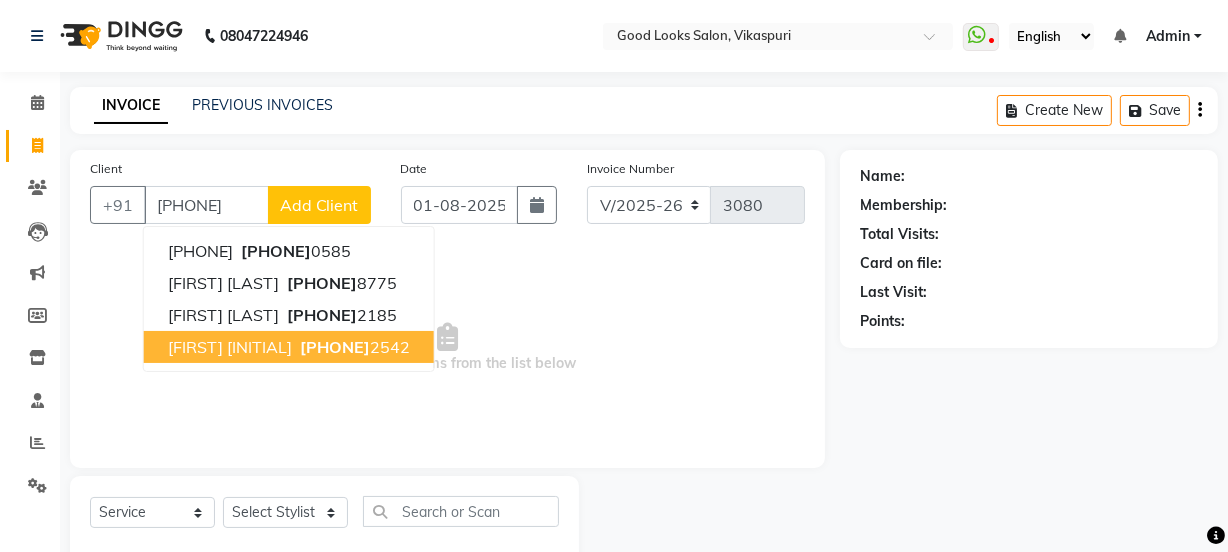click on "[FIRST] [INITIAL]   [PHONE]" at bounding box center [289, 347] 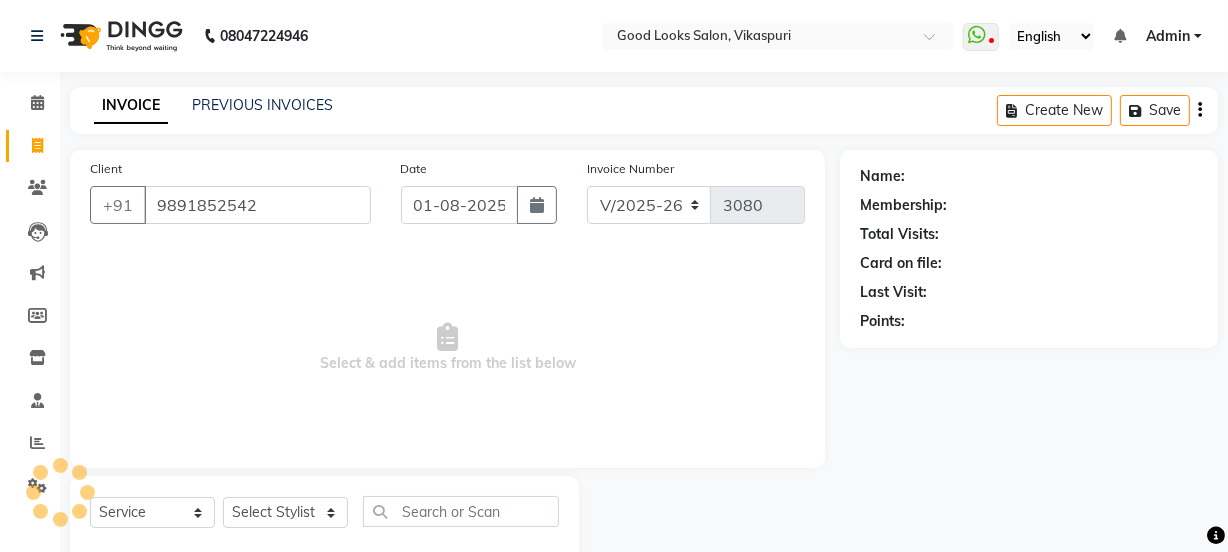 type on "9891852542" 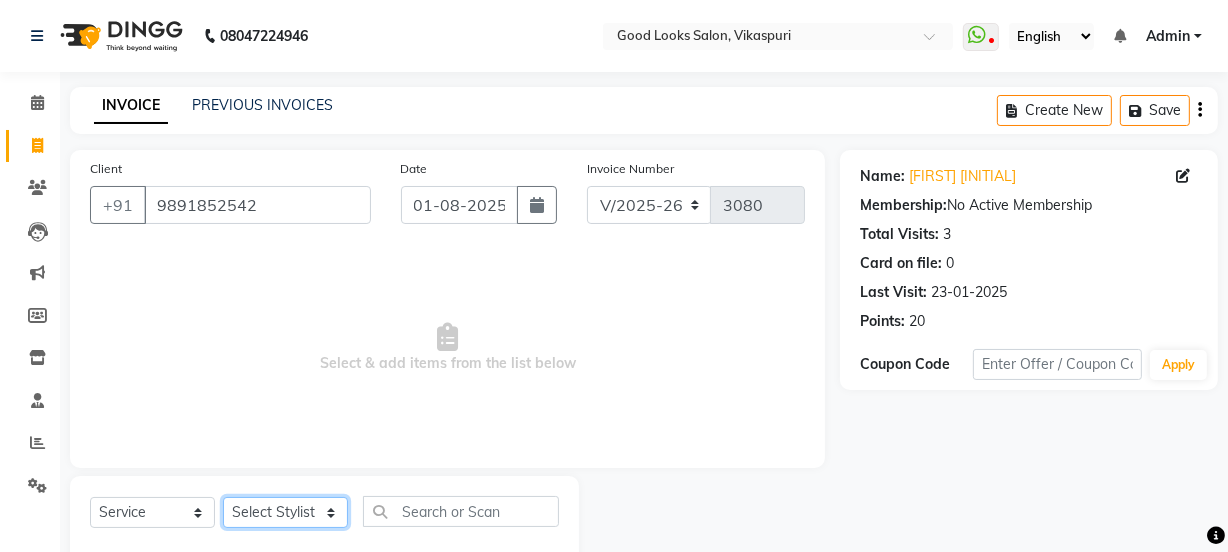 click on "Select Stylist" 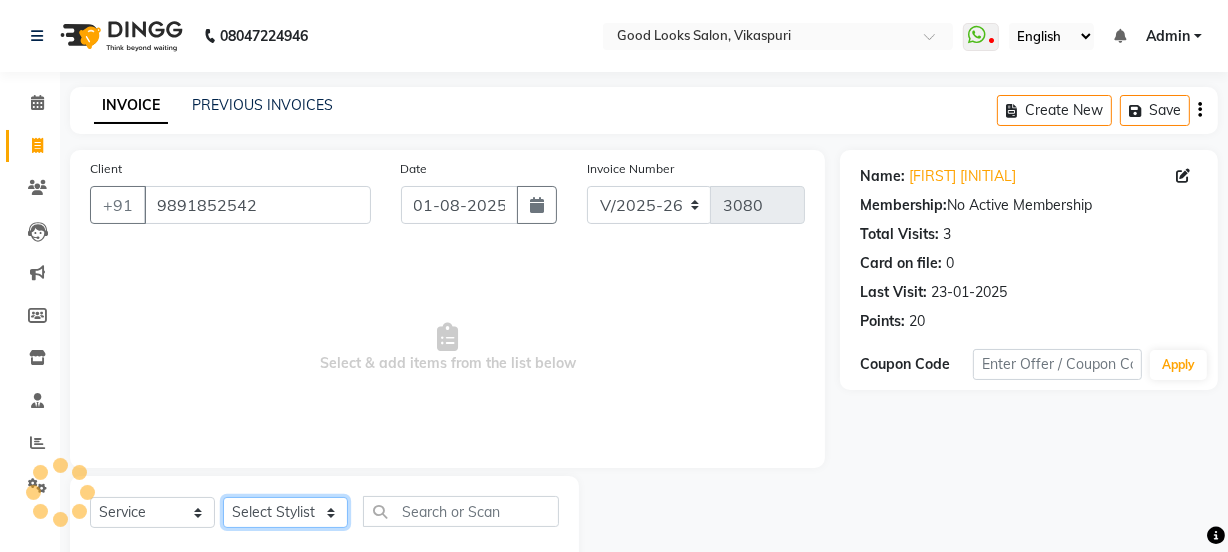click on "Select Stylist" 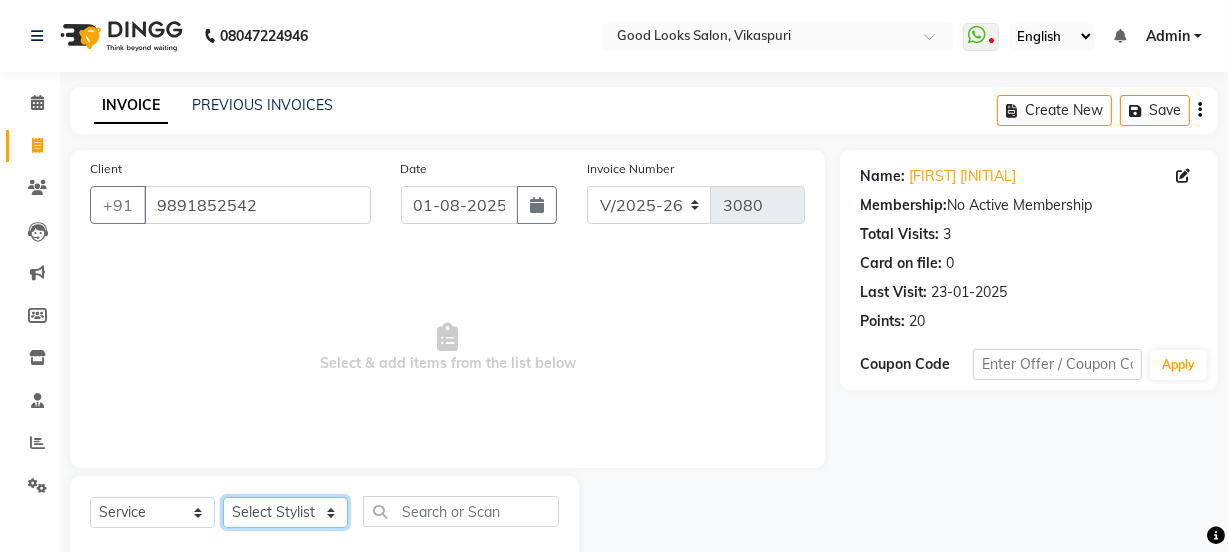 click on "Select Stylist" 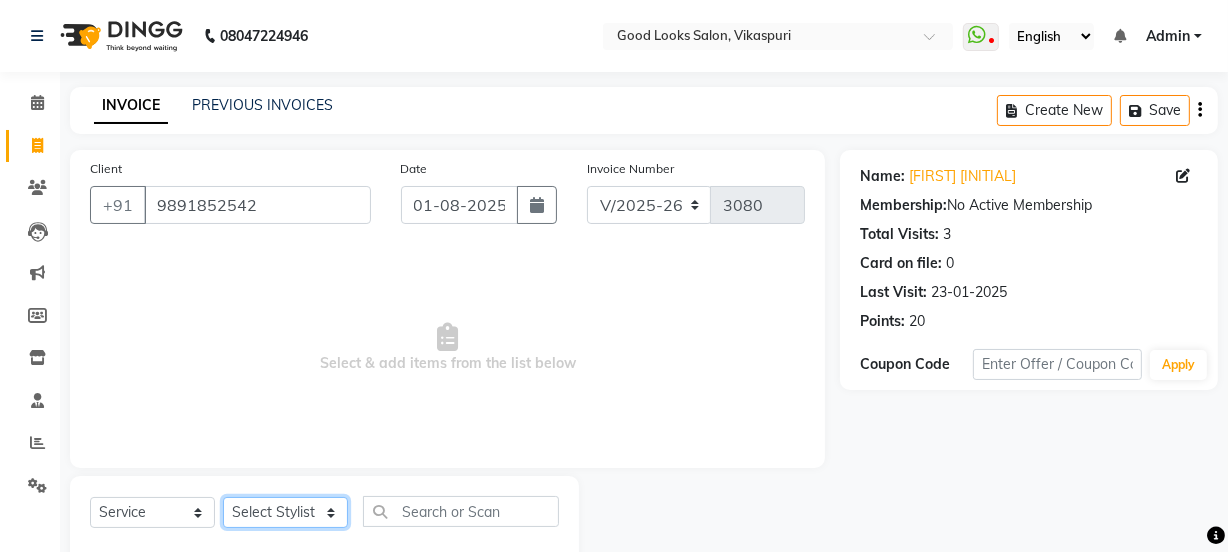 click on "Select Stylist" 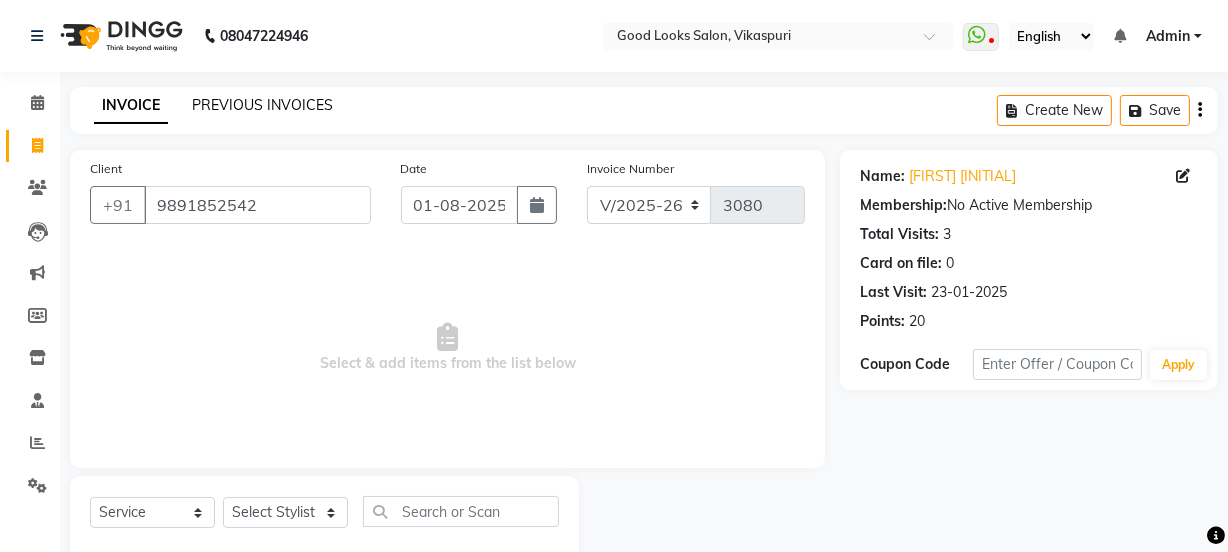 click on "PREVIOUS INVOICES" 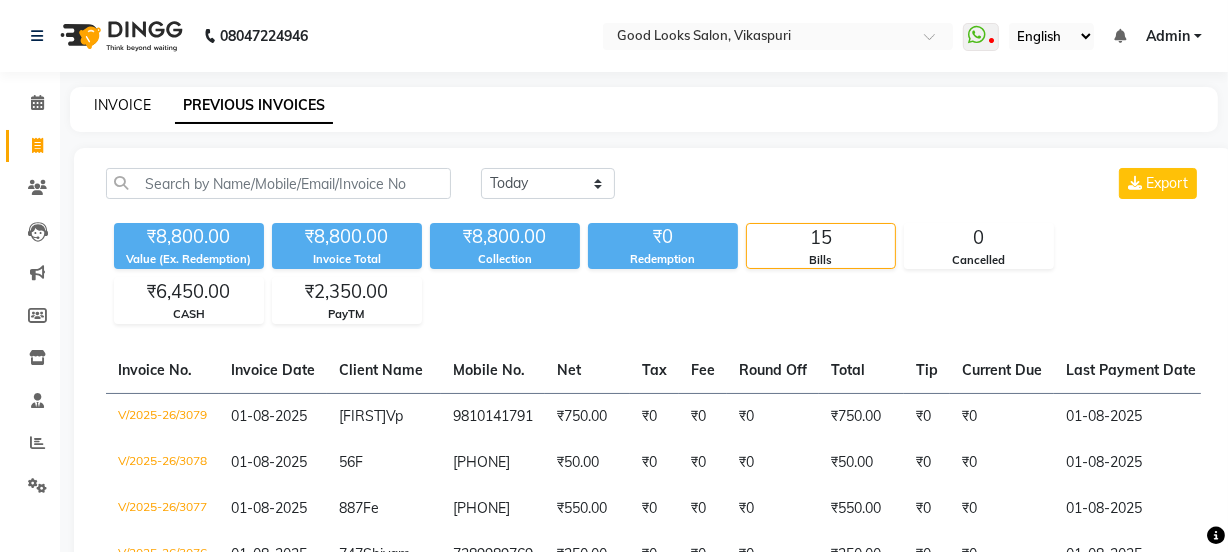 click on "INVOICE" 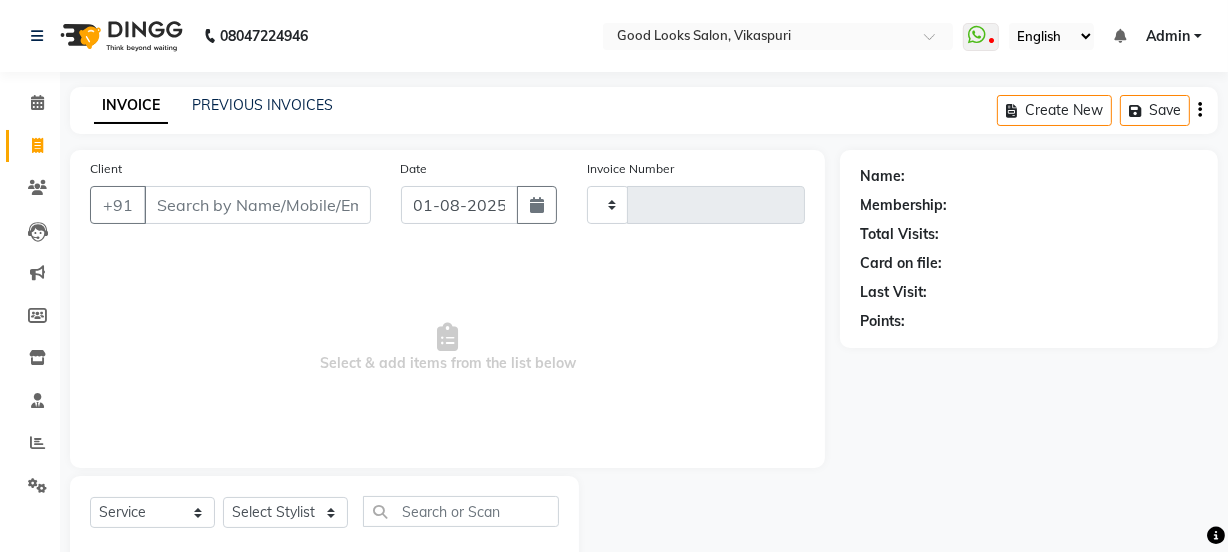 scroll, scrollTop: 50, scrollLeft: 0, axis: vertical 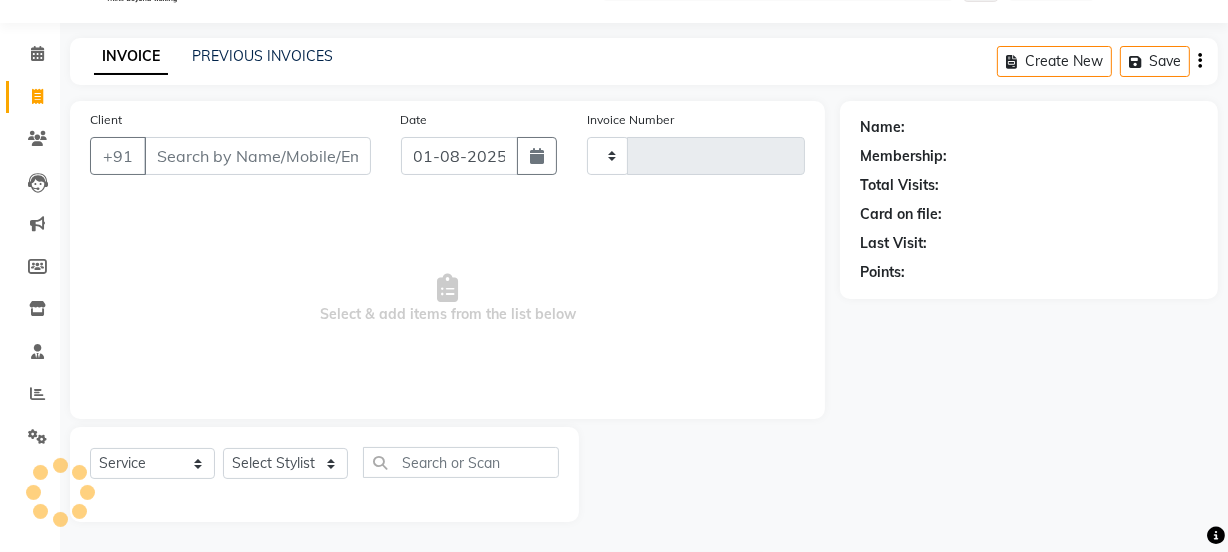 type on "3080" 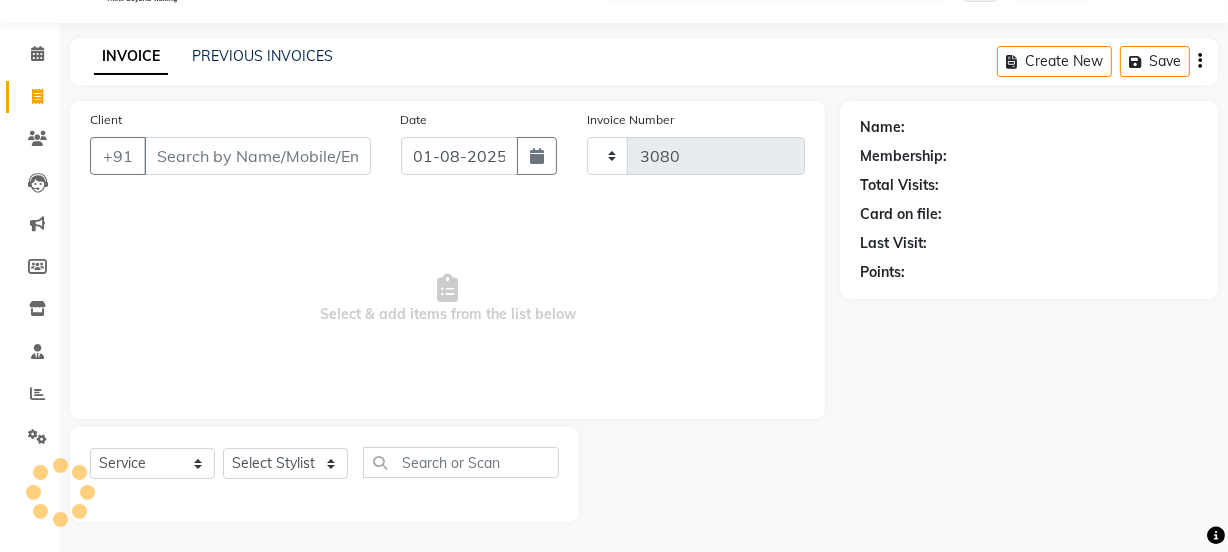select on "4230" 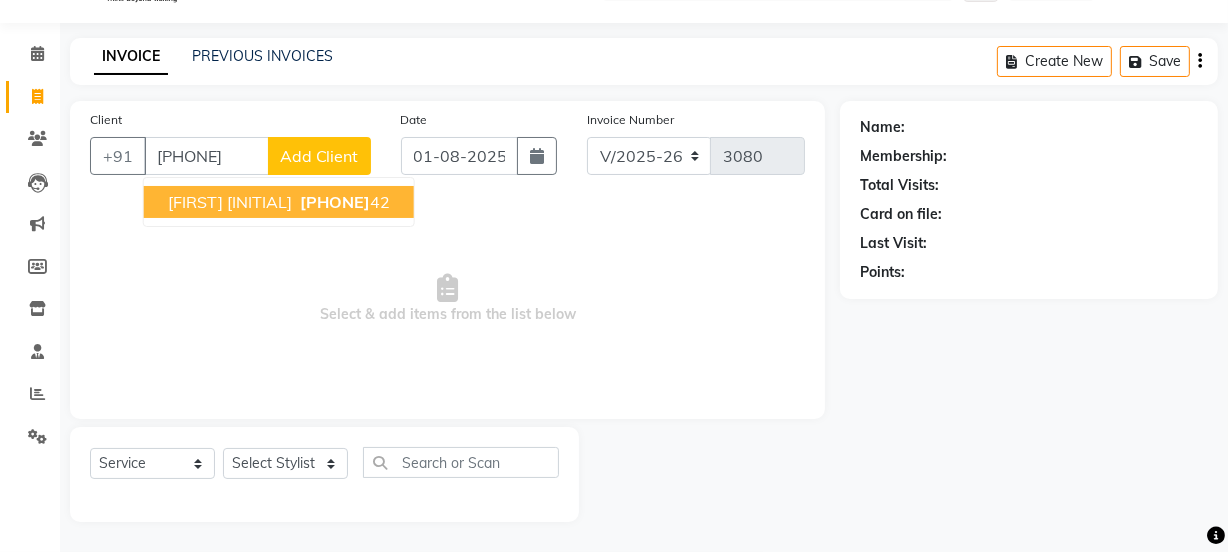 click on "[FIRST] [INITIAL]" at bounding box center [230, 202] 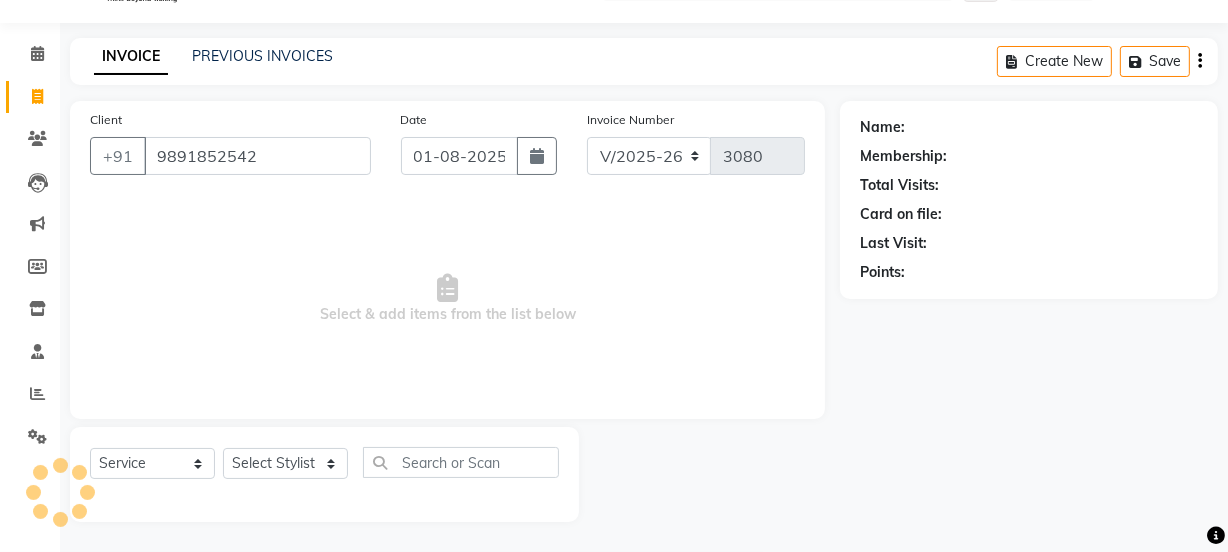 type on "9891852542" 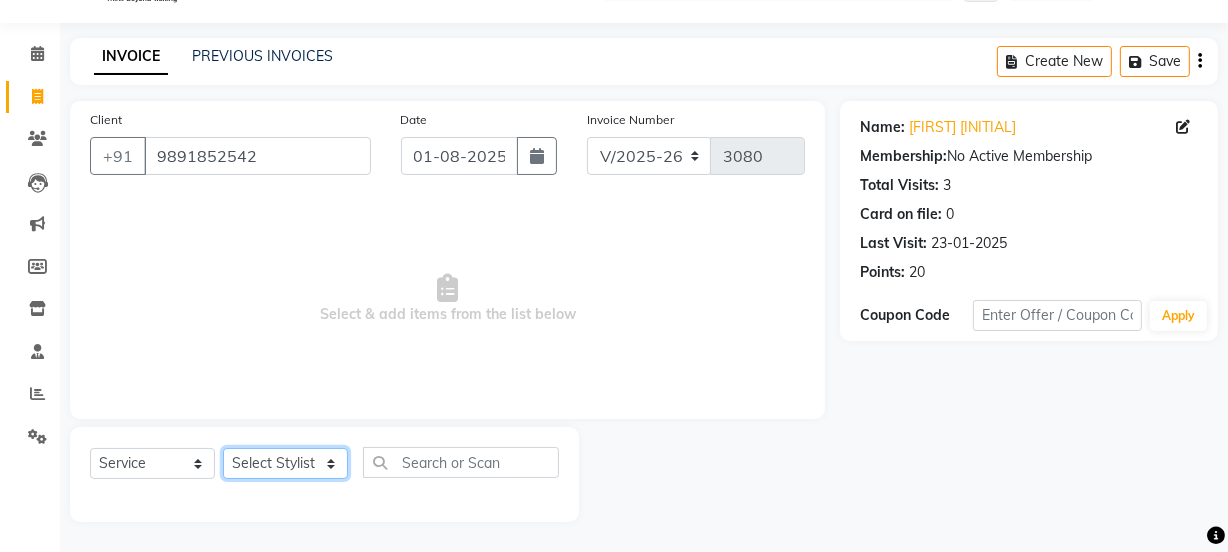 click on "Select Stylist Jyoti kaif Manager Pooja Prachi Raman Raman 2 Reception RIHAN Sameer Shivam simo SUNNY yogita" 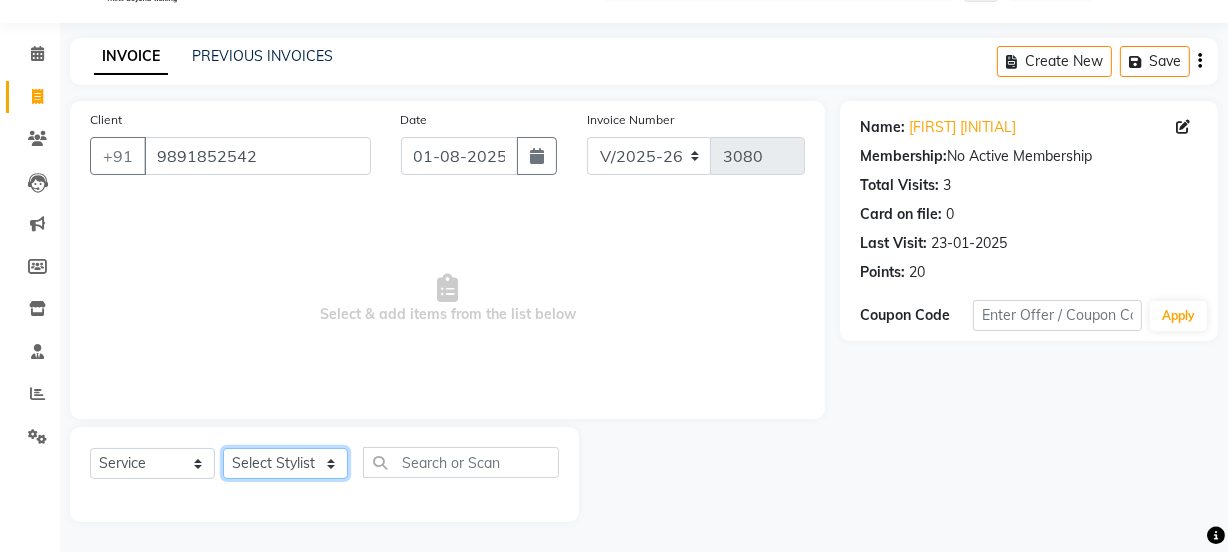 select on "85314" 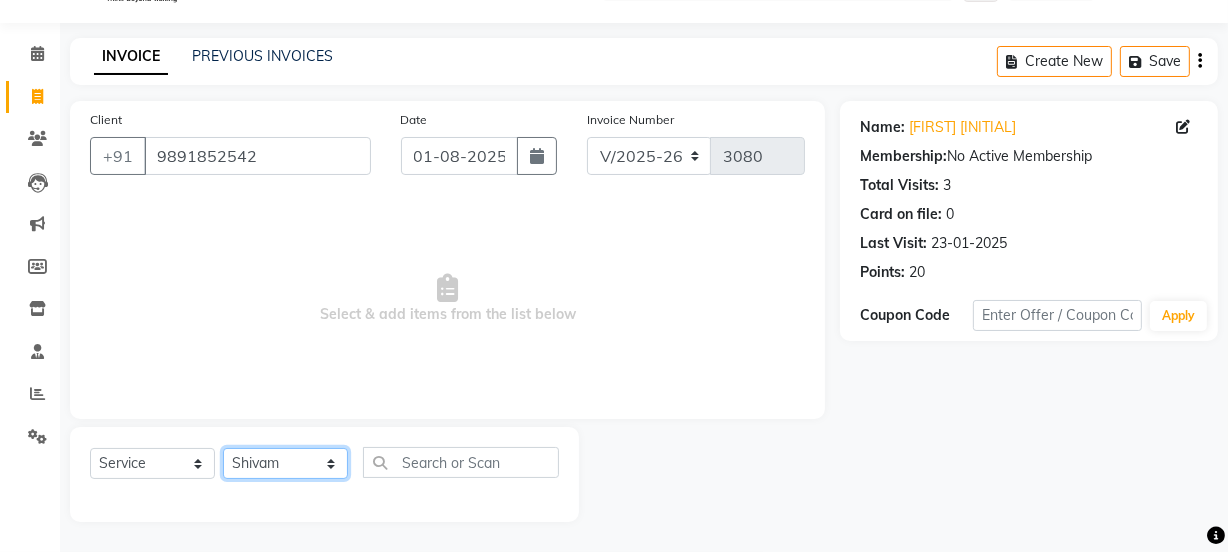 click on "Select Stylist Jyoti kaif Manager Pooja Prachi Raman Raman 2 Reception RIHAN Sameer Shivam simo SUNNY yogita" 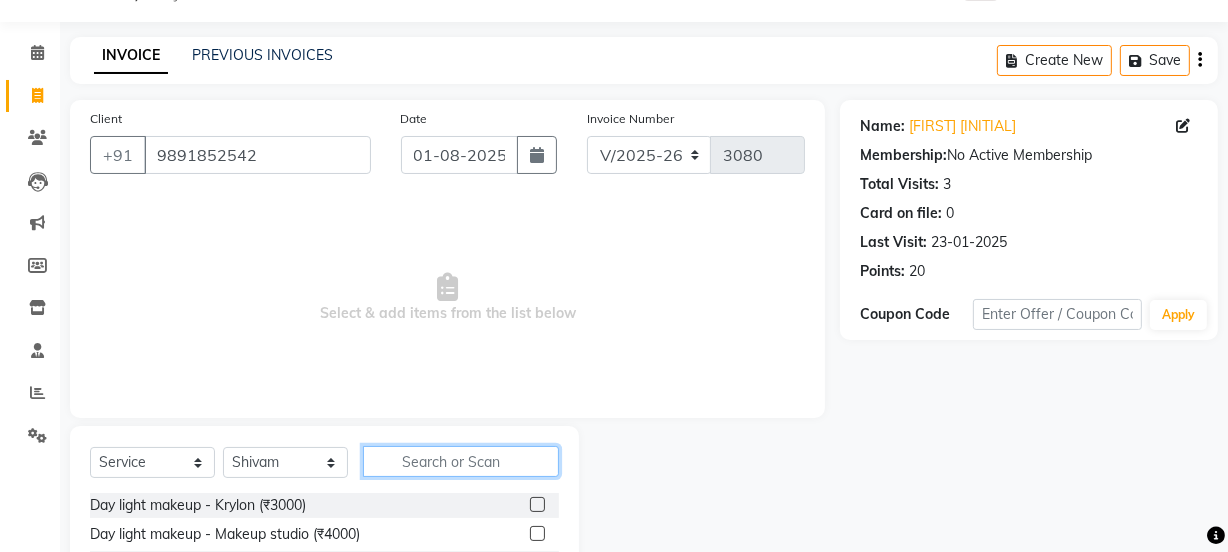 click 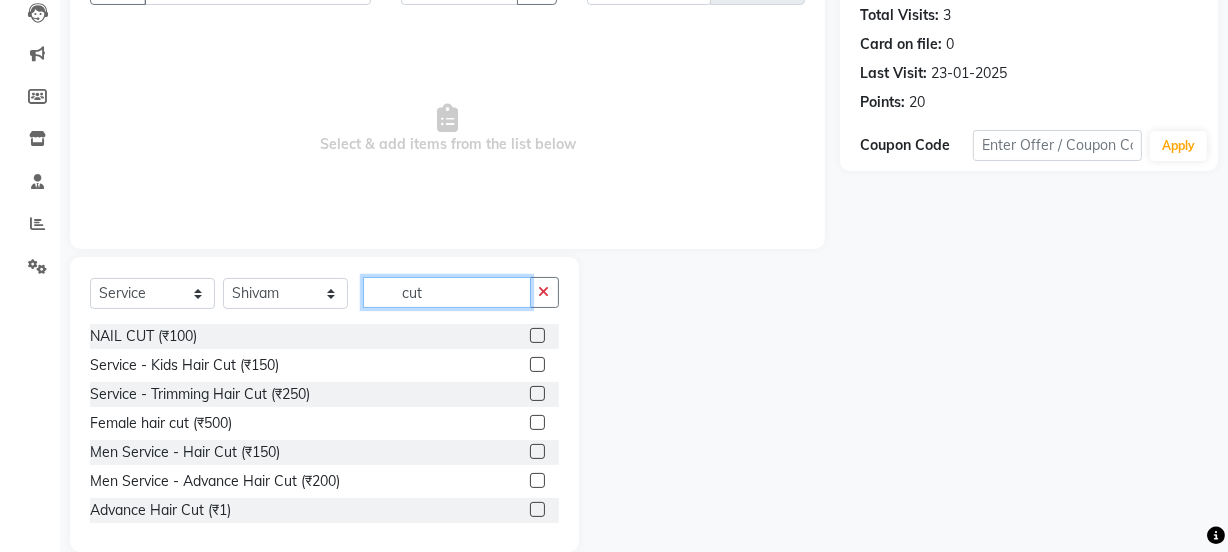 scroll, scrollTop: 250, scrollLeft: 0, axis: vertical 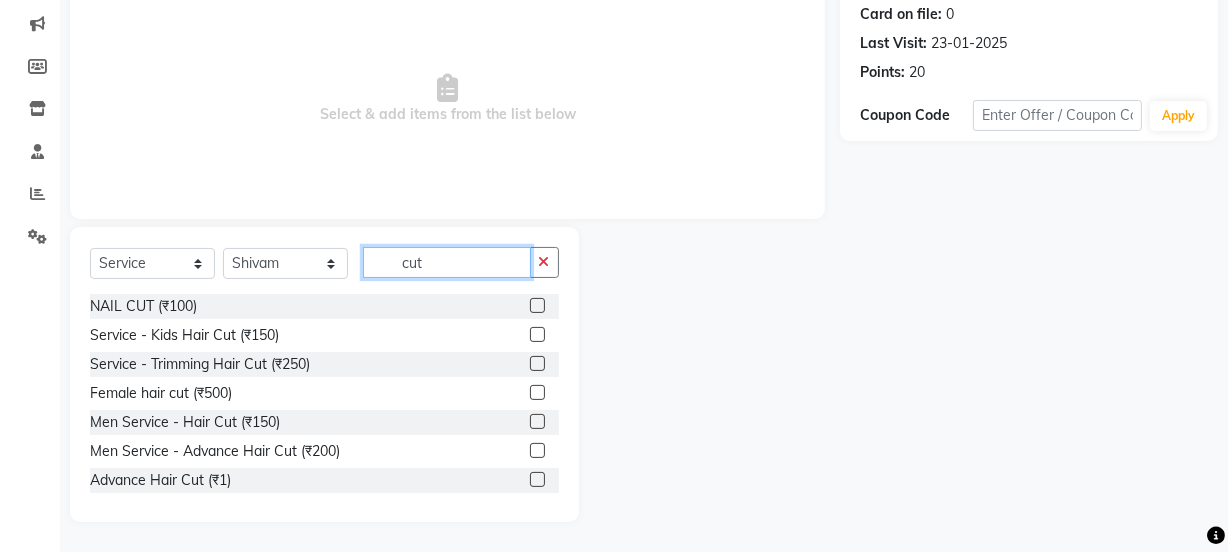 type on "cut" 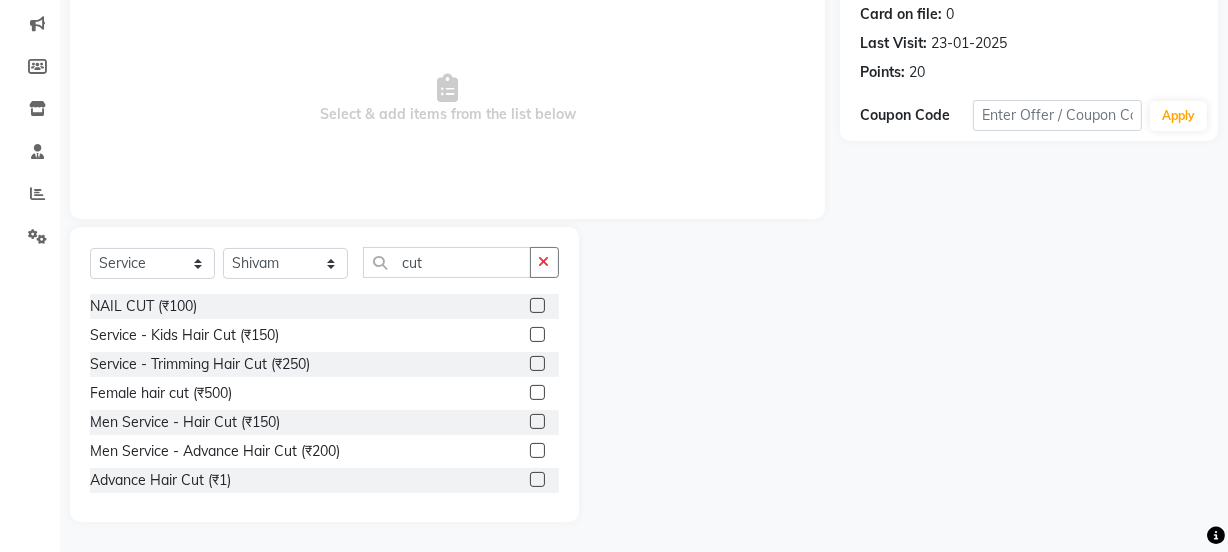 click 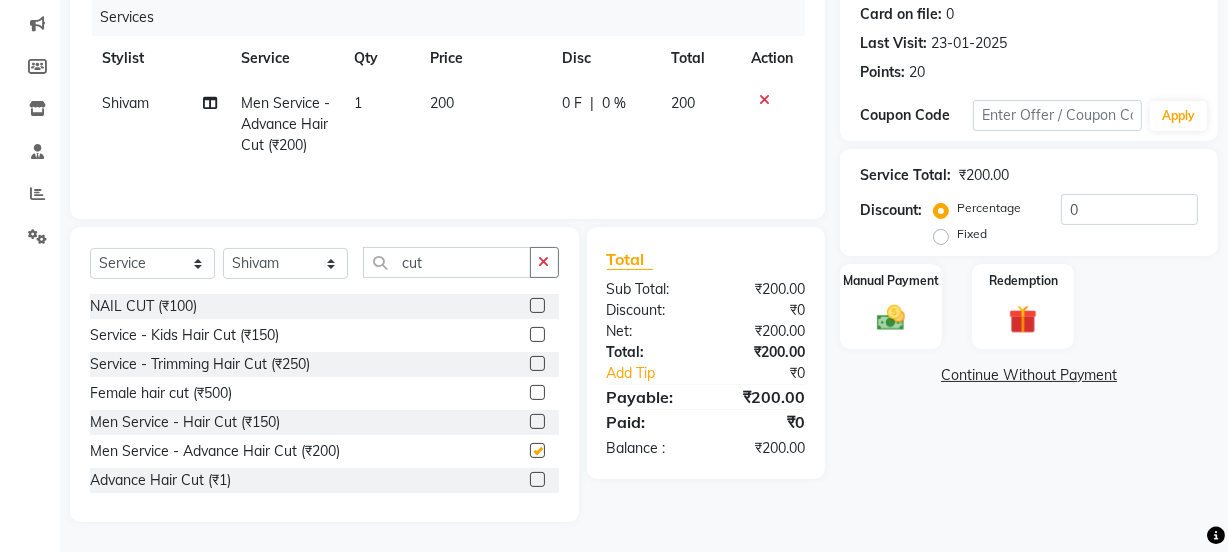 checkbox on "false" 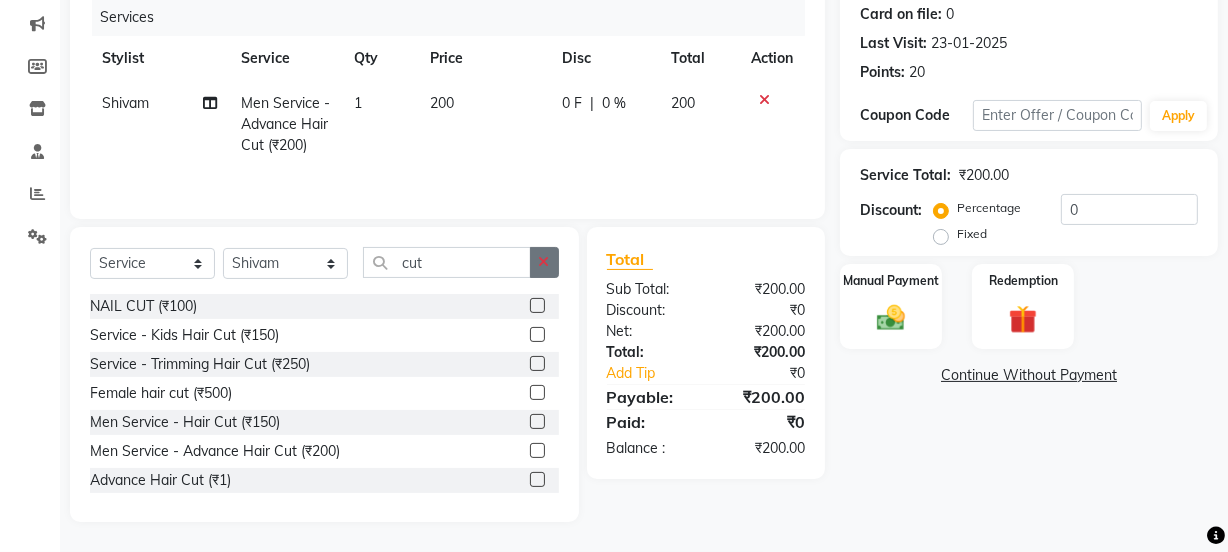 click 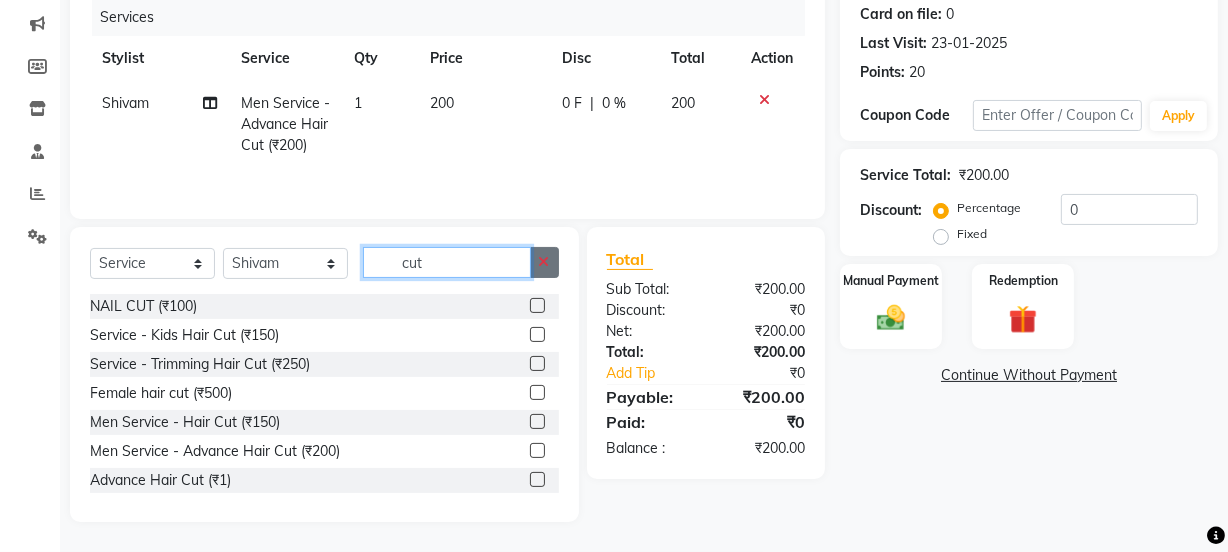 type 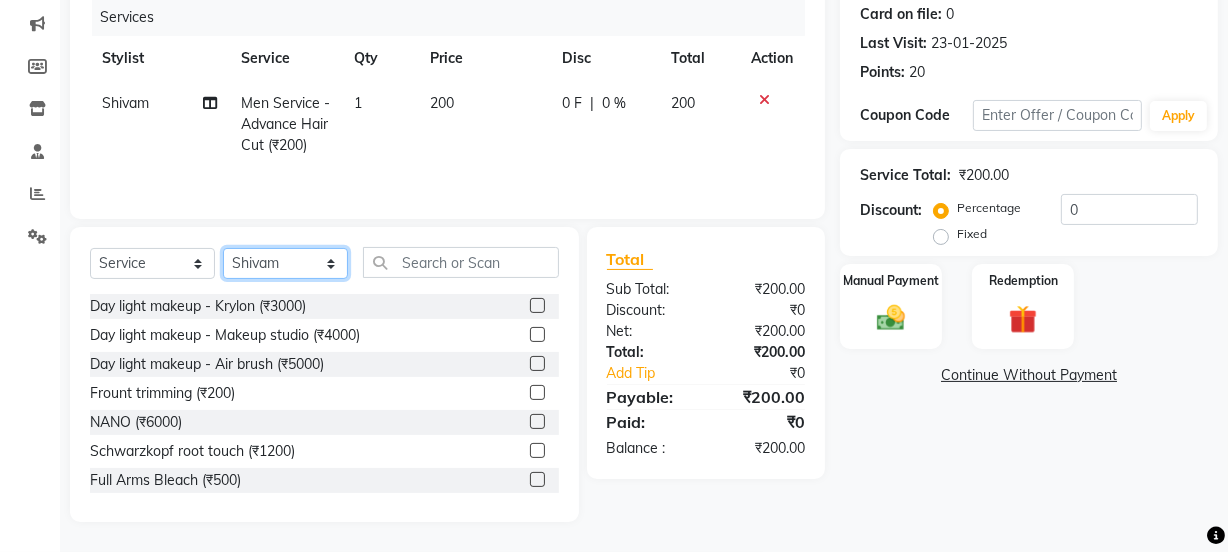 click on "Select Stylist Jyoti kaif Manager Pooja Prachi Raman Raman 2 Reception RIHAN Sameer Shivam simo SUNNY yogita" 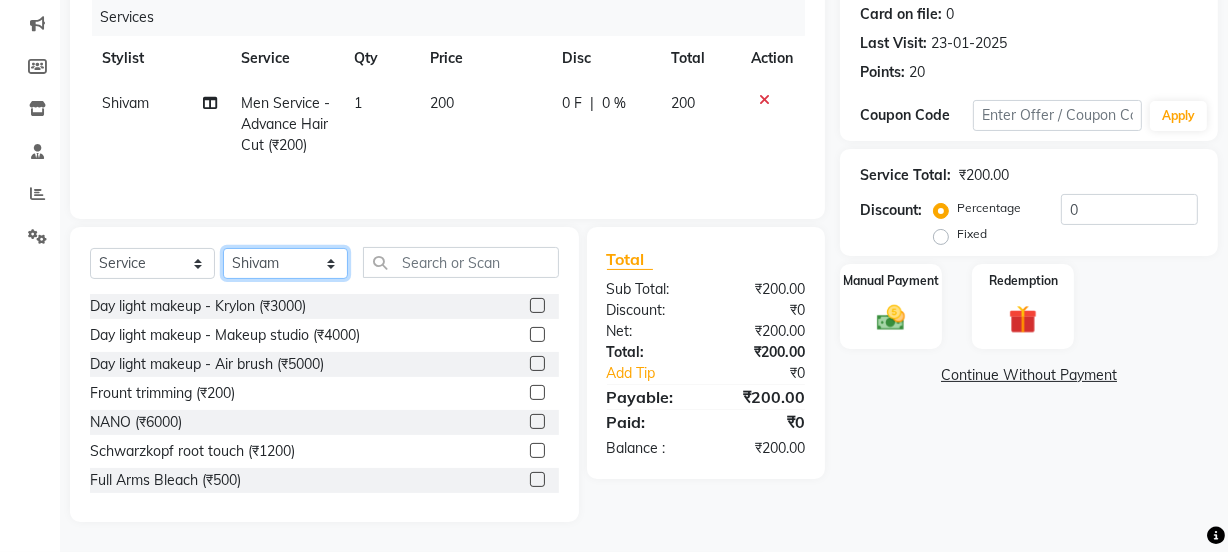 select on "22725" 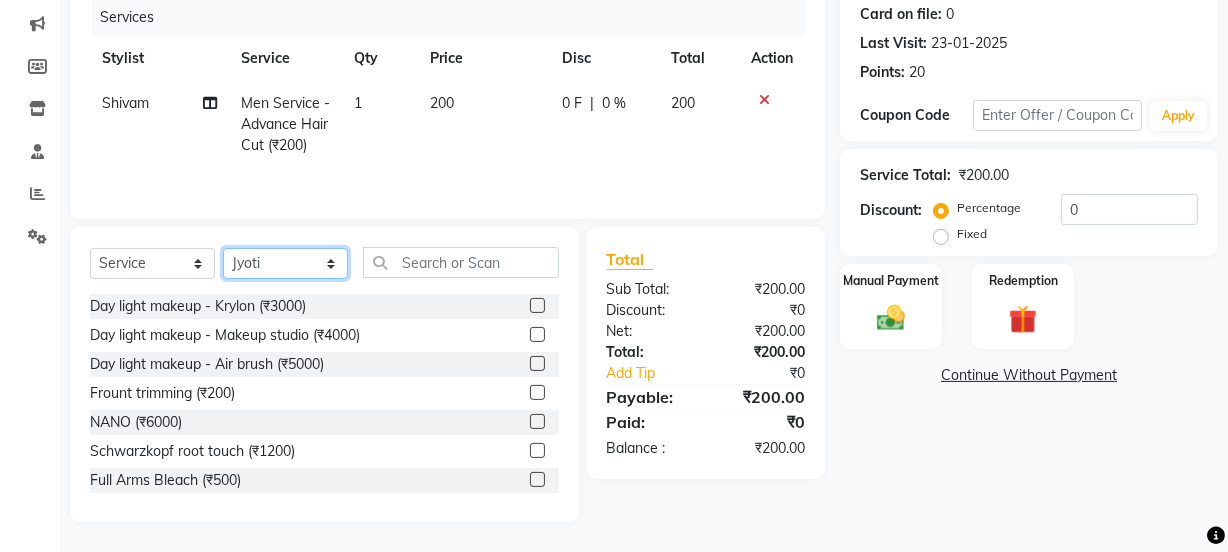 click on "Select Stylist Jyoti kaif Manager Pooja Prachi Raman Raman 2 Reception RIHAN Sameer Shivam simo SUNNY yogita" 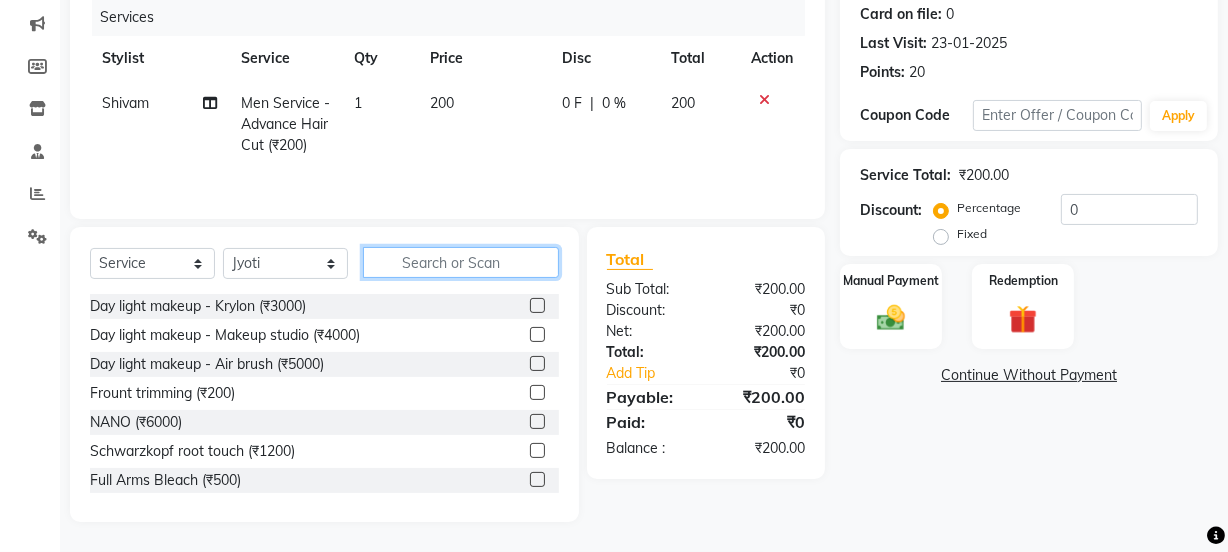 click 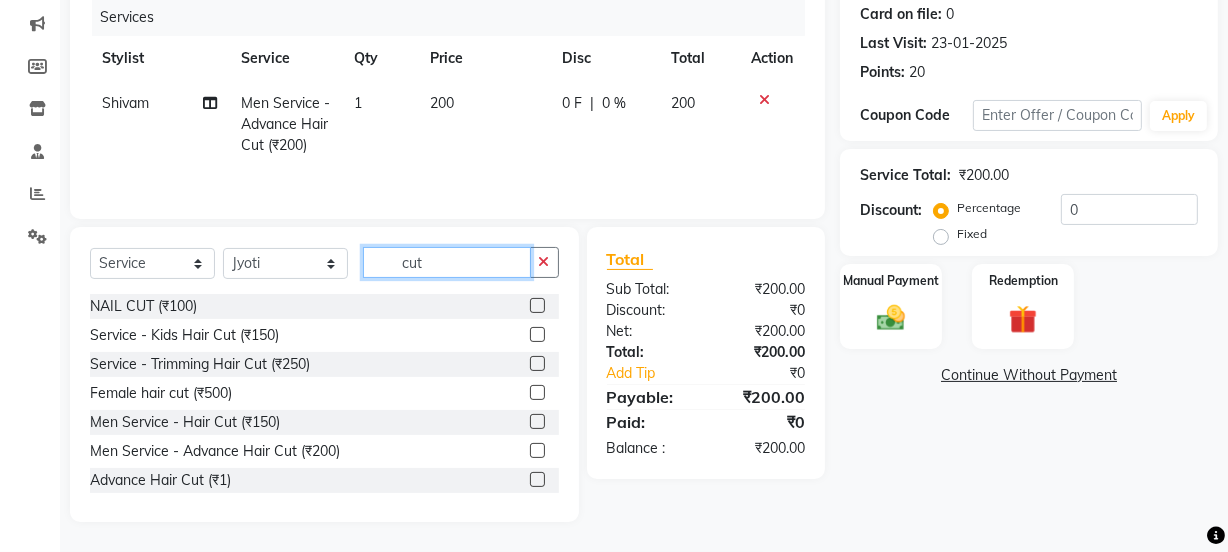 type on "cut" 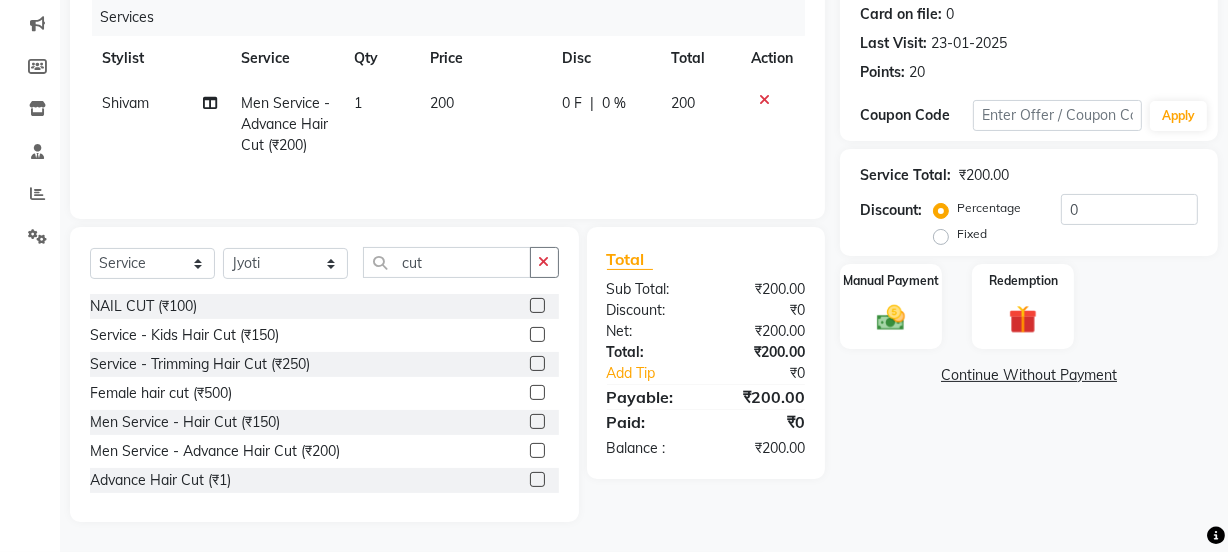 drag, startPoint x: 530, startPoint y: 449, endPoint x: 528, endPoint y: 314, distance: 135.01482 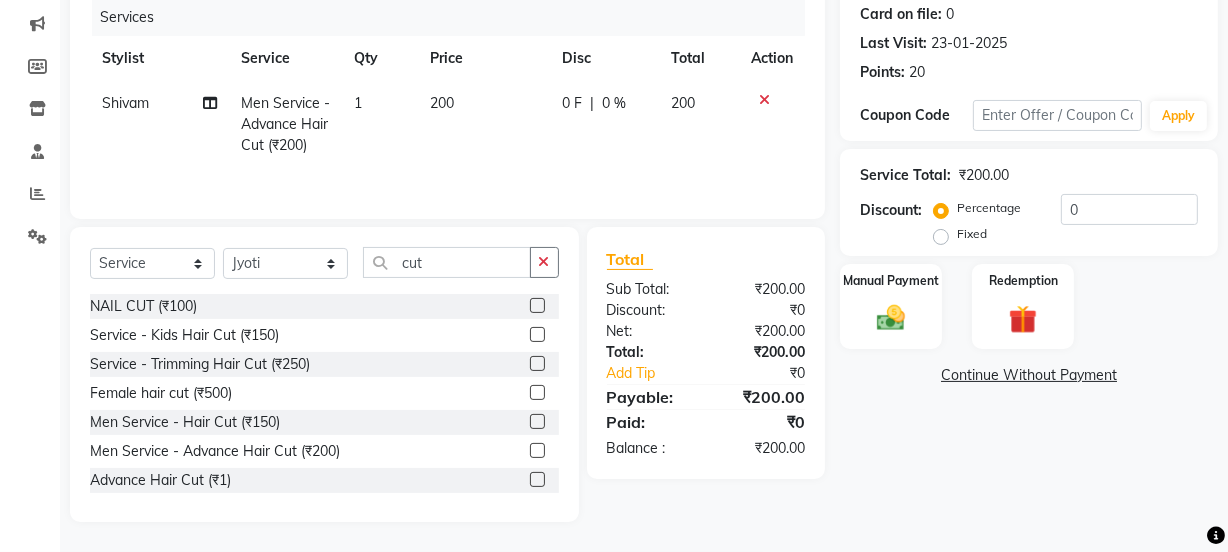 click 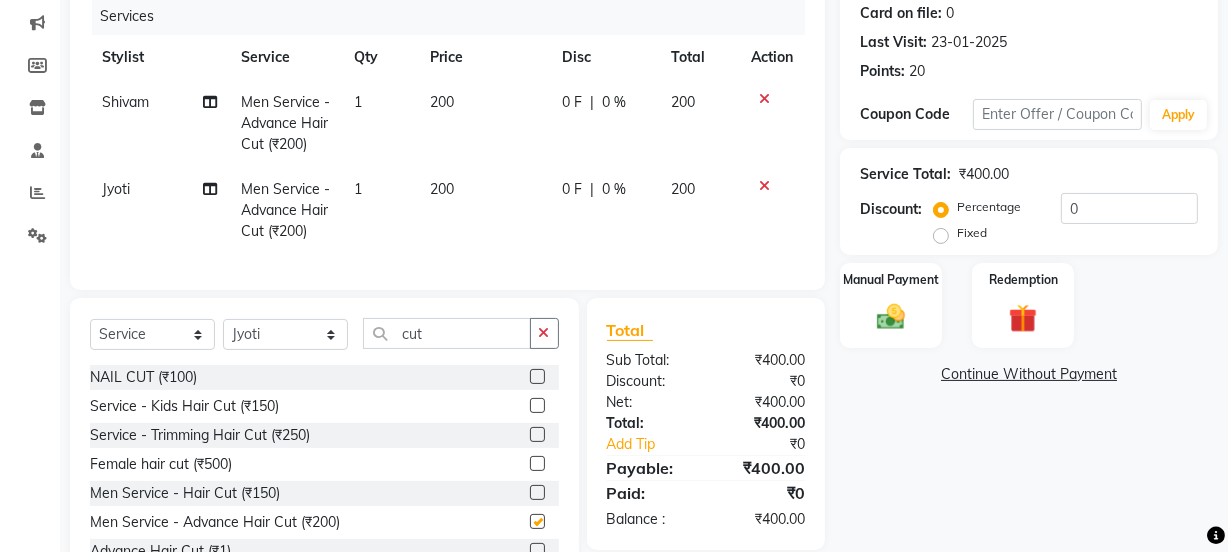 click on "200" 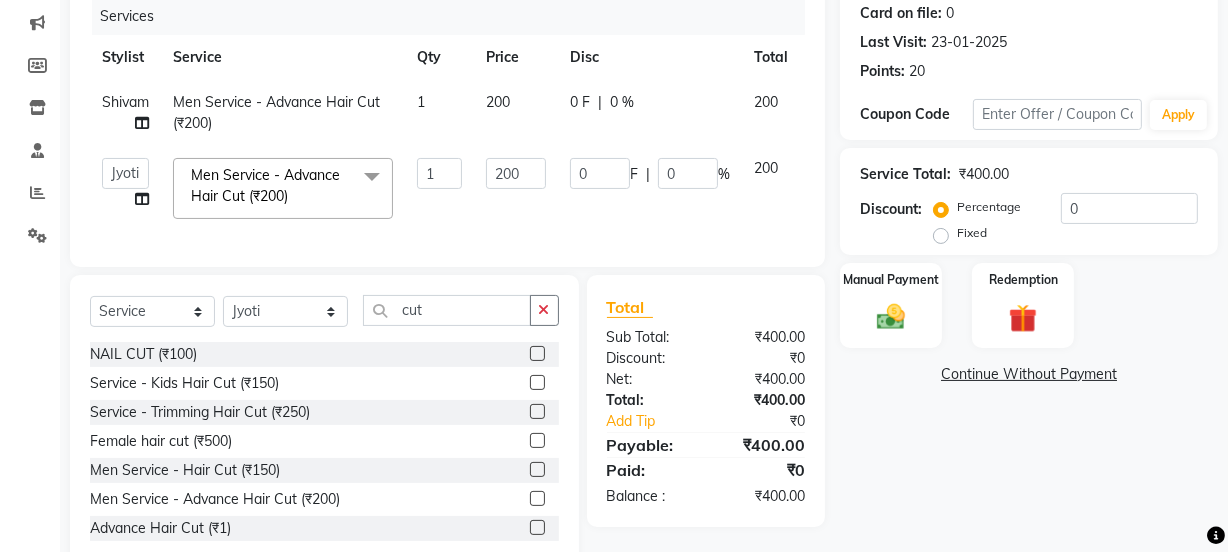 checkbox on "false" 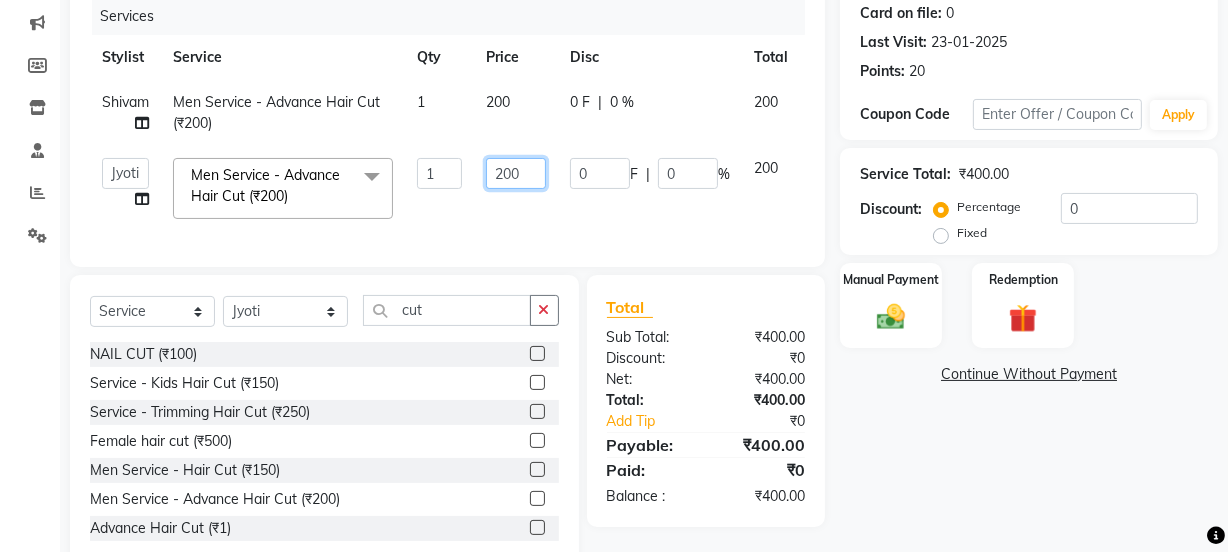 click on "200" 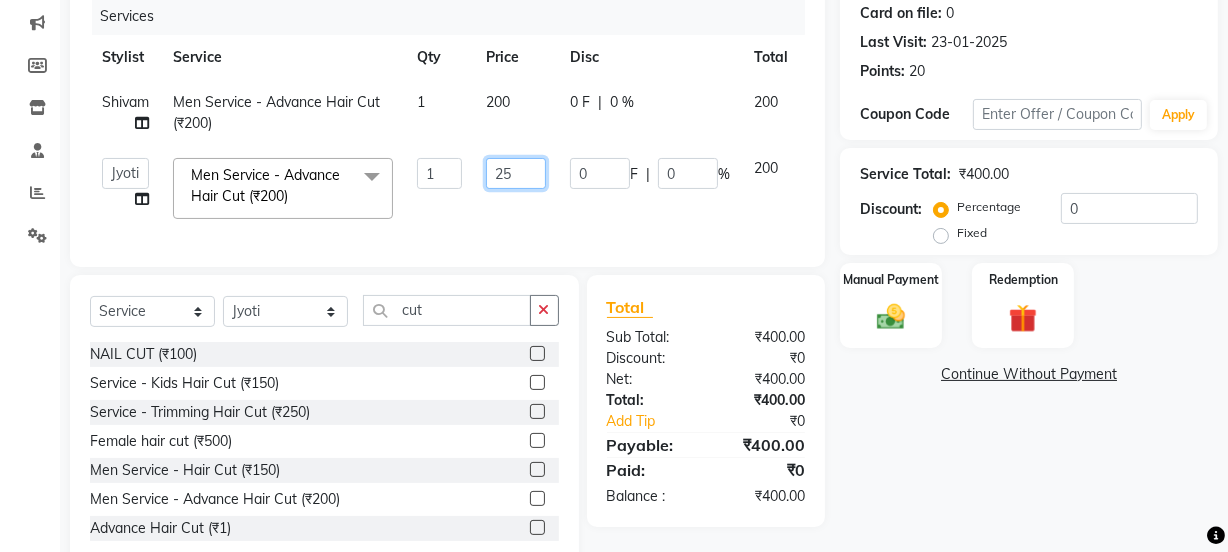 type on "250" 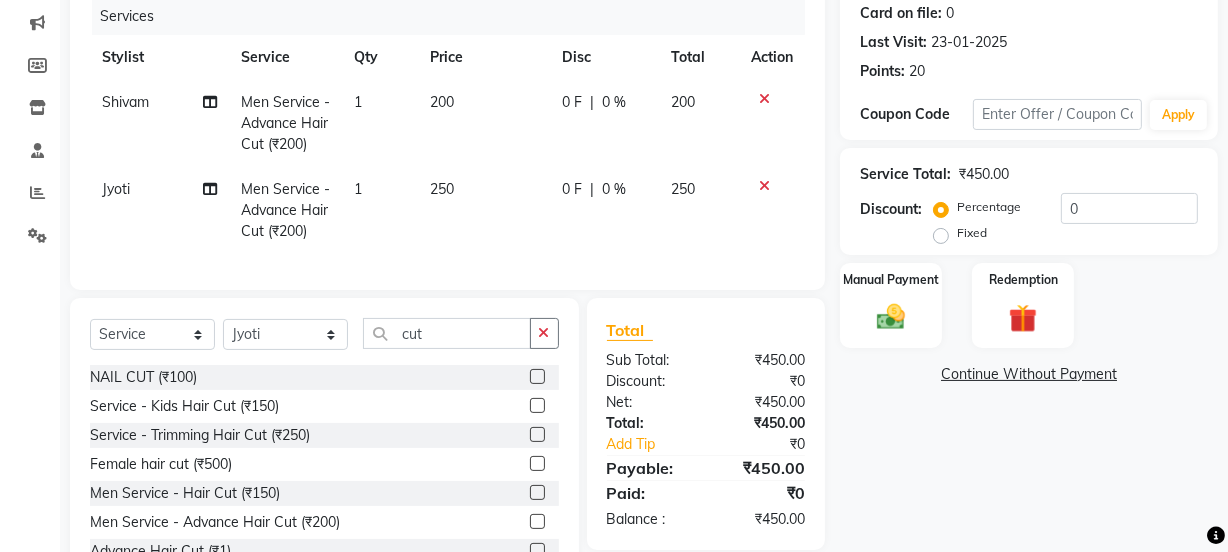 click on "250" 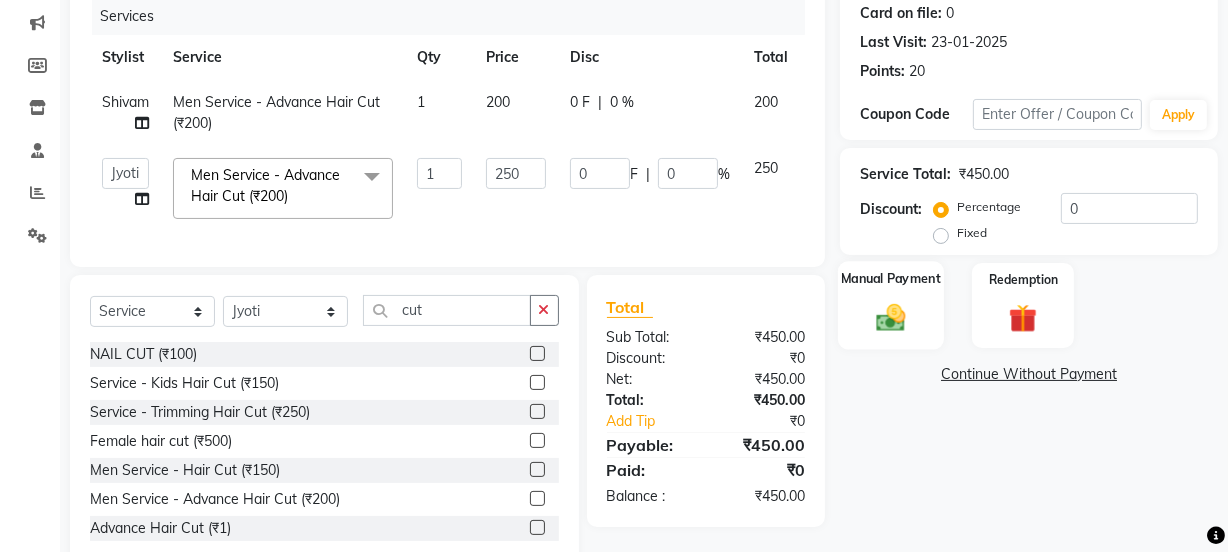 drag, startPoint x: 859, startPoint y: 250, endPoint x: 879, endPoint y: 293, distance: 47.423622 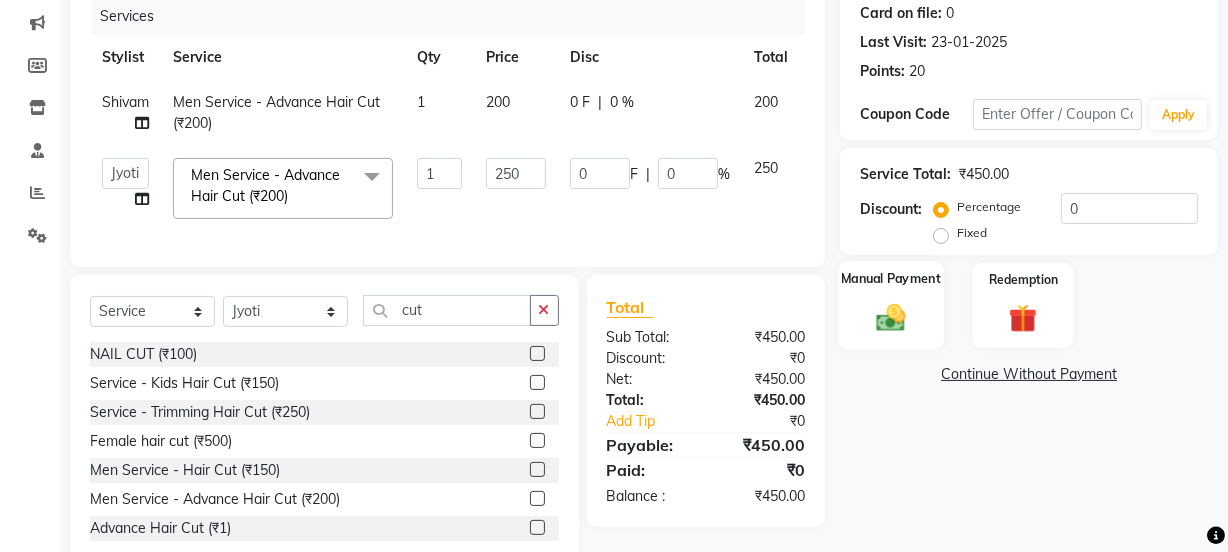 click on "Name: [FIRST] [INITIAL] Membership:  No Active Membership  Total Visits:  3 Card on file:  0 Last Visit:   [DATE] Points:   20  Coupon Code Apply Service Total:  [CURRENCY][PRICE]  Discount:  Percentage   Fixed  0 Manual Payment Redemption  Continue Without Payment" 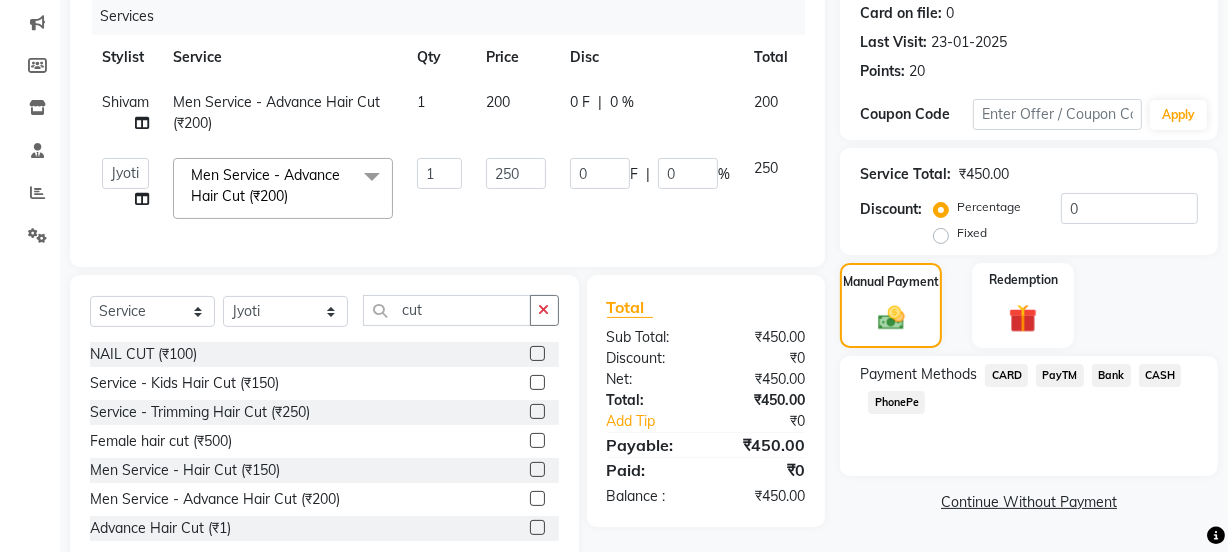click on "PayTM" 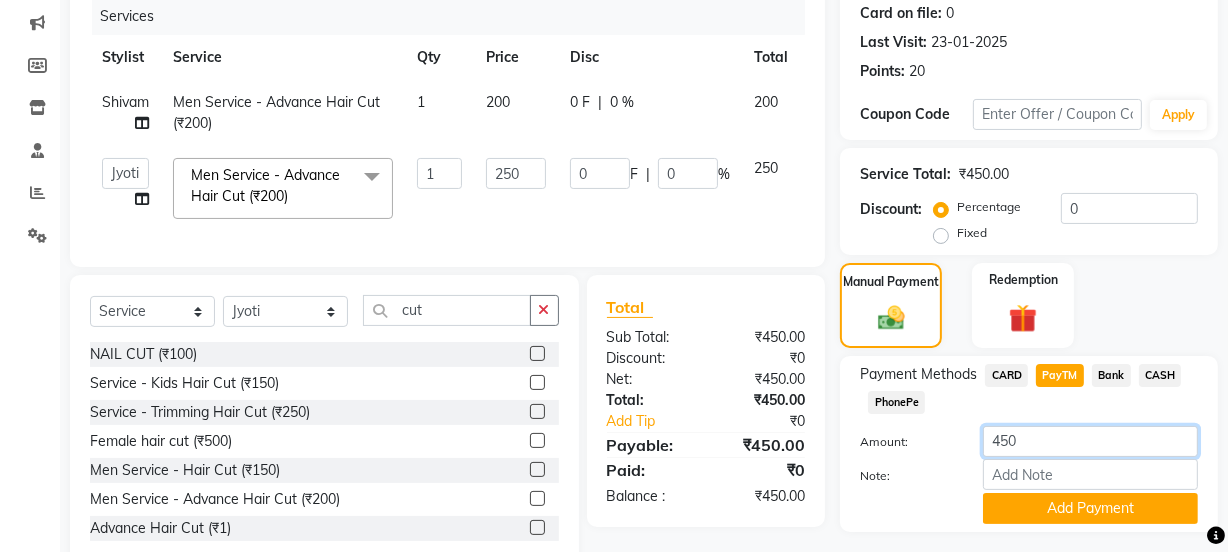 drag, startPoint x: 1024, startPoint y: 452, endPoint x: 929, endPoint y: 441, distance: 95.63472 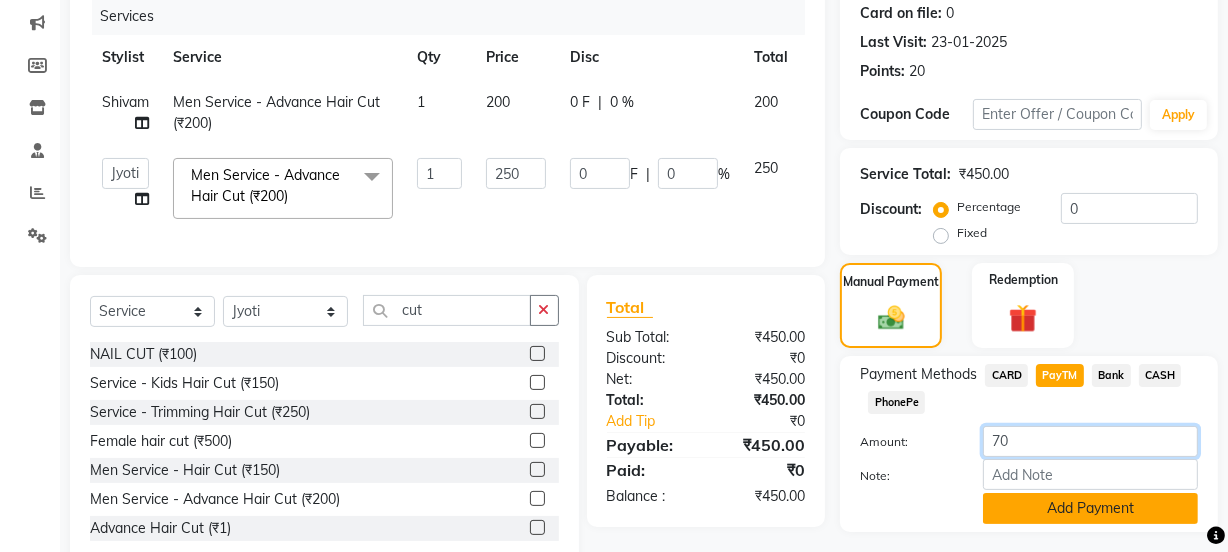 type on "70" 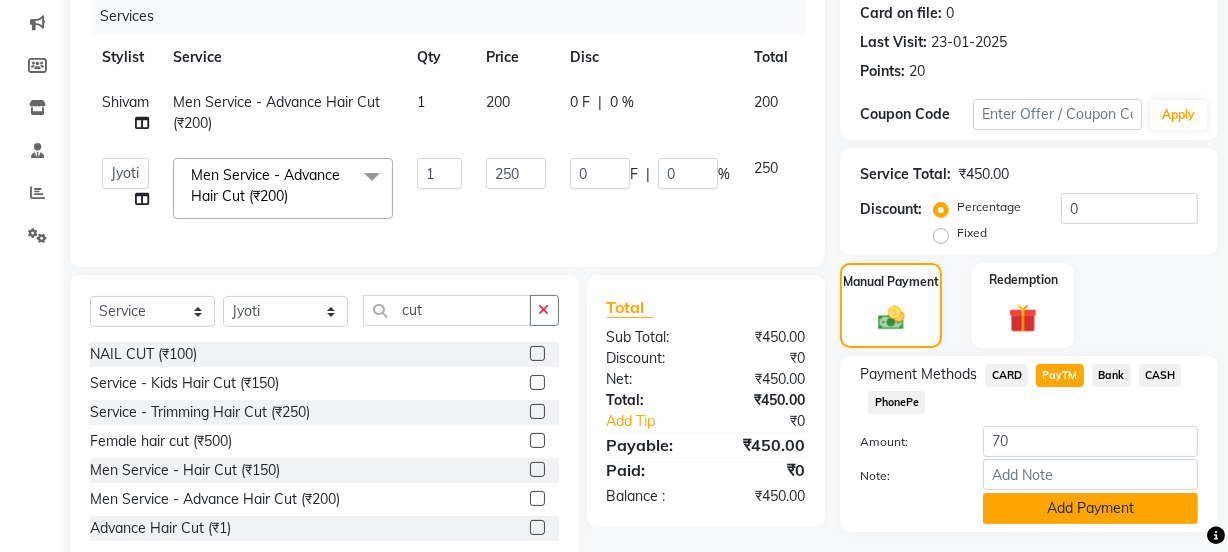 click on "Add Payment" 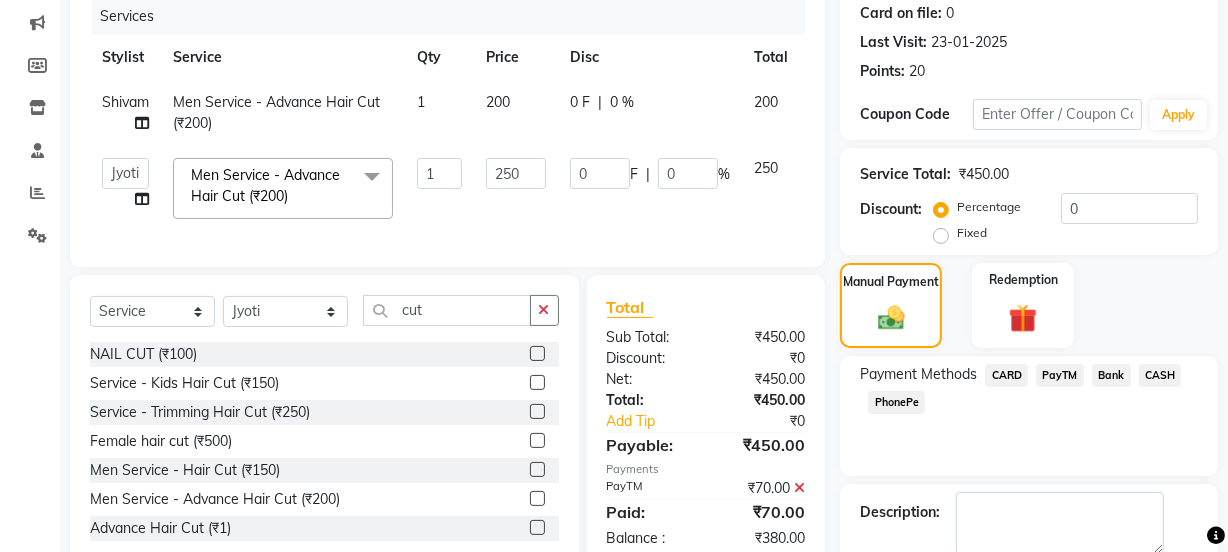 click on "CASH" 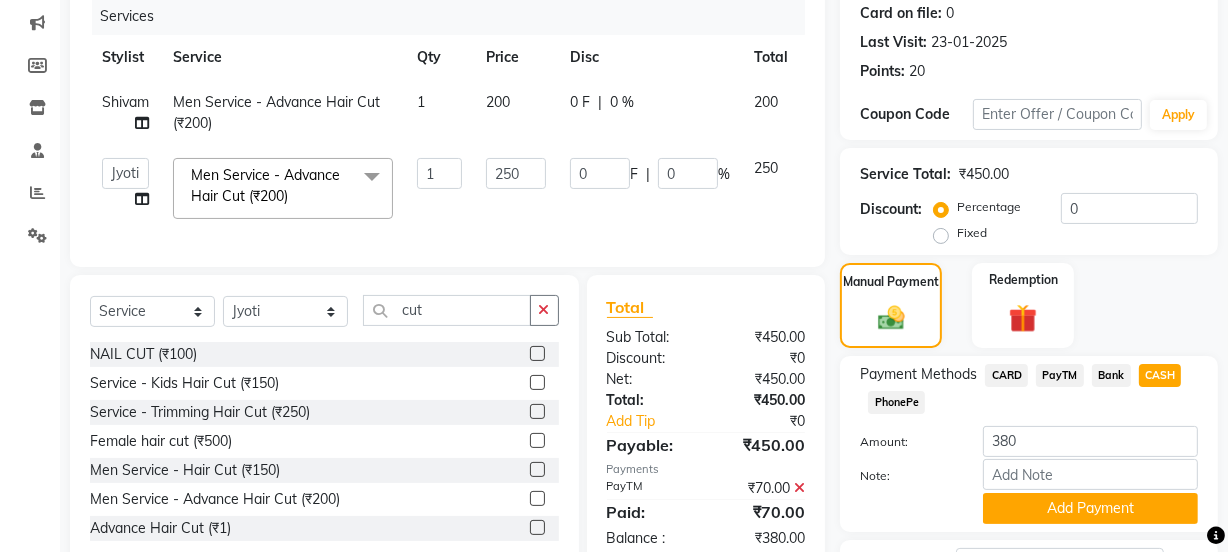 drag, startPoint x: 1068, startPoint y: 520, endPoint x: 1065, endPoint y: 503, distance: 17.262676 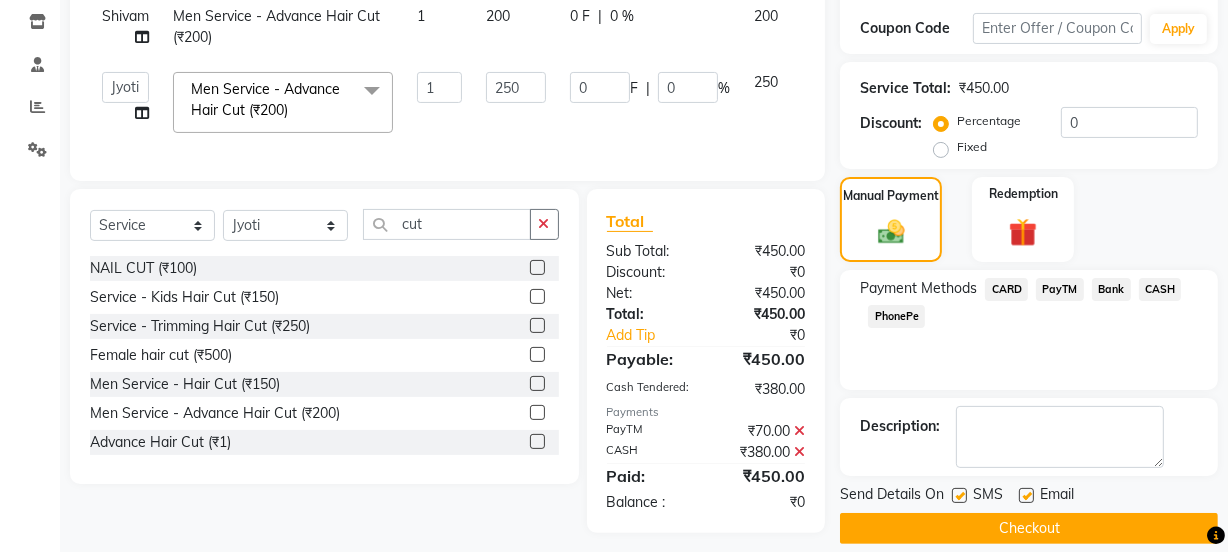 scroll, scrollTop: 360, scrollLeft: 0, axis: vertical 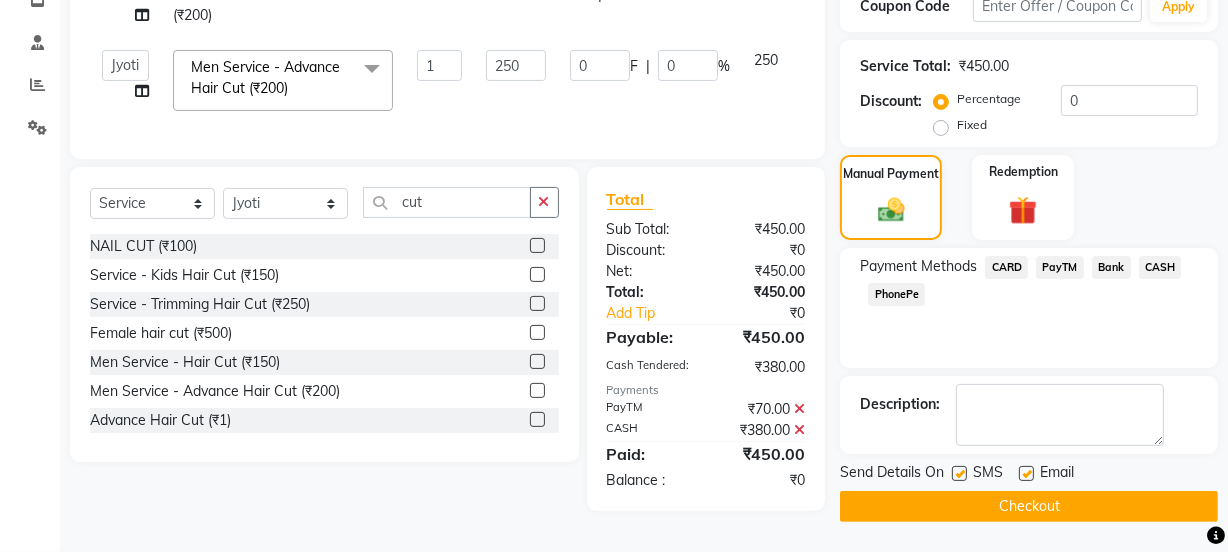 click 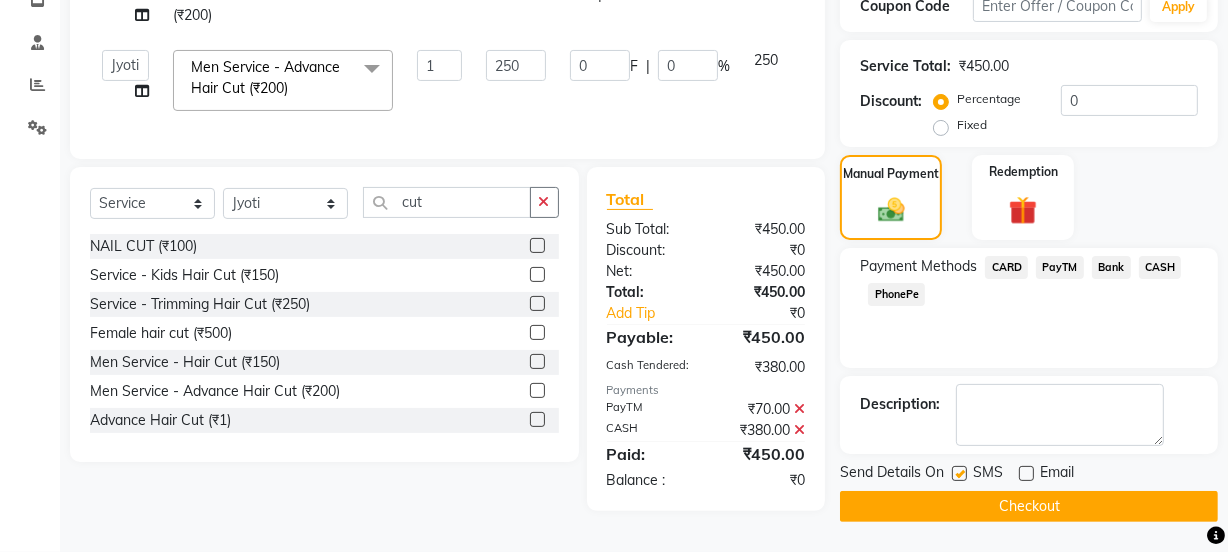 click 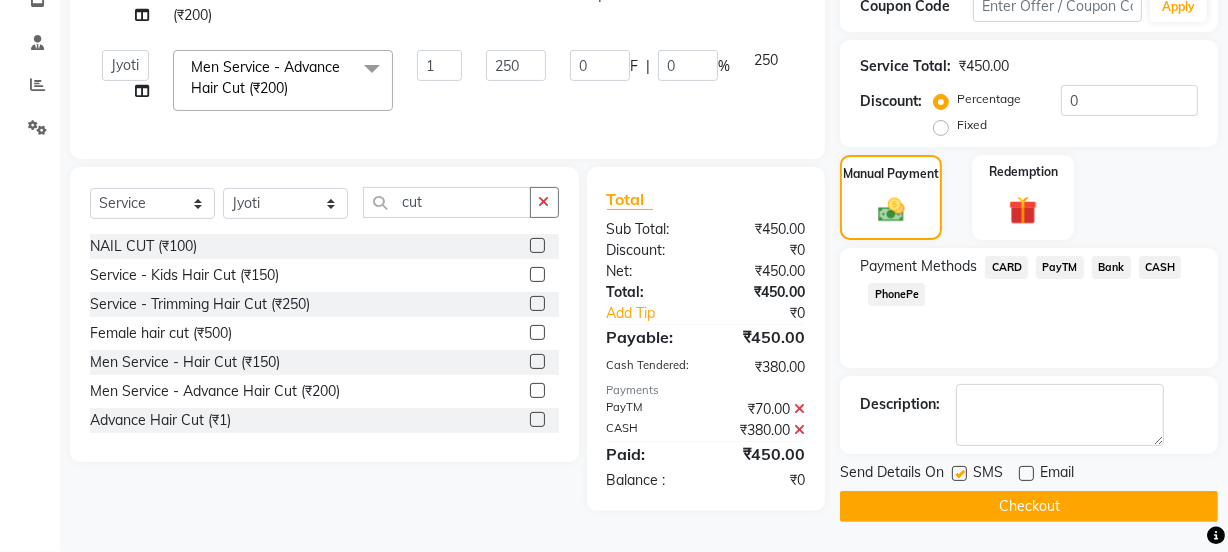click at bounding box center [958, 474] 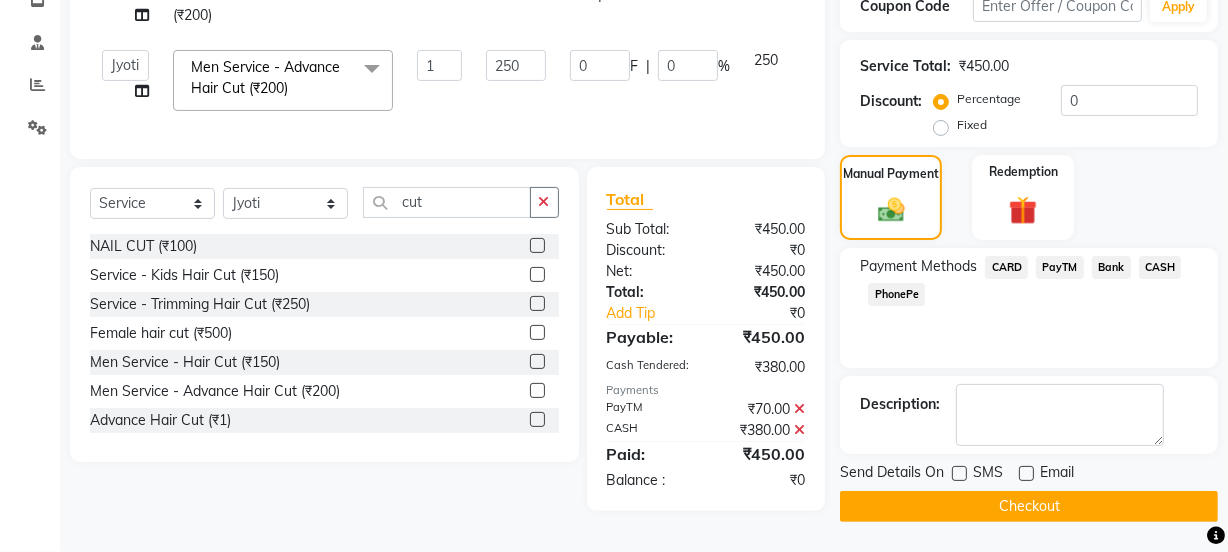click on "Checkout" 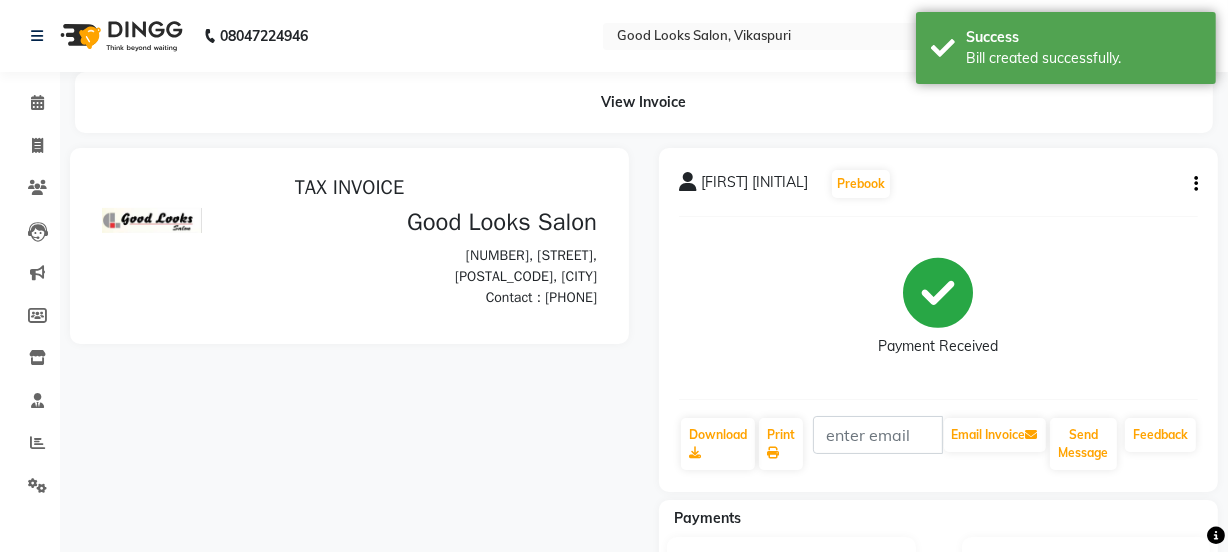 scroll, scrollTop: 0, scrollLeft: 0, axis: both 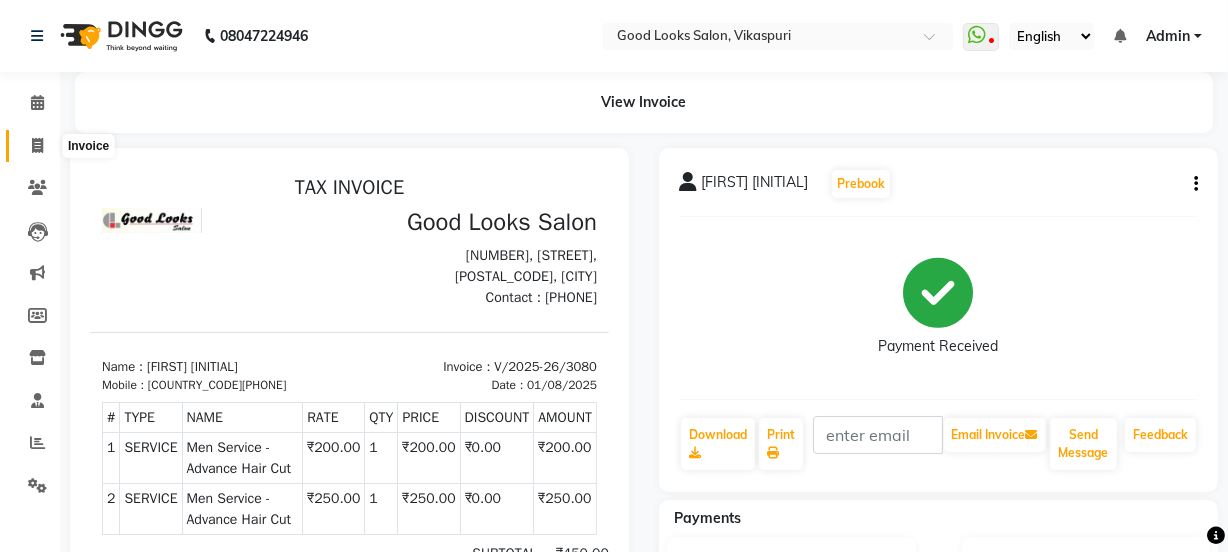 click 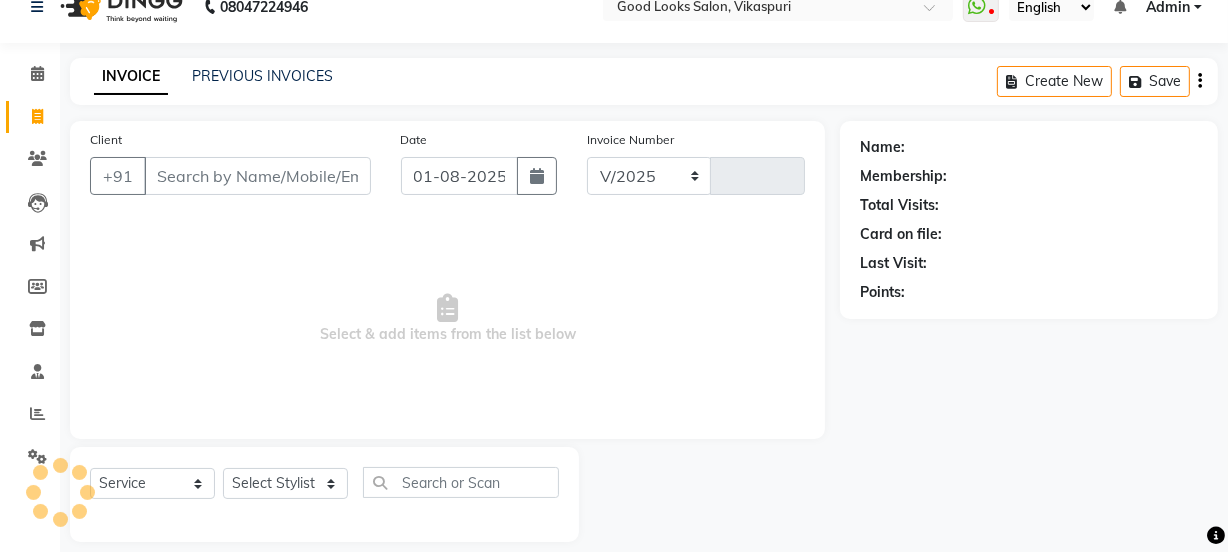 select on "4230" 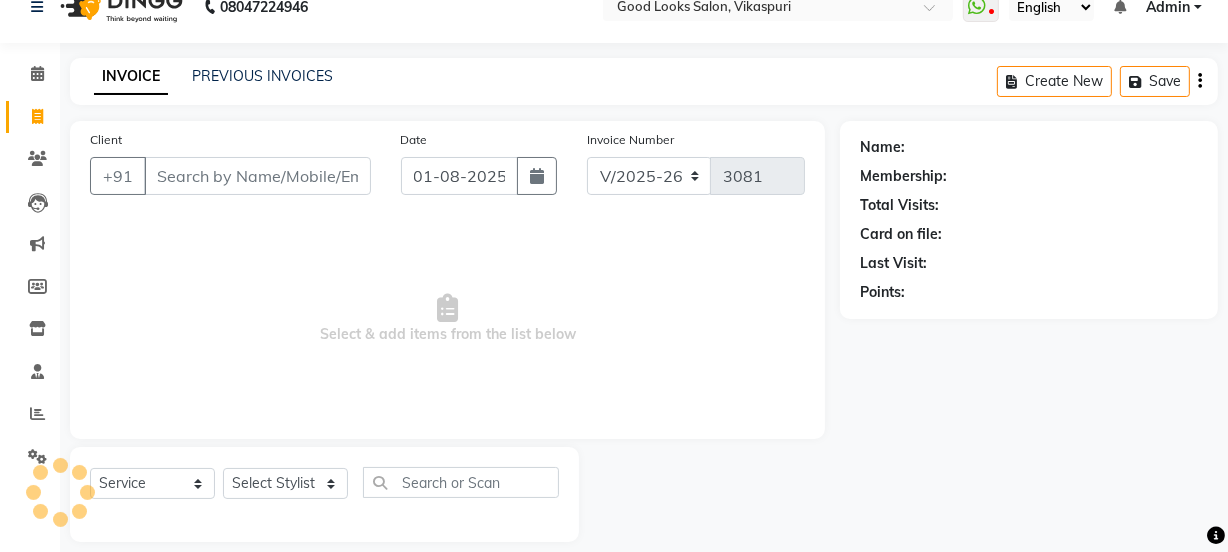 scroll, scrollTop: 50, scrollLeft: 0, axis: vertical 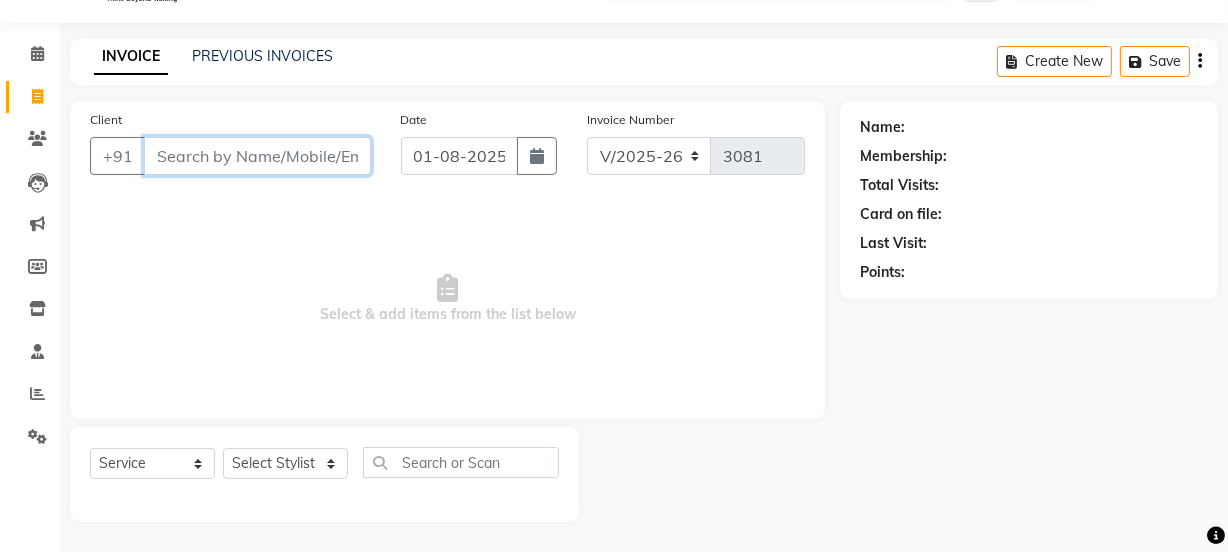 click on "Client" at bounding box center [257, 156] 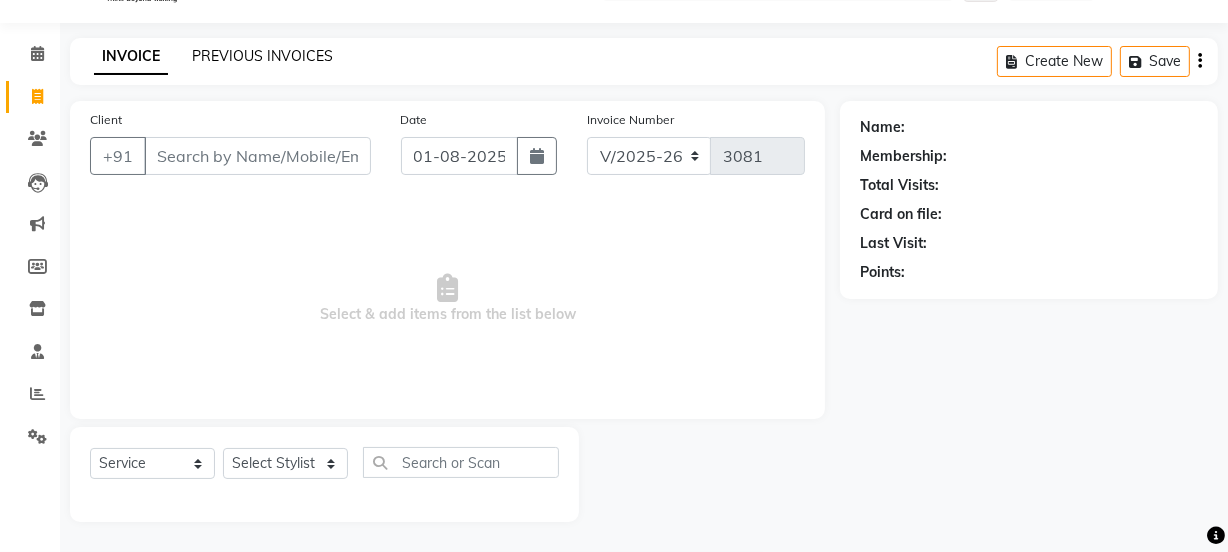 click on "PREVIOUS INVOICES" 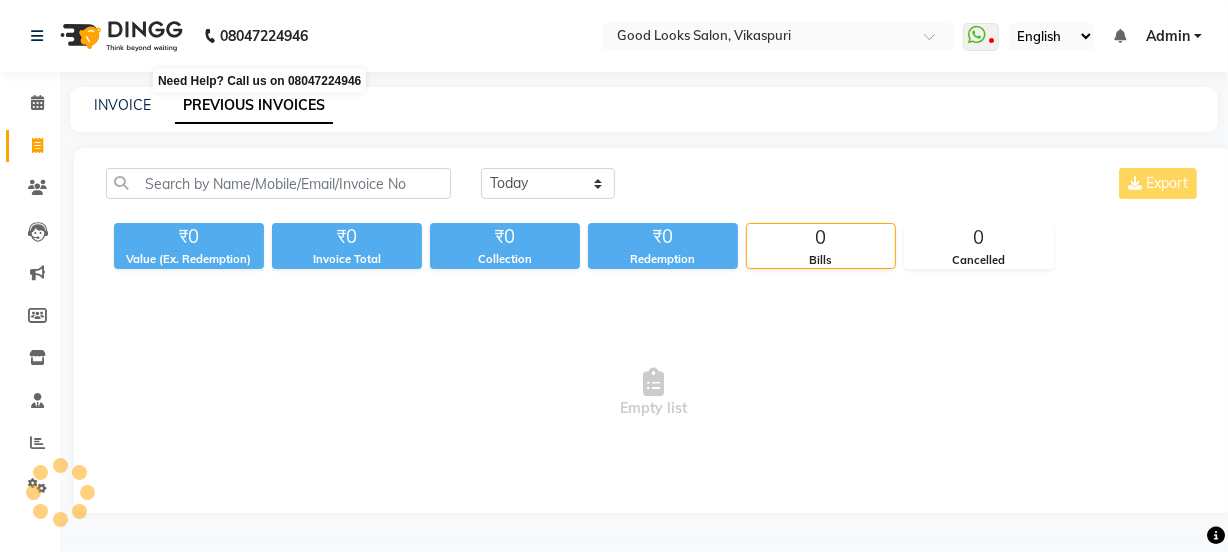 scroll, scrollTop: 0, scrollLeft: 0, axis: both 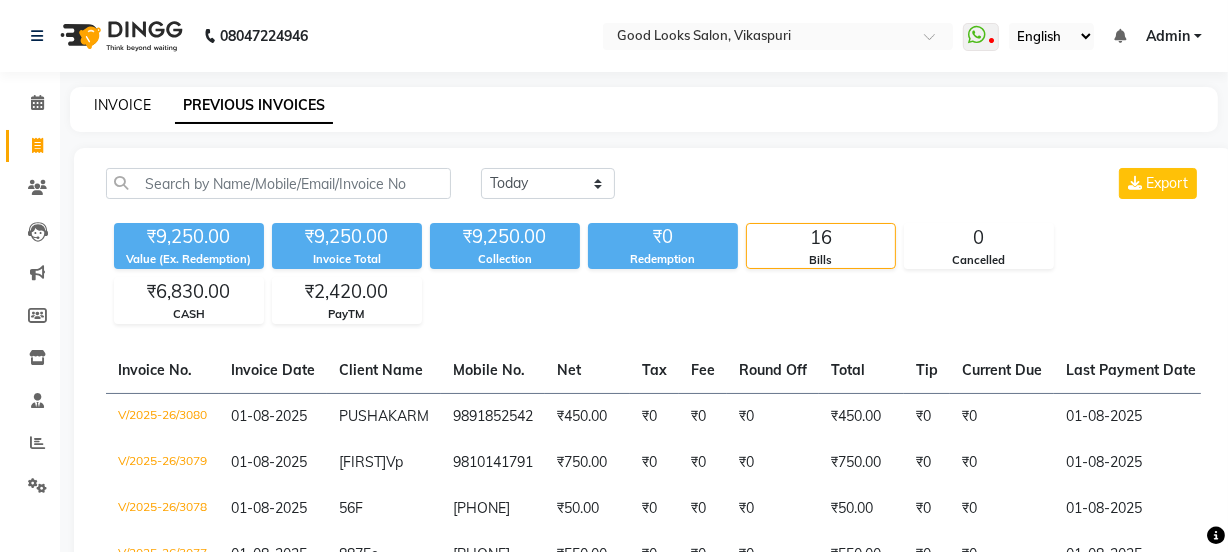 click on "INVOICE" 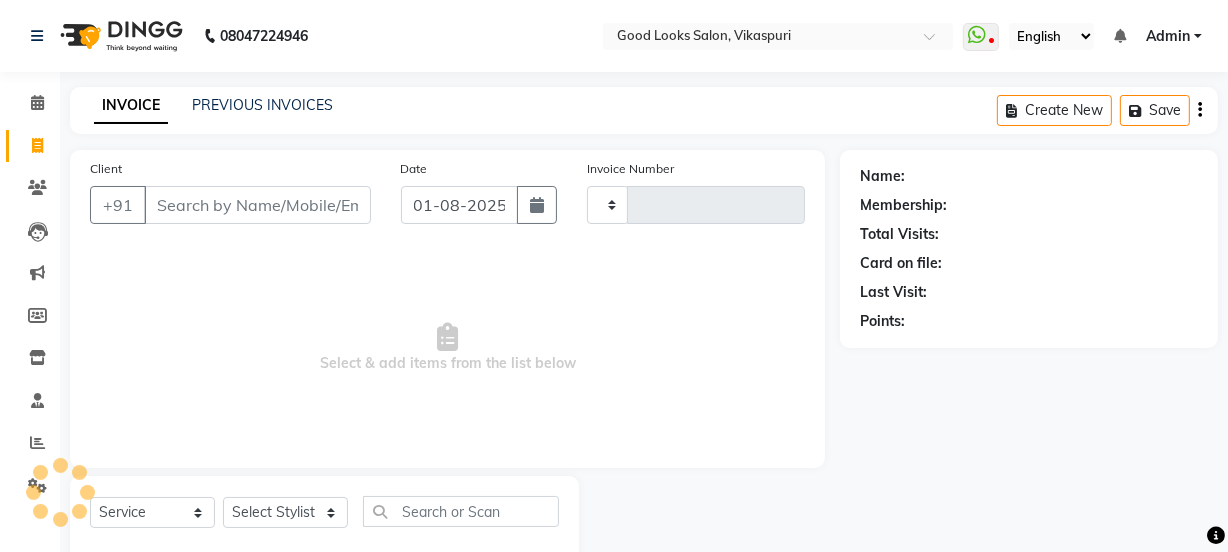 type on "3081" 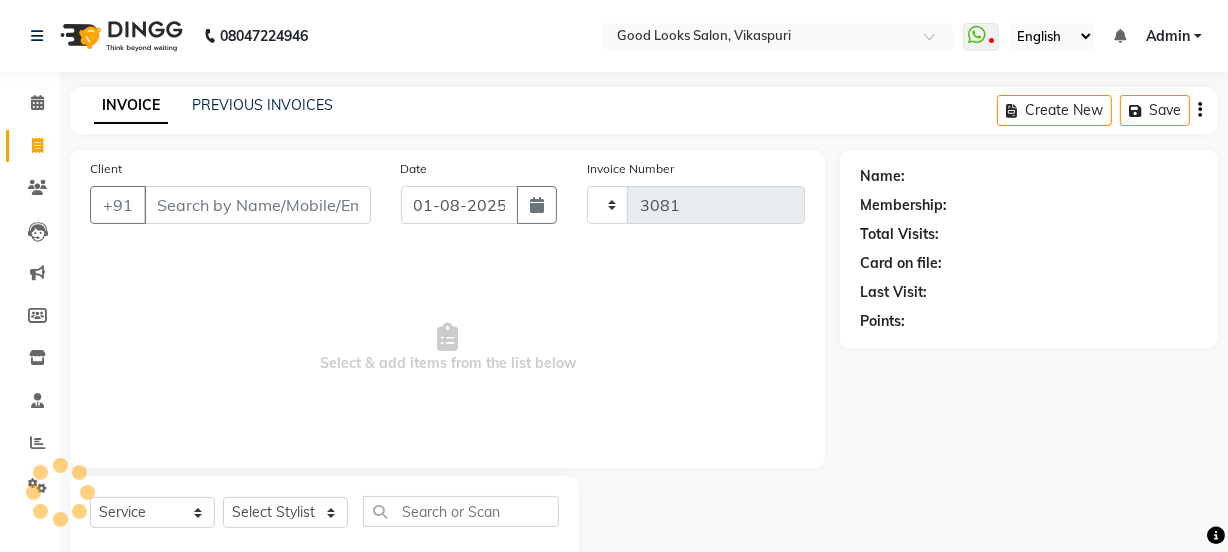 scroll, scrollTop: 50, scrollLeft: 0, axis: vertical 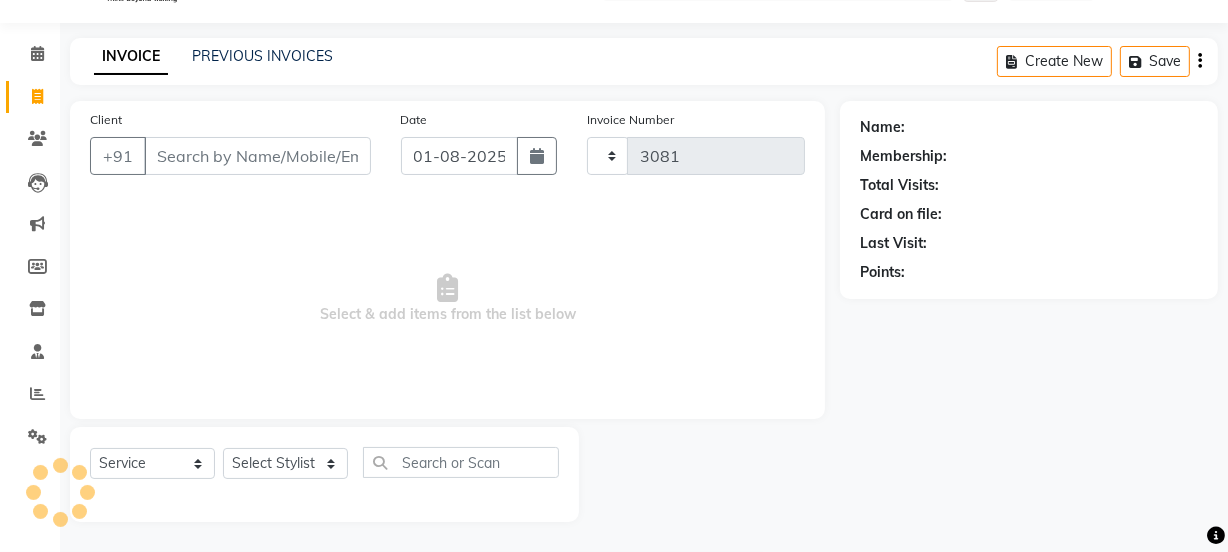 select on "4230" 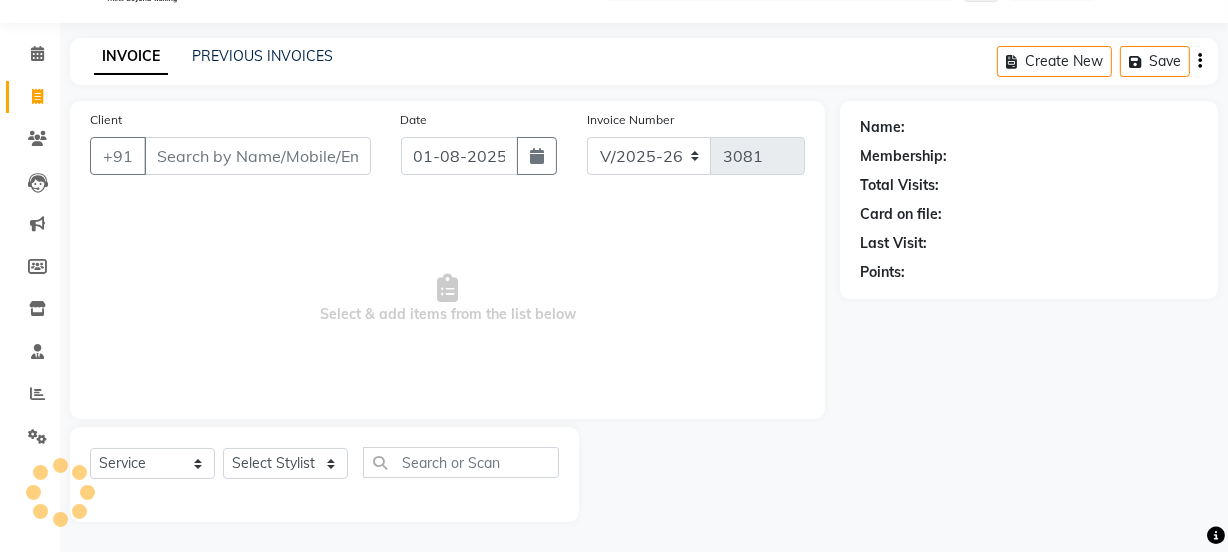 click on "Client" at bounding box center (257, 156) 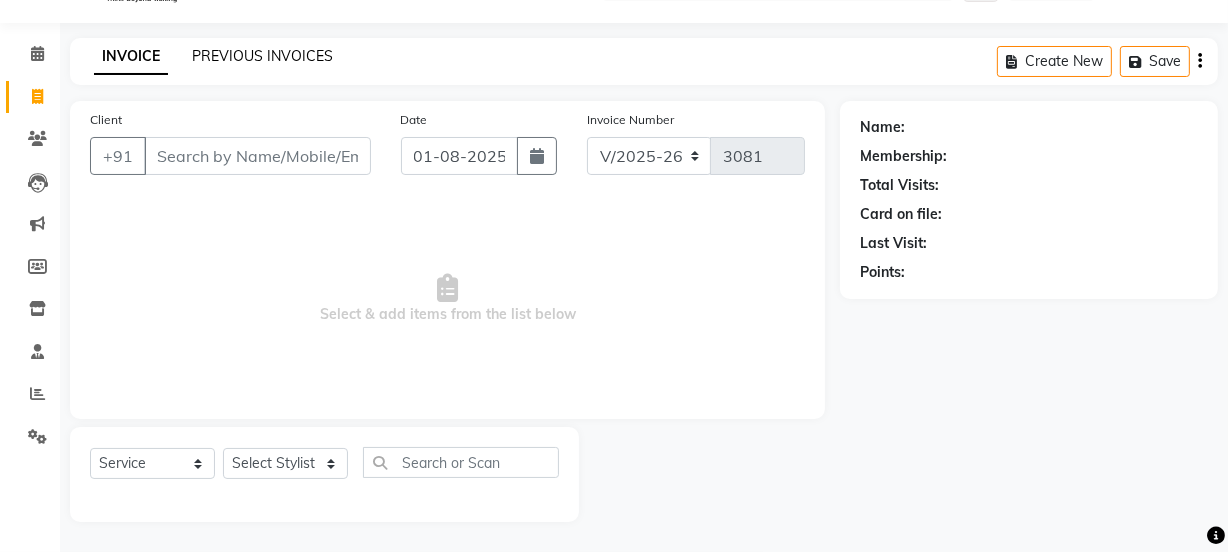 click on "PREVIOUS INVOICES" 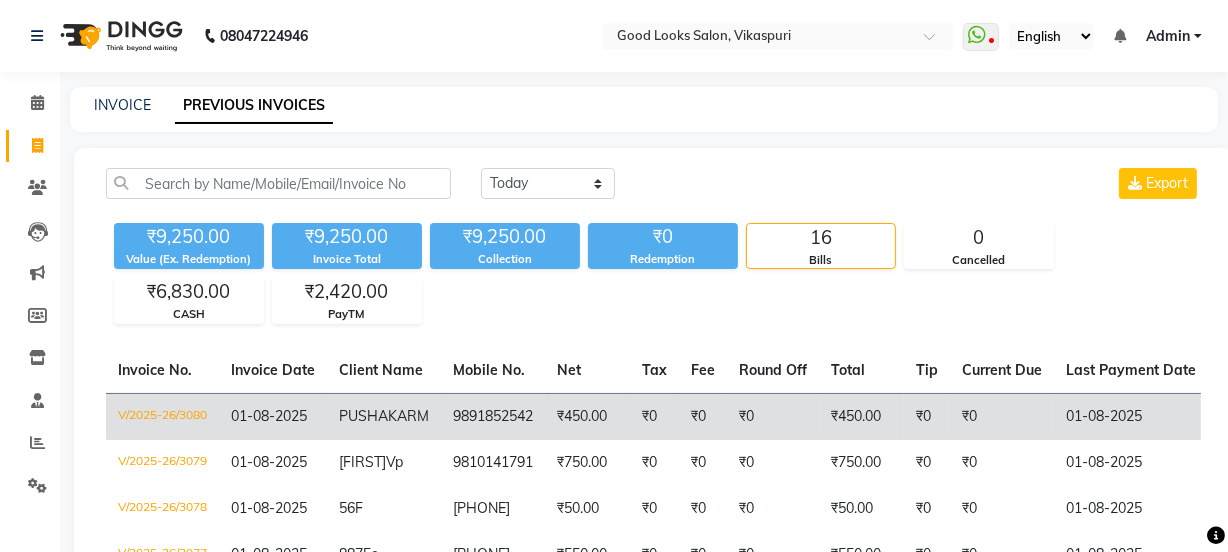 click on "9891852542" 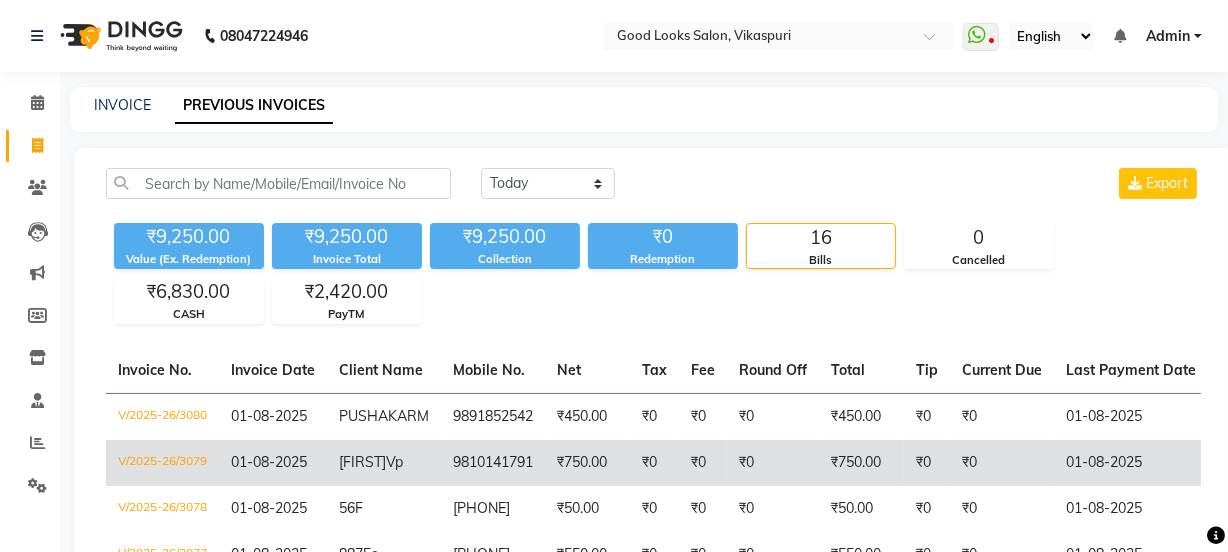 click on "₹750.00" 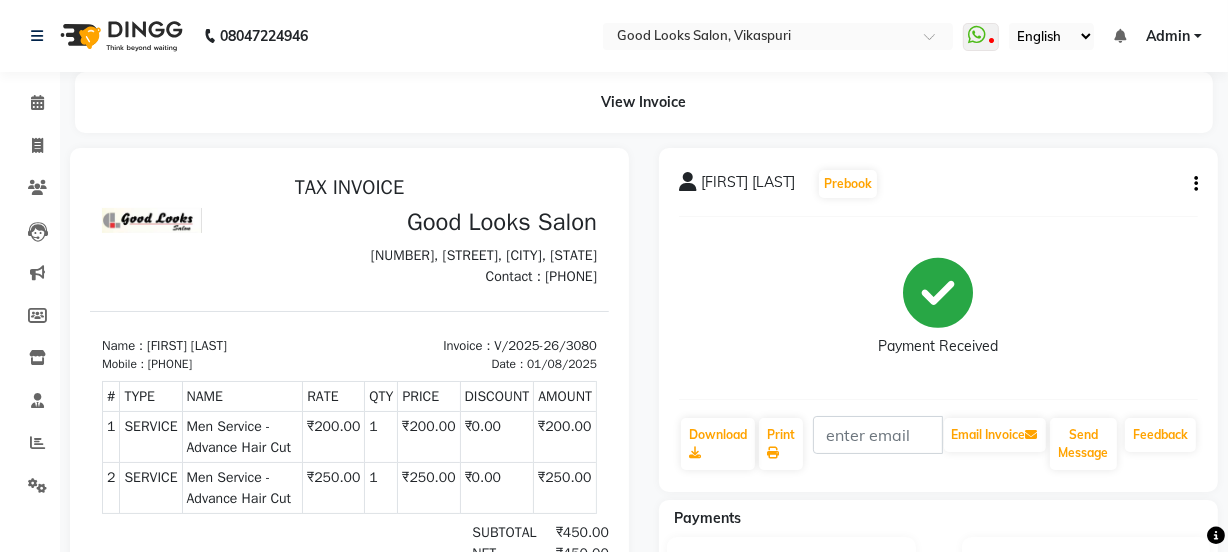 scroll, scrollTop: 0, scrollLeft: 0, axis: both 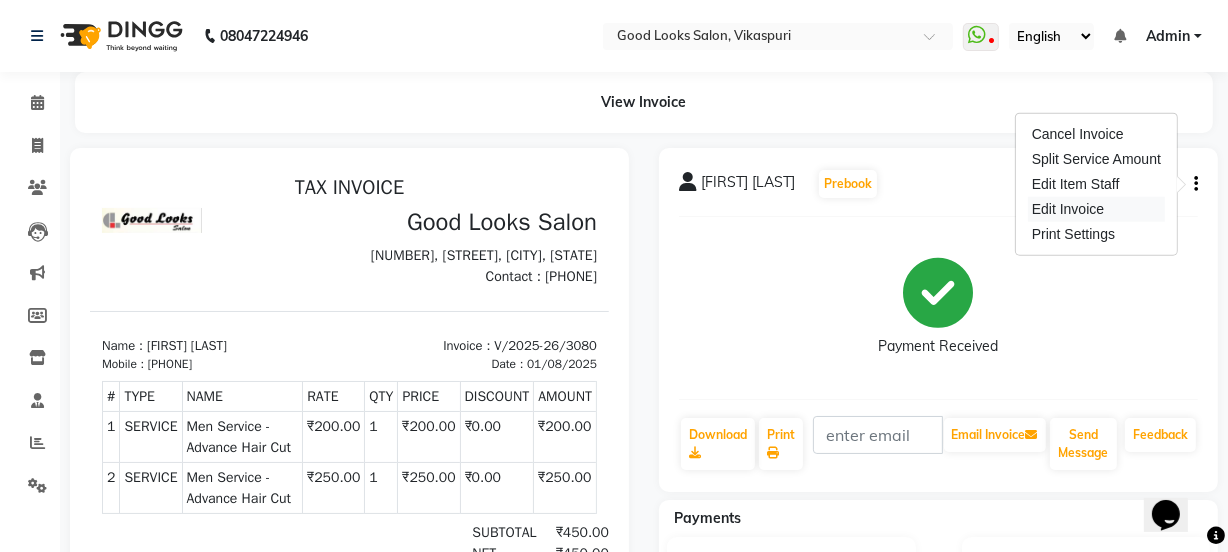 click on "Edit Invoice" at bounding box center (1096, 209) 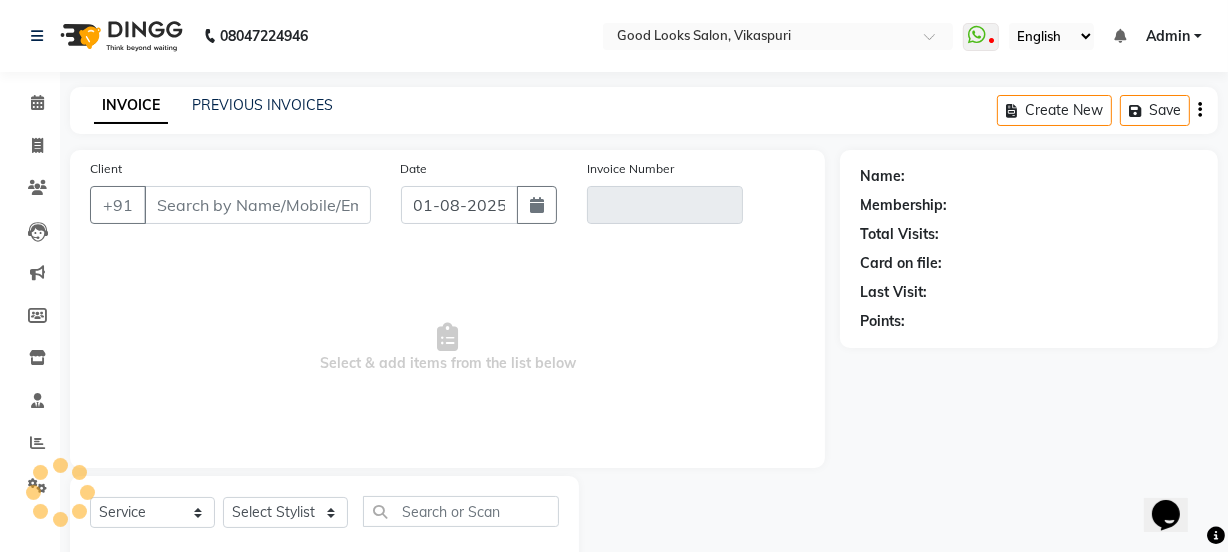 scroll, scrollTop: 50, scrollLeft: 0, axis: vertical 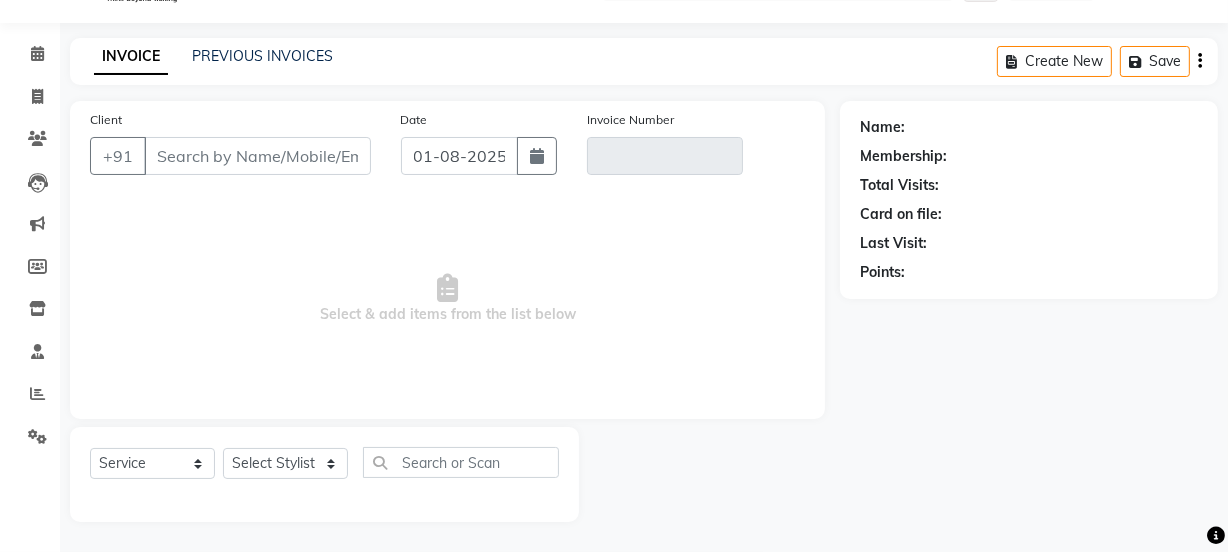 type on "9891852542" 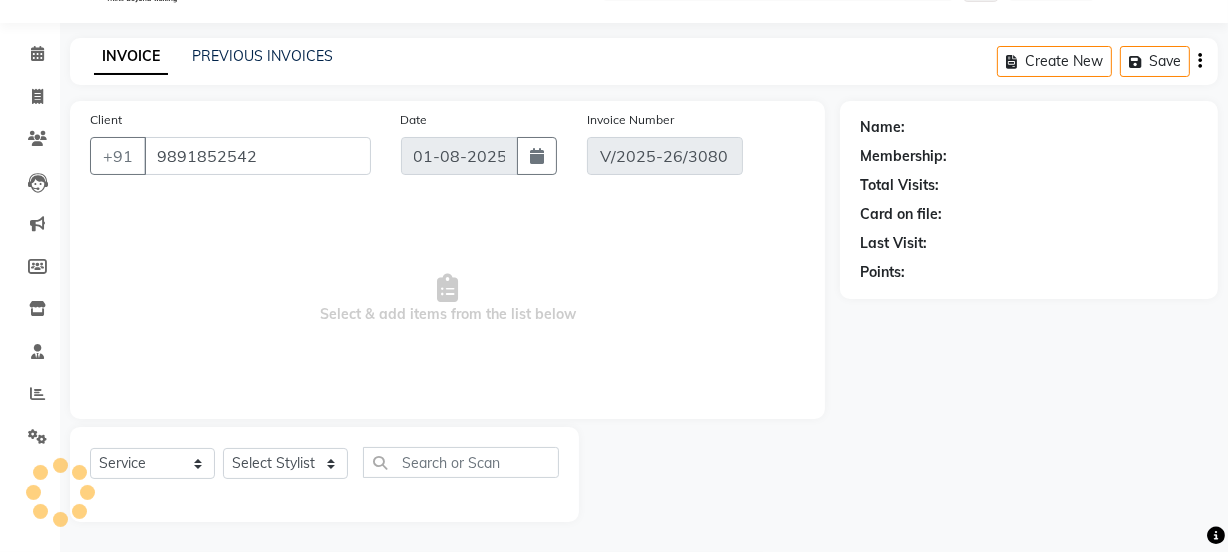 select on "select" 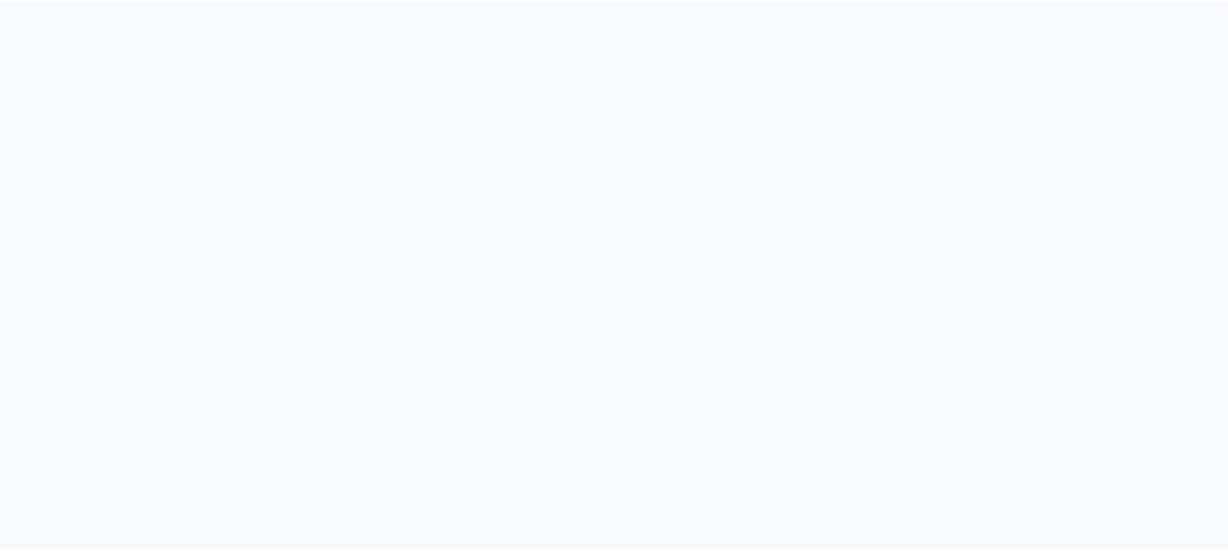 scroll, scrollTop: 0, scrollLeft: 0, axis: both 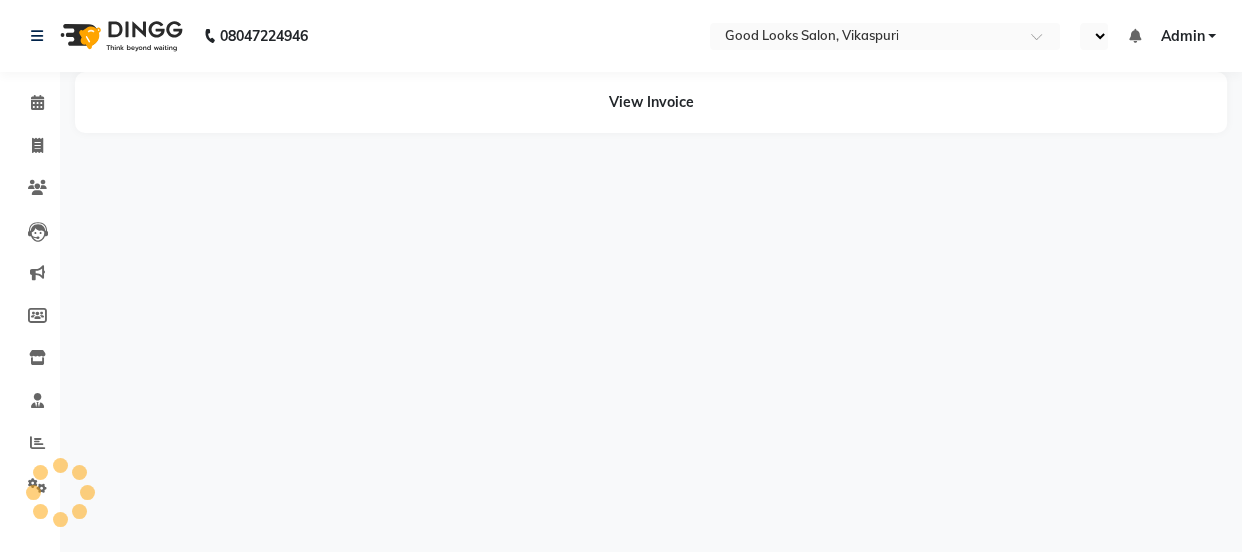 select on "en" 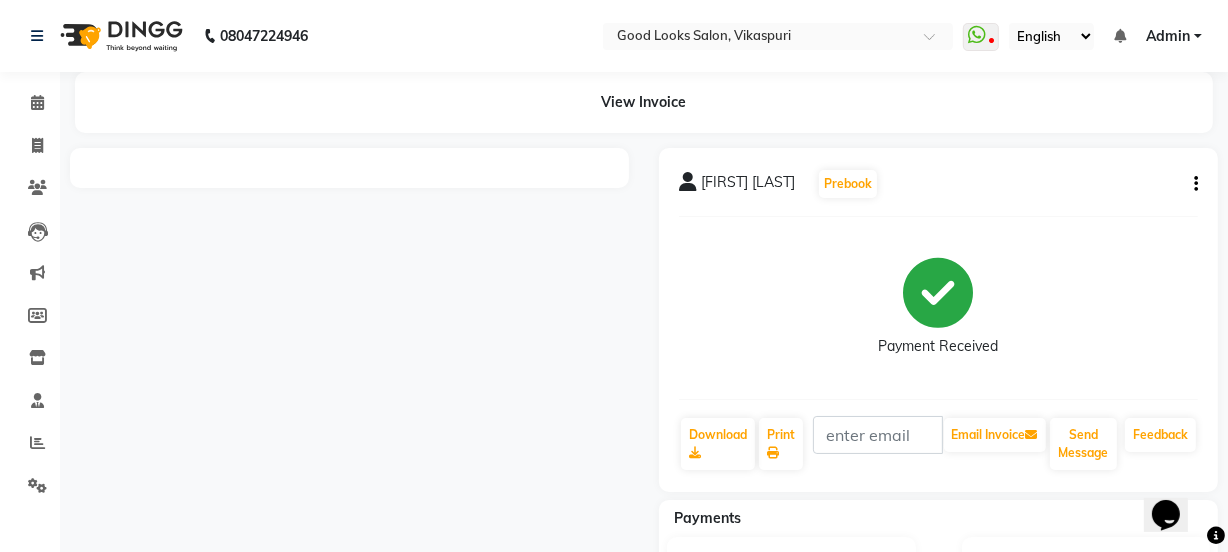 scroll, scrollTop: 0, scrollLeft: 0, axis: both 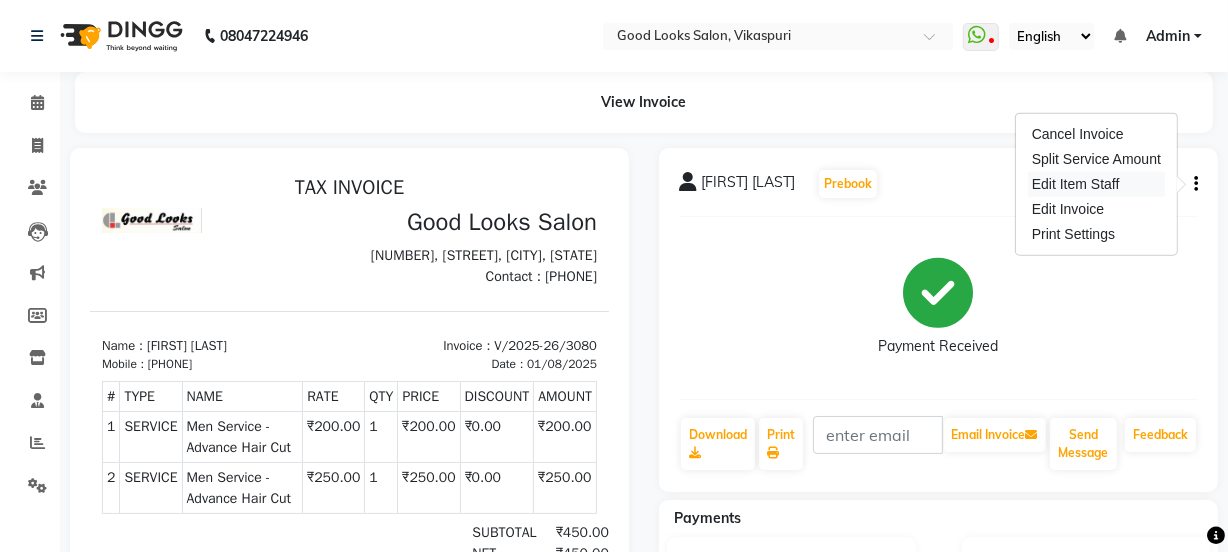 click on "Edit Item Staff" at bounding box center (1096, 184) 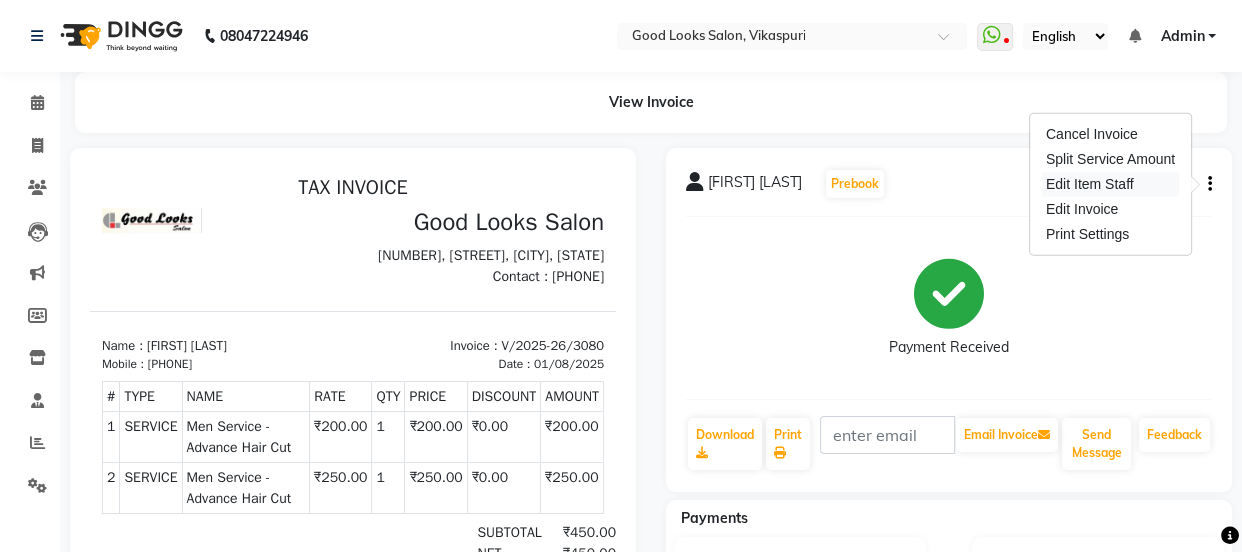 select on "85314" 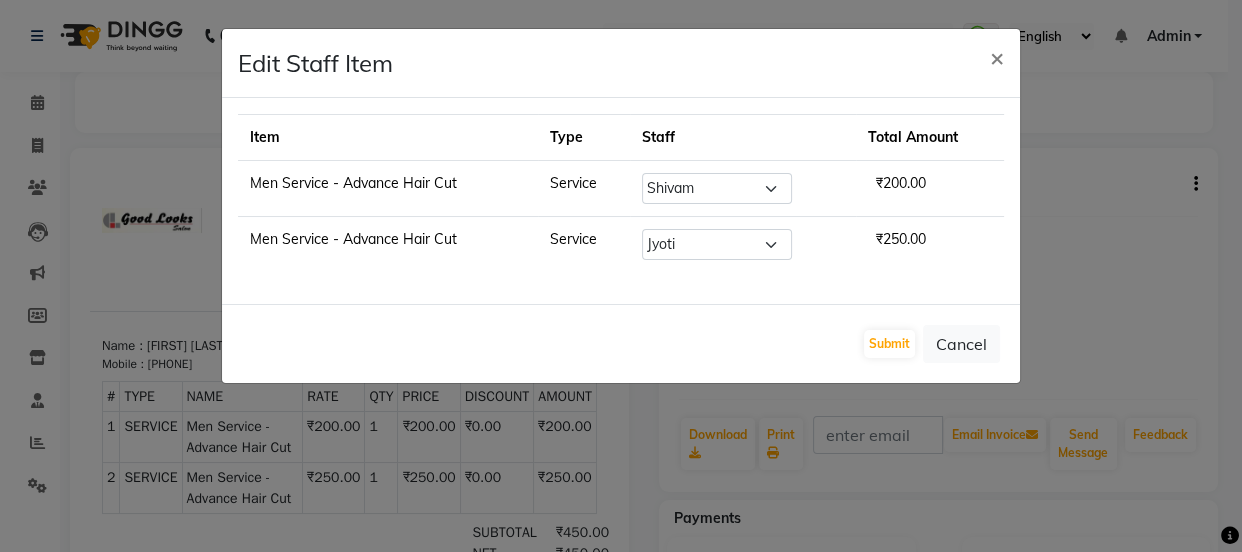 click on "Edit Staff Item  × Item Type Staff Total Amount Men Service - Advance Hair Cut Service Select  Jyoti   kaif   Manager   Pooja   Prachi   Raman   Raman 2   Reception   RIHAN   Sameer   Shivam   simo   SUNNY   yogita  ₹200.00 Men Service - Advance Hair Cut Service Select  Jyoti   kaif   Manager   Pooja   Prachi   Raman   Raman 2   Reception   RIHAN   Sameer   Shivam   simo   SUNNY   yogita  ₹250.00  Submit   Cancel" 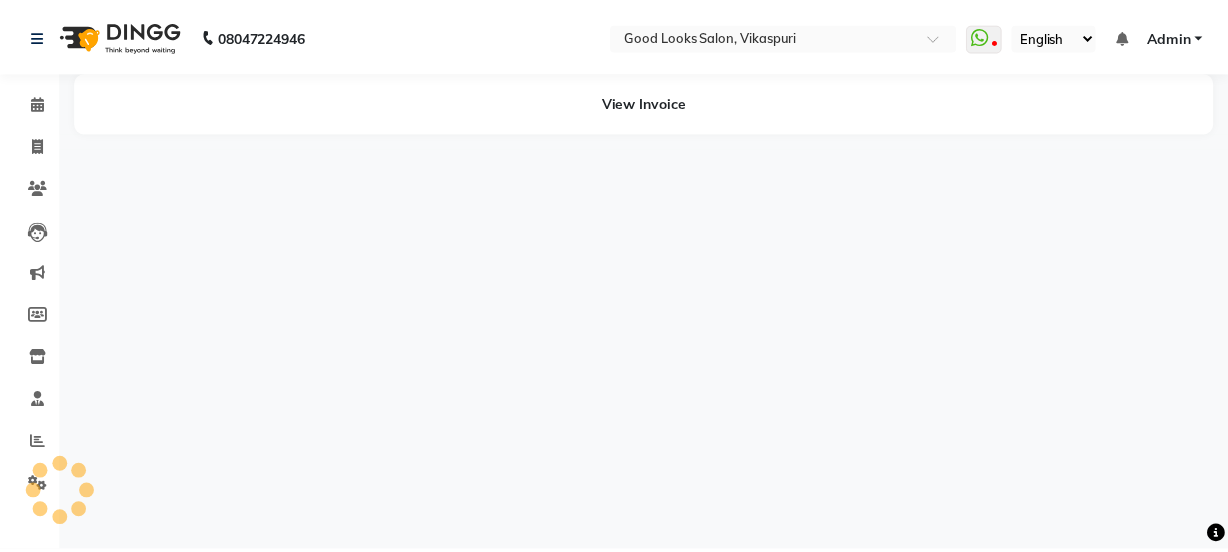 scroll, scrollTop: 0, scrollLeft: 0, axis: both 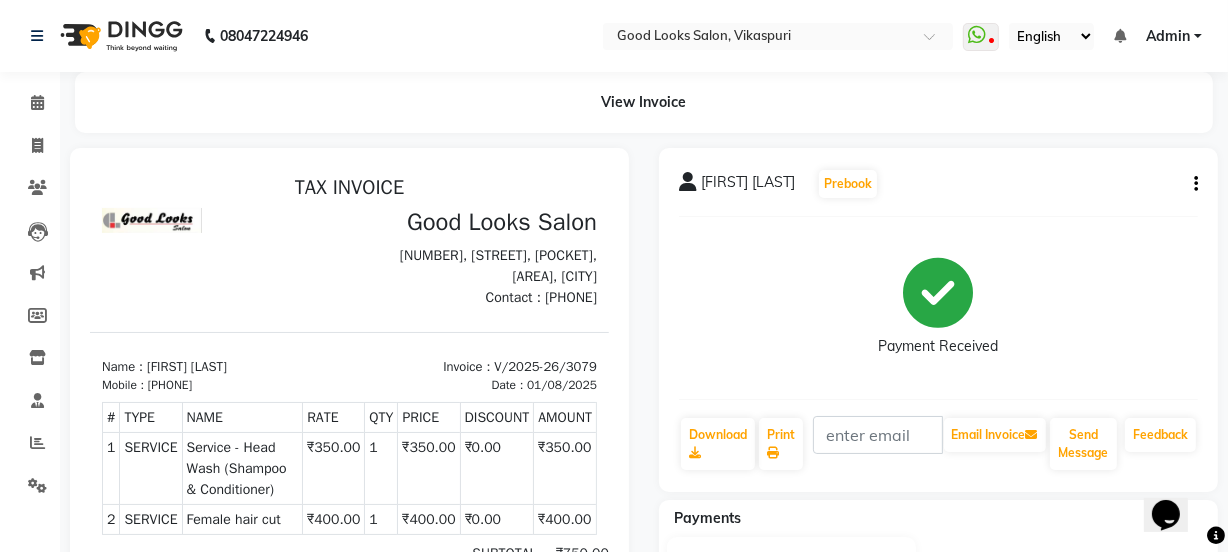 click 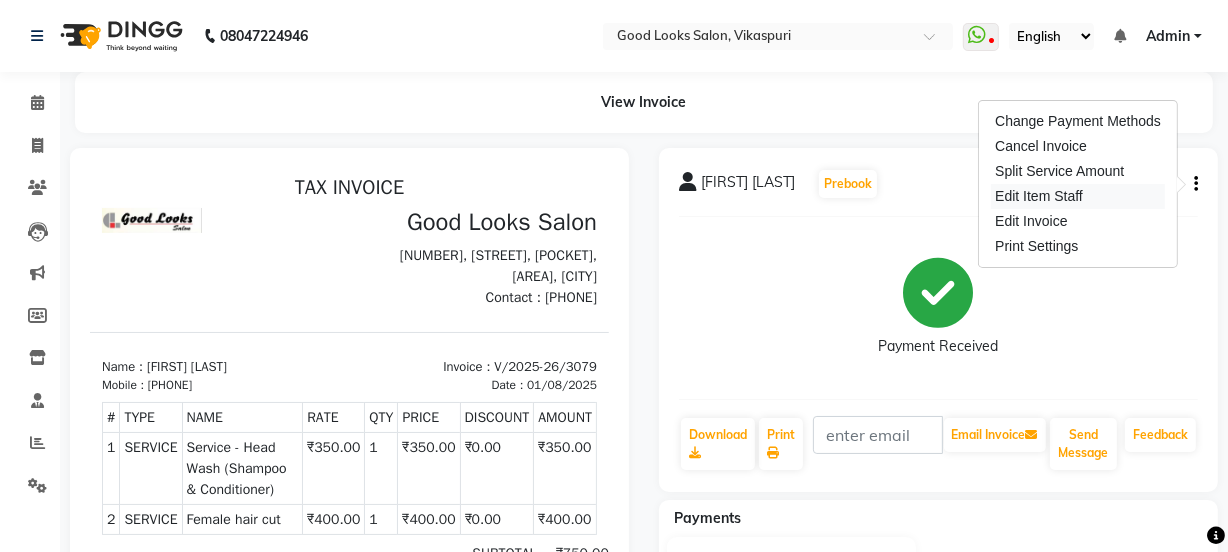click on "Edit Item Staff" at bounding box center (1078, 196) 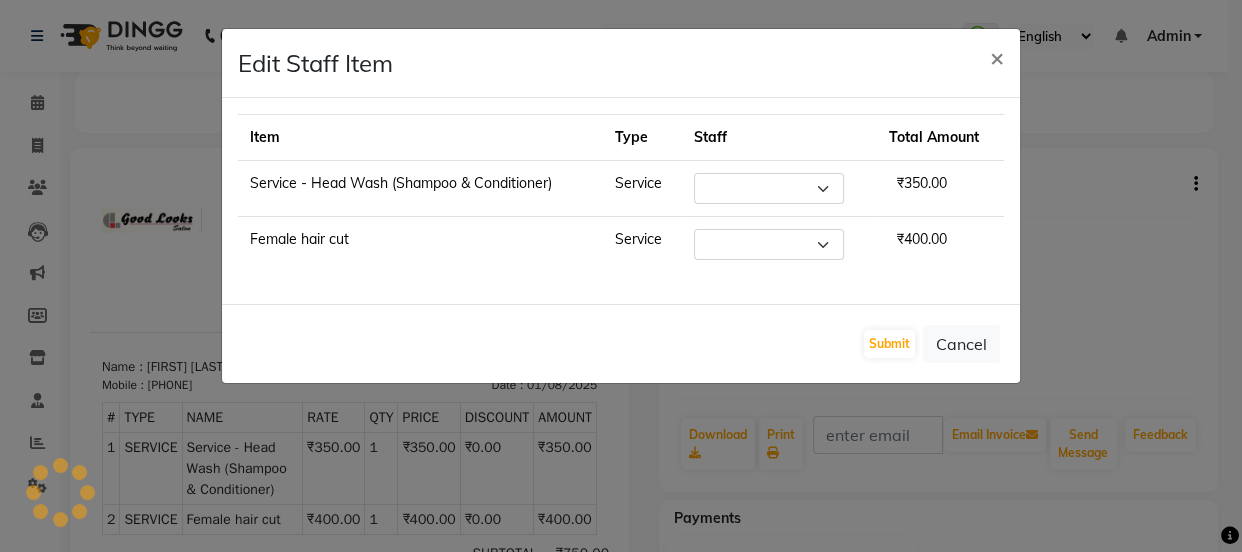 select on "22726" 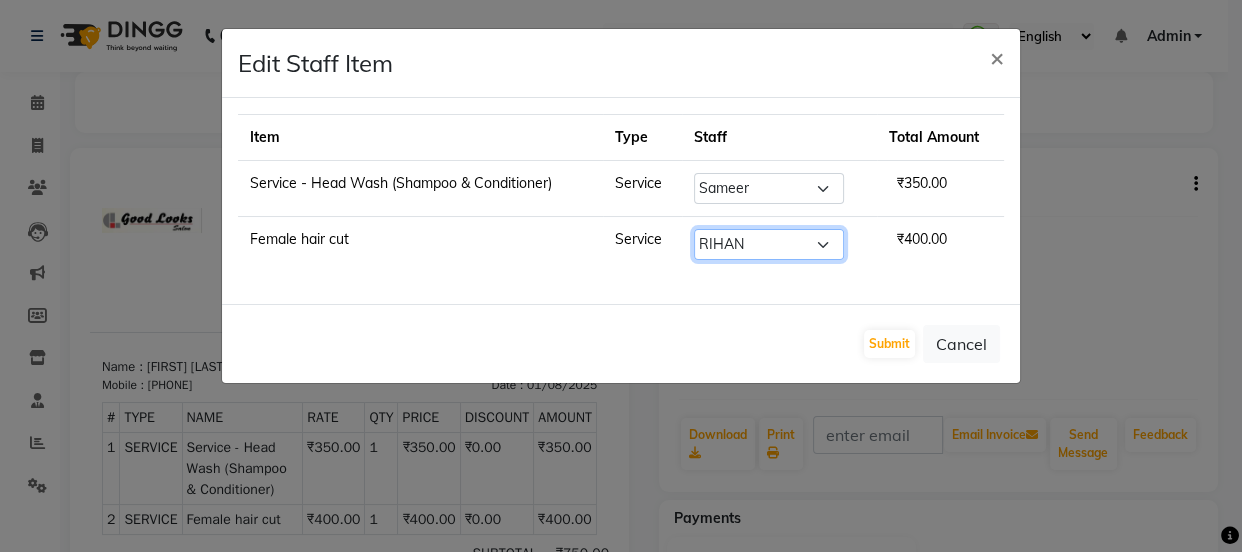 click on "Select  Jyoti   kaif   Manager   Pooja   Prachi   Raman   Raman 2   Reception   RIHAN   Sameer   Shivam   simo   SUNNY   yogita" 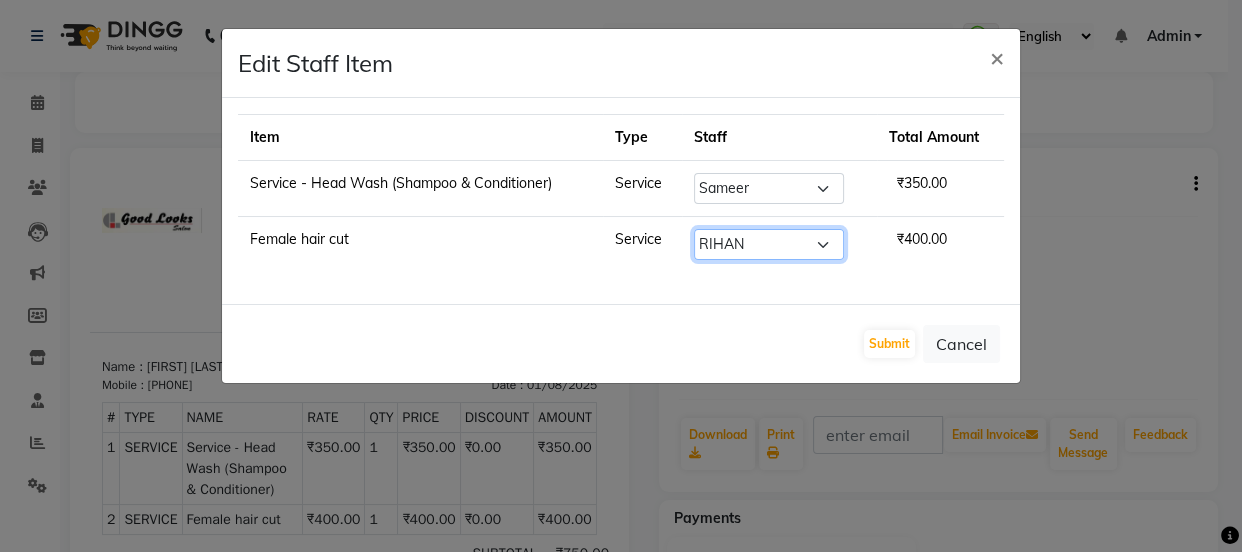 select on "22725" 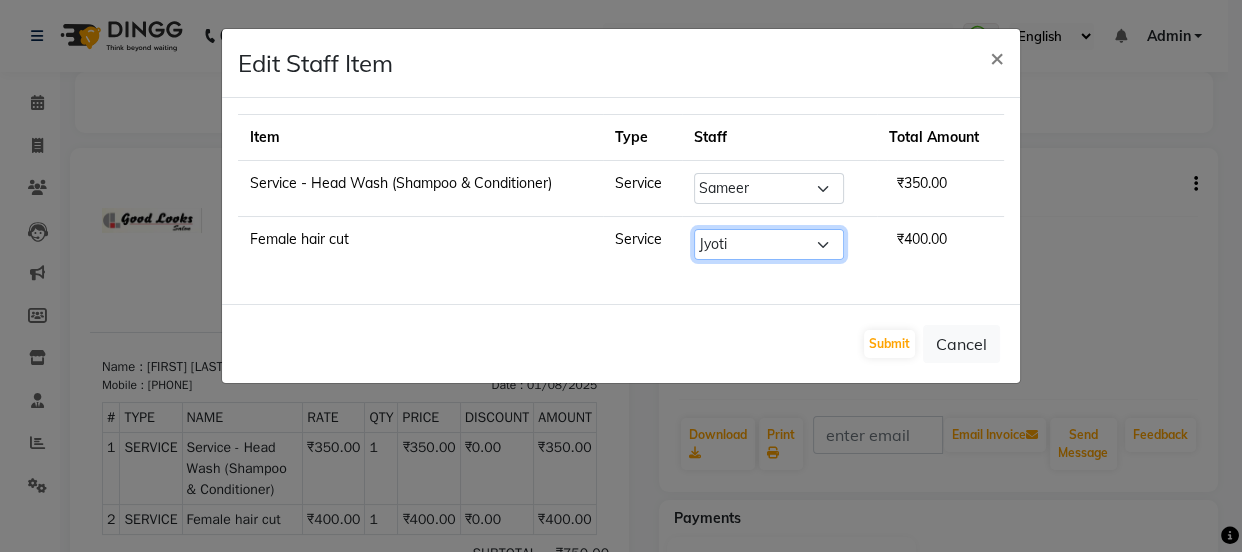 click on "Select  Jyoti   kaif   Manager   Pooja   Prachi   Raman   Raman 2   Reception   RIHAN   Sameer   Shivam   simo   SUNNY   yogita" 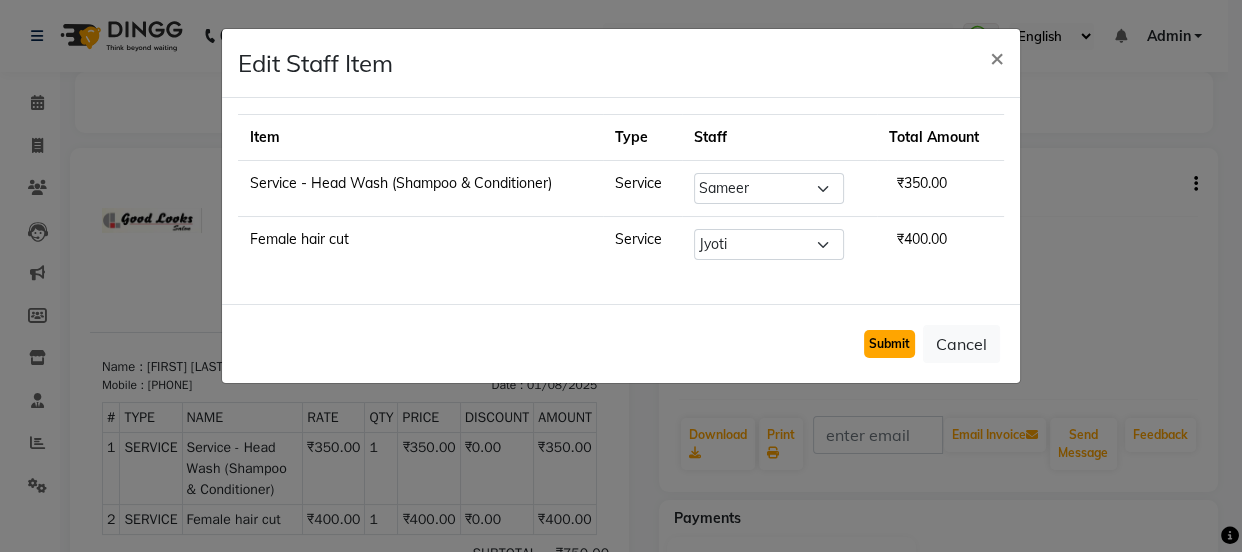click on "Submit" 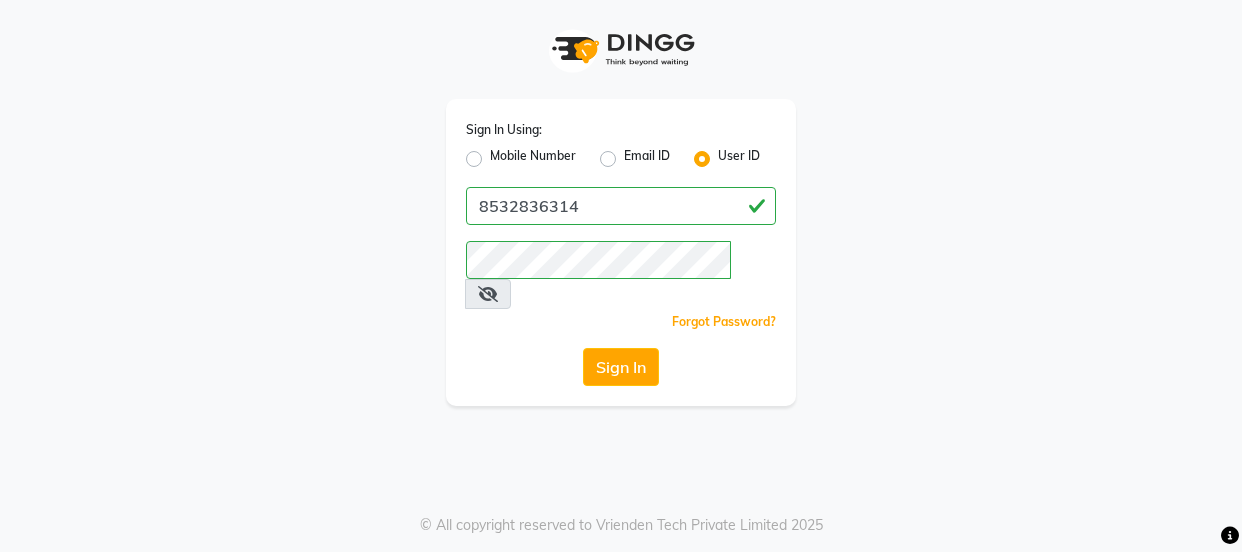 scroll, scrollTop: 0, scrollLeft: 0, axis: both 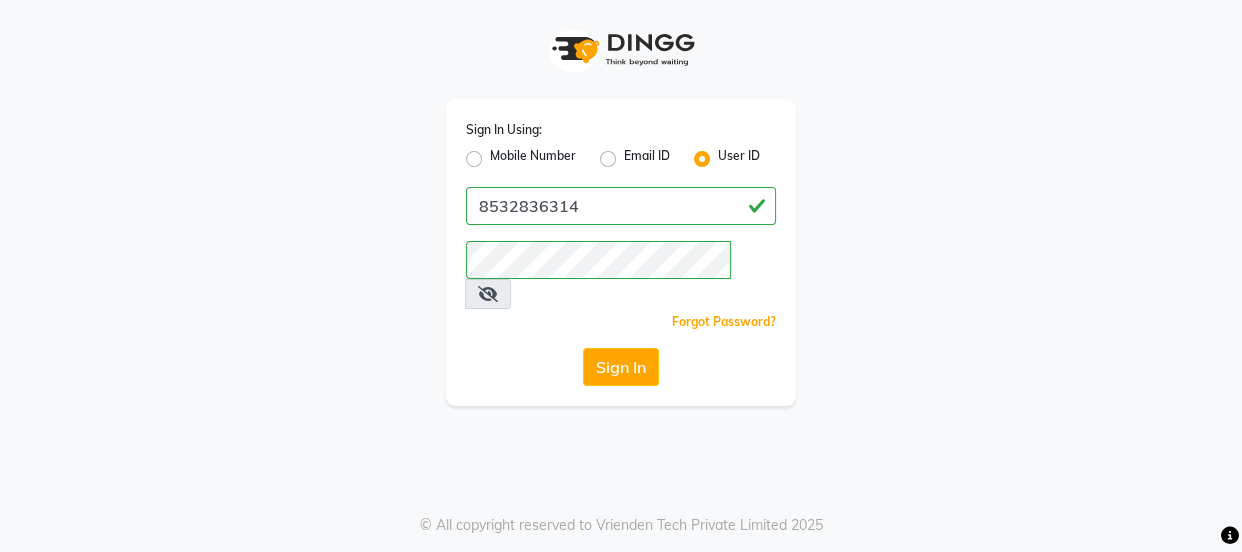 click on "Mobile Number" 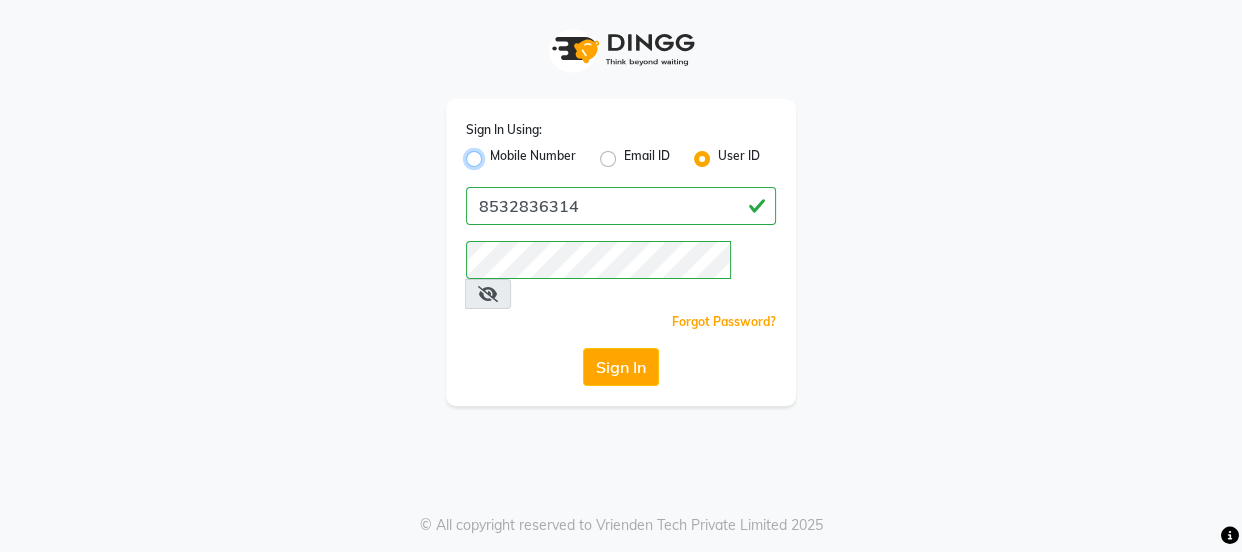 click on "Mobile Number" at bounding box center (496, 153) 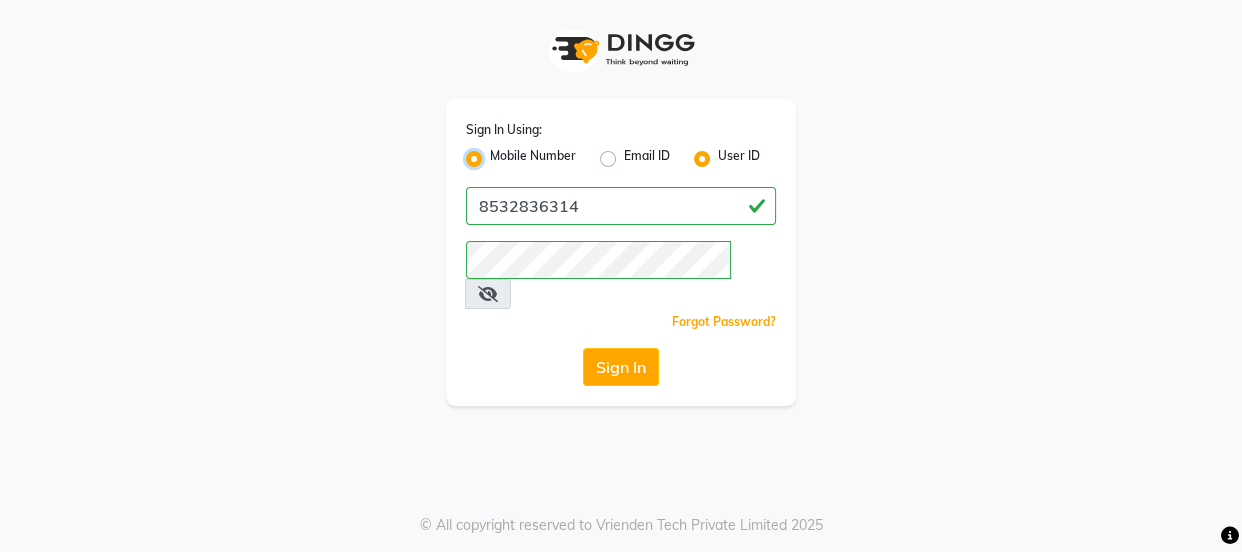 radio on "false" 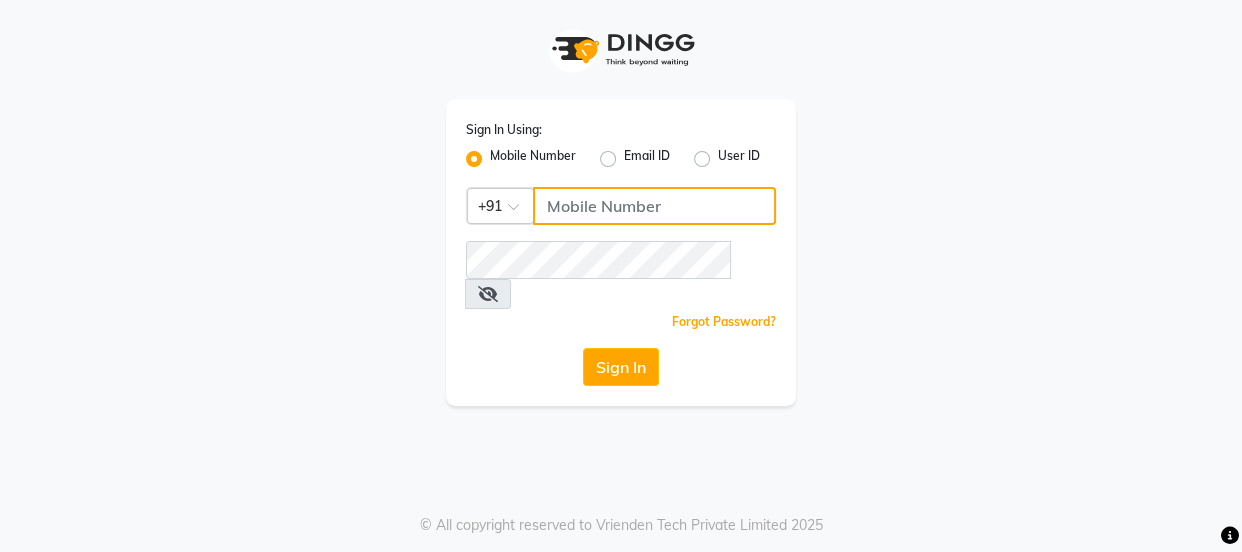 click 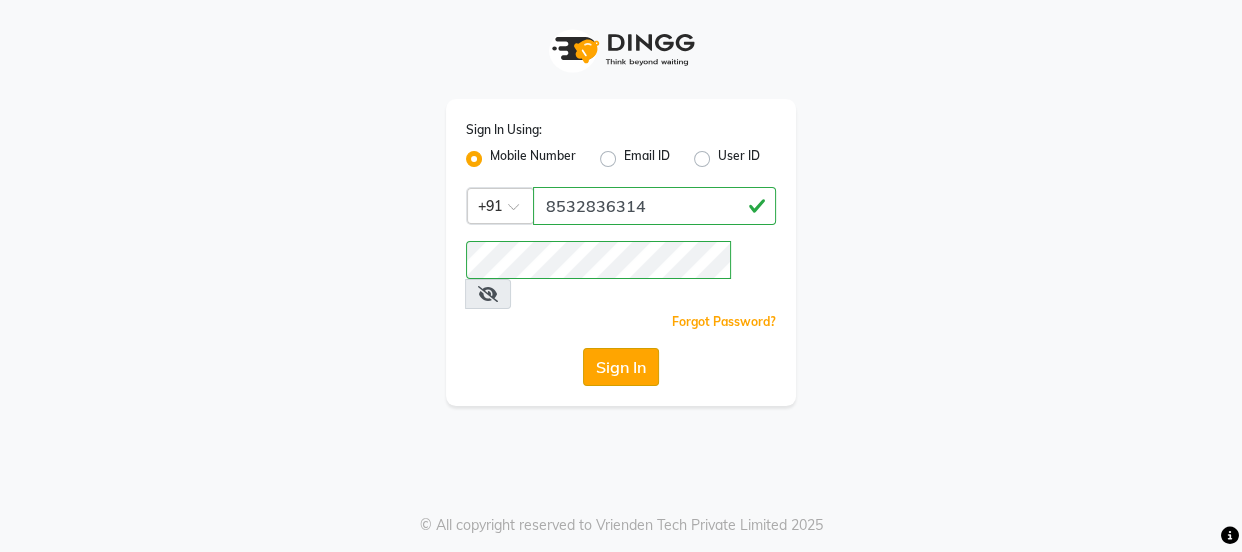 click on "Sign In" 